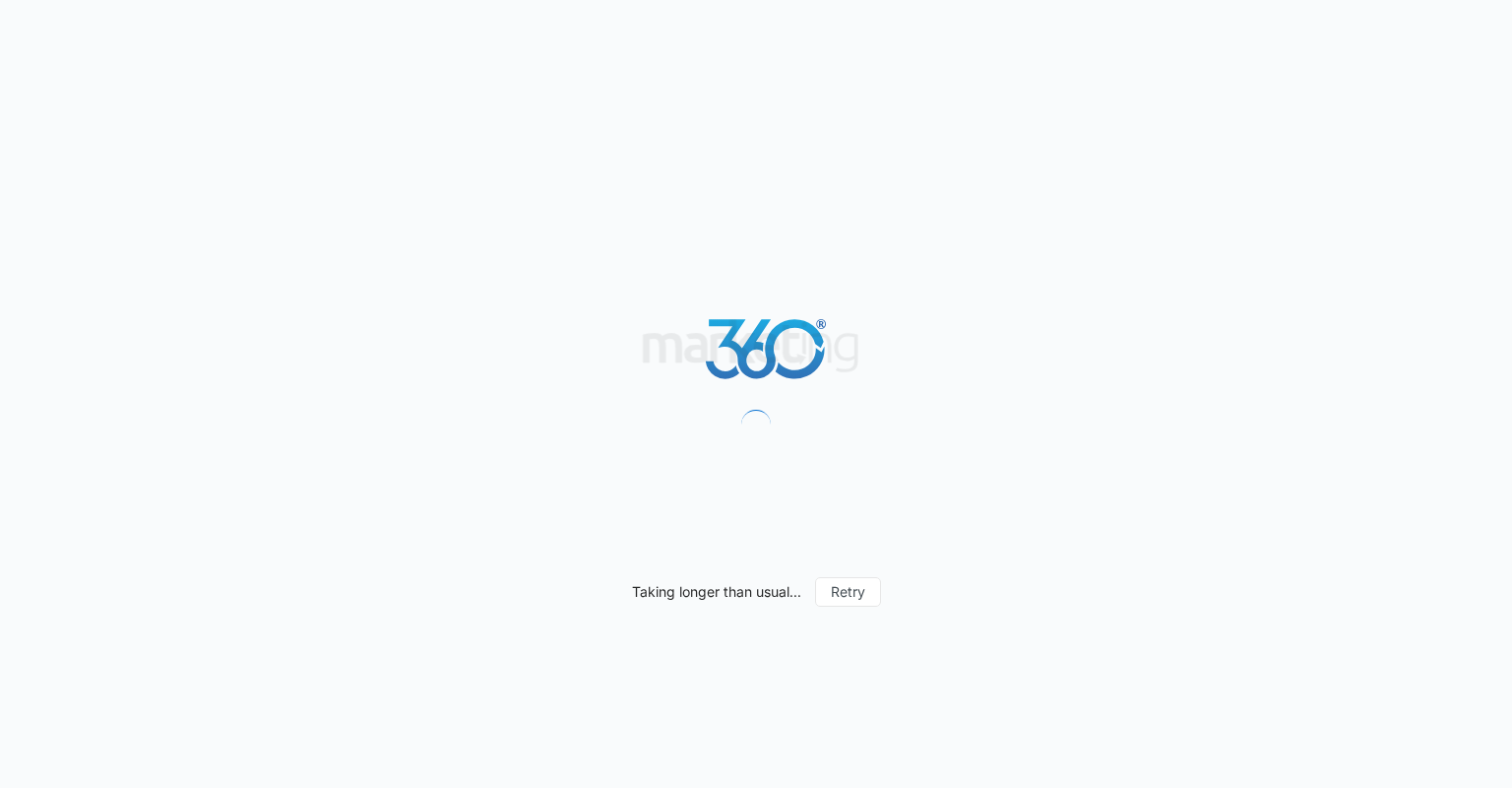 scroll, scrollTop: 0, scrollLeft: 0, axis: both 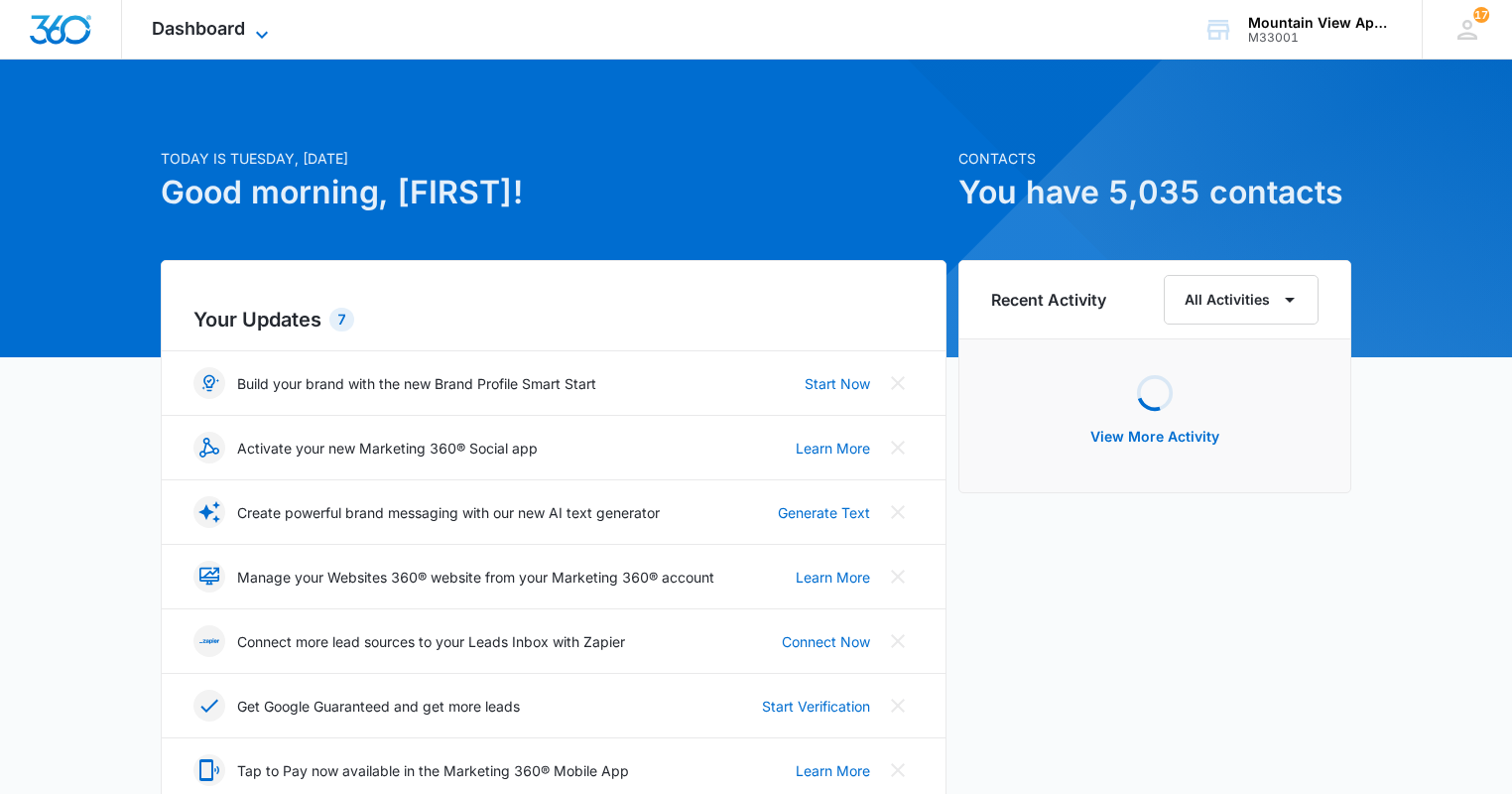 click on "Dashboard" at bounding box center (198, 28) 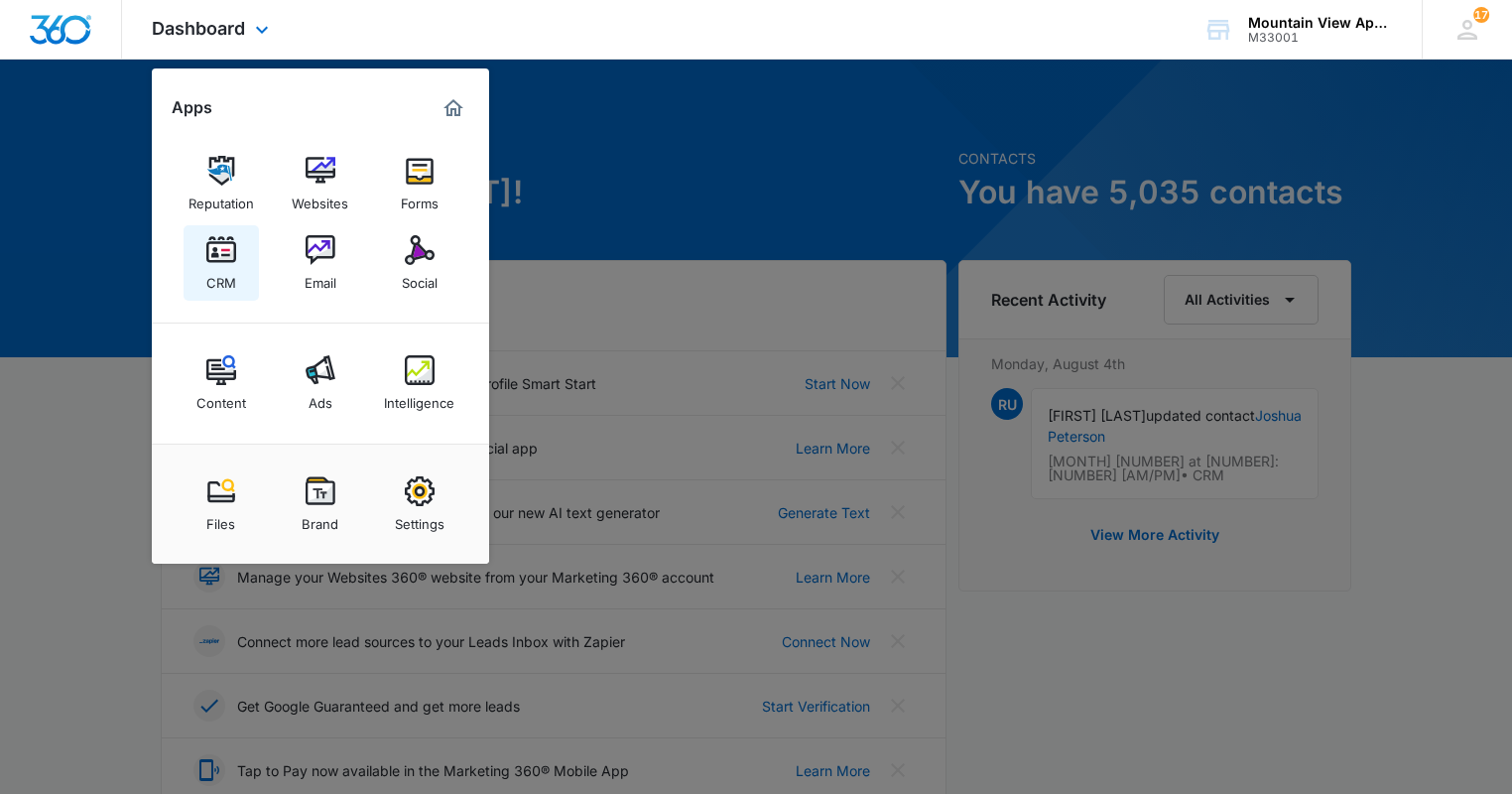 click on "CRM" at bounding box center [221, 278] 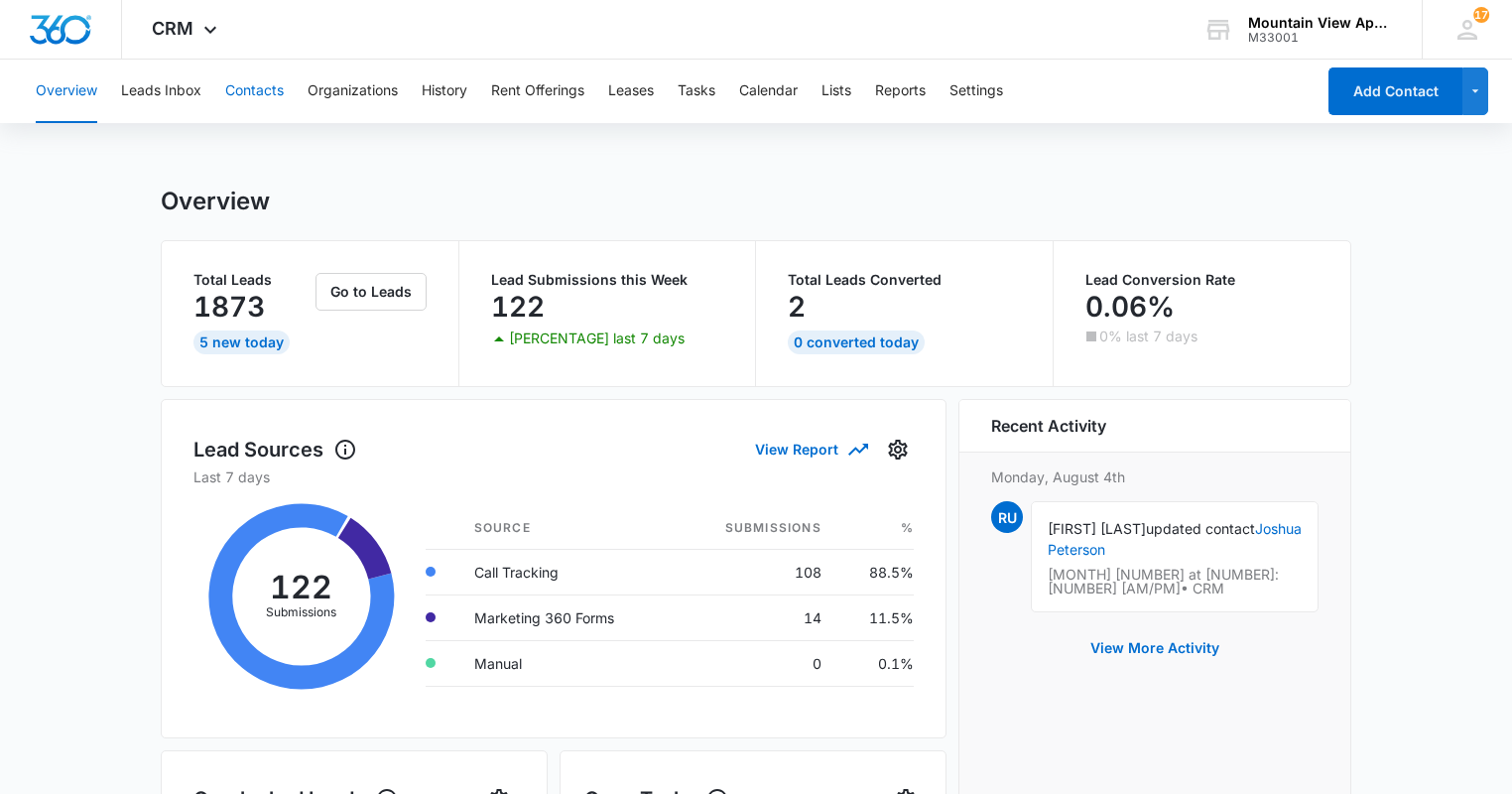 click on "Contacts" at bounding box center [254, 91] 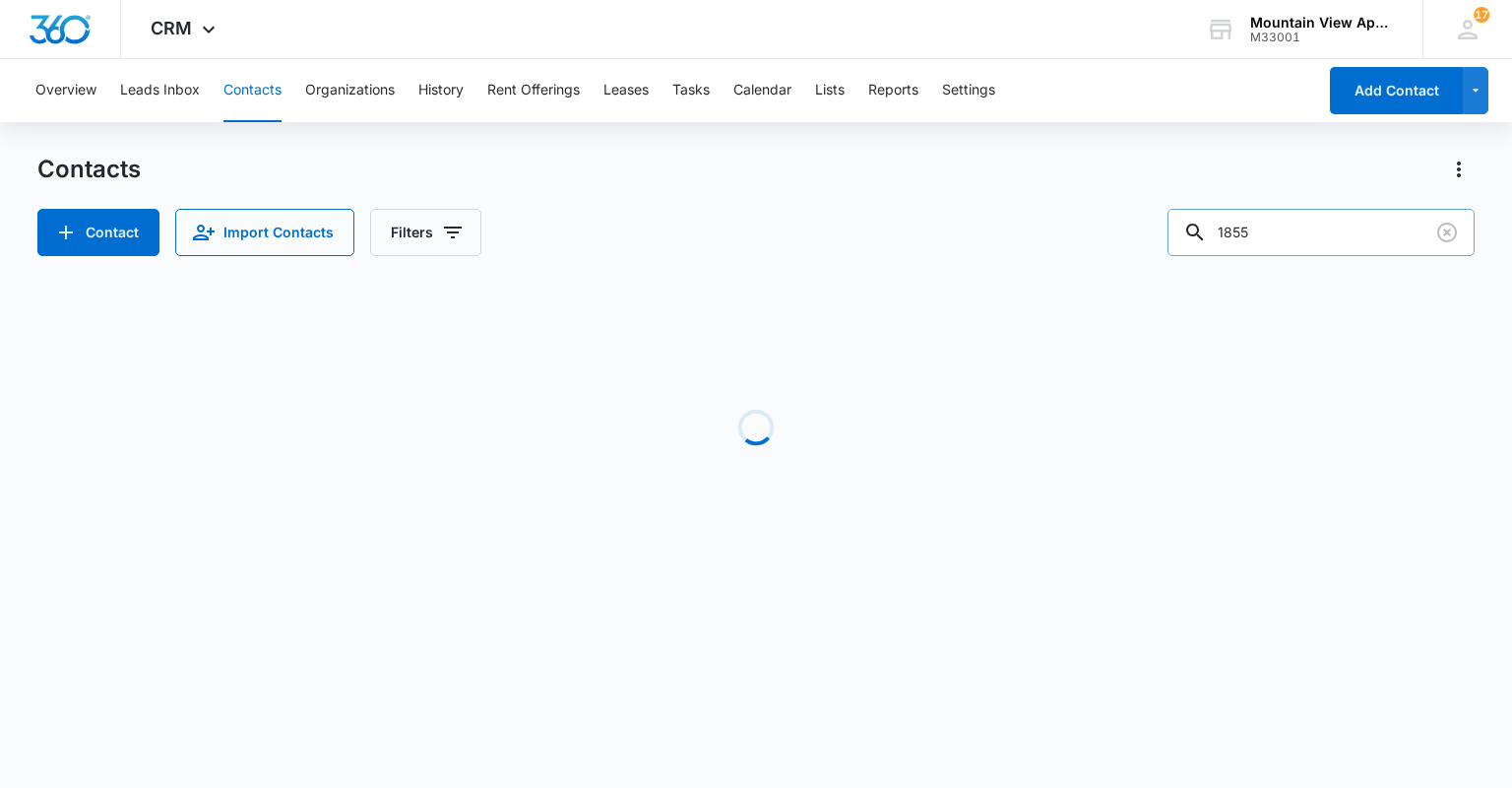 click on "1855" at bounding box center [1321, 232] 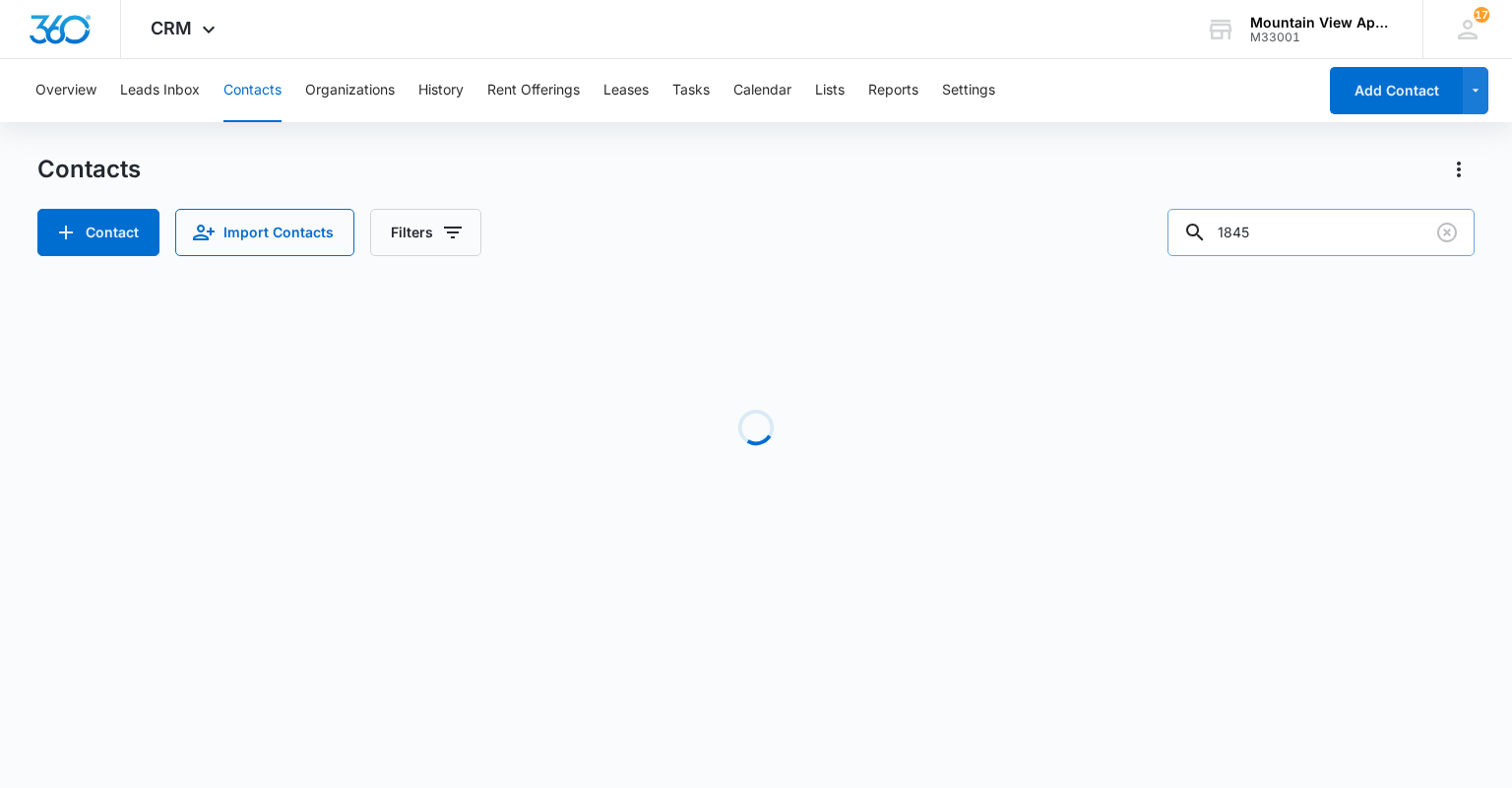 type on "1845" 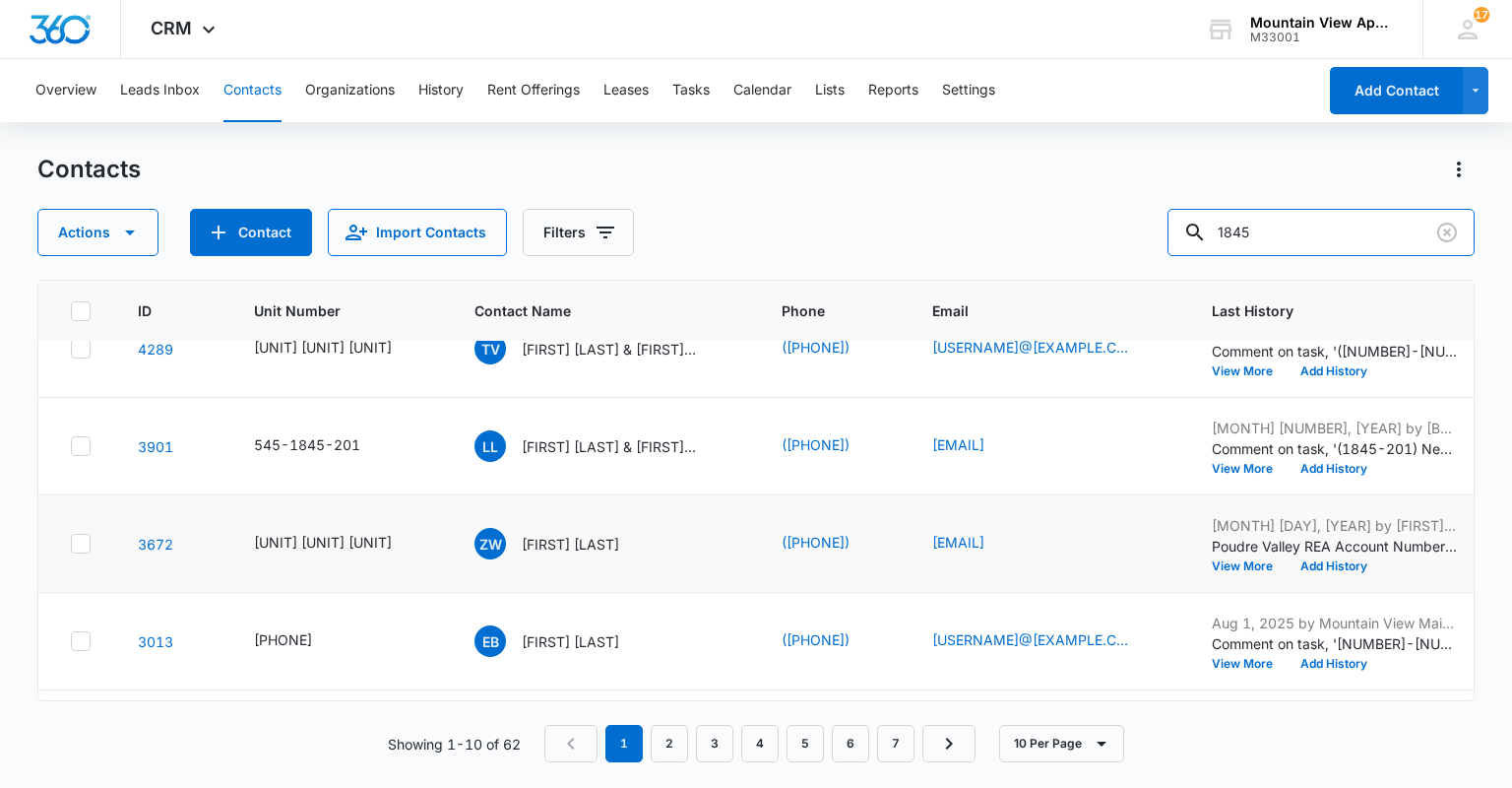 scroll, scrollTop: 624, scrollLeft: 0, axis: vertical 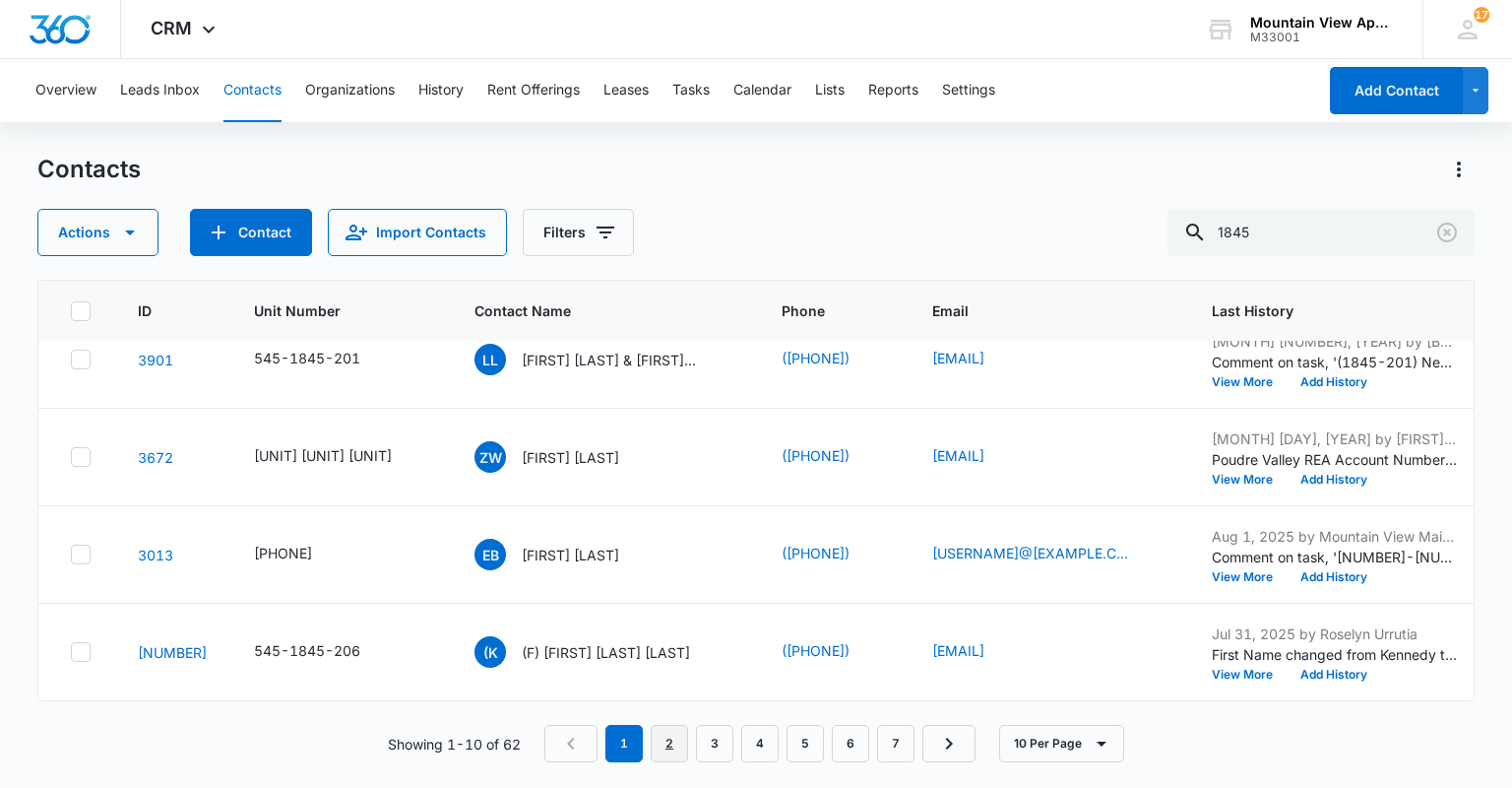 click on "2" at bounding box center [669, 744] 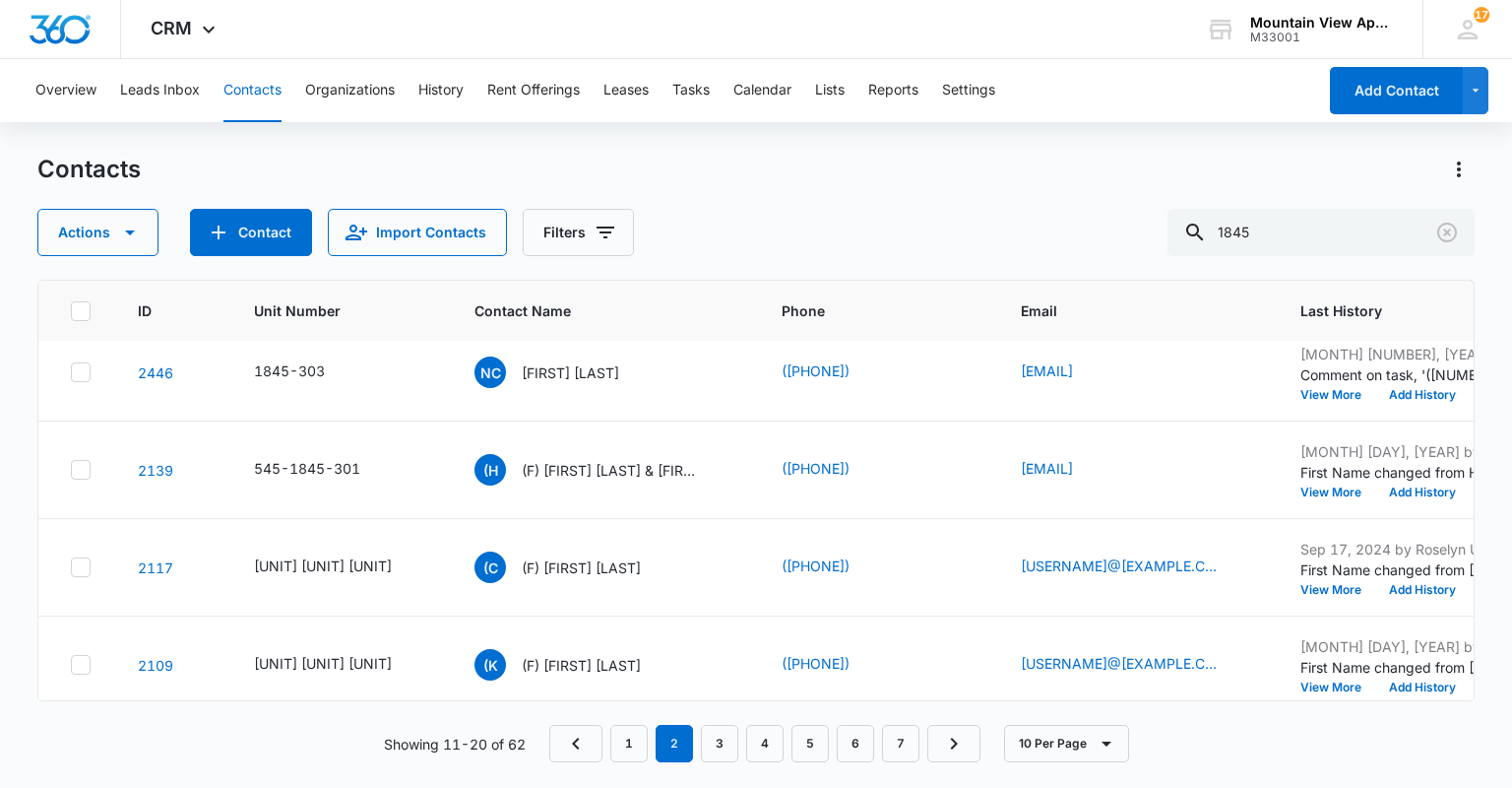 scroll, scrollTop: 624, scrollLeft: 0, axis: vertical 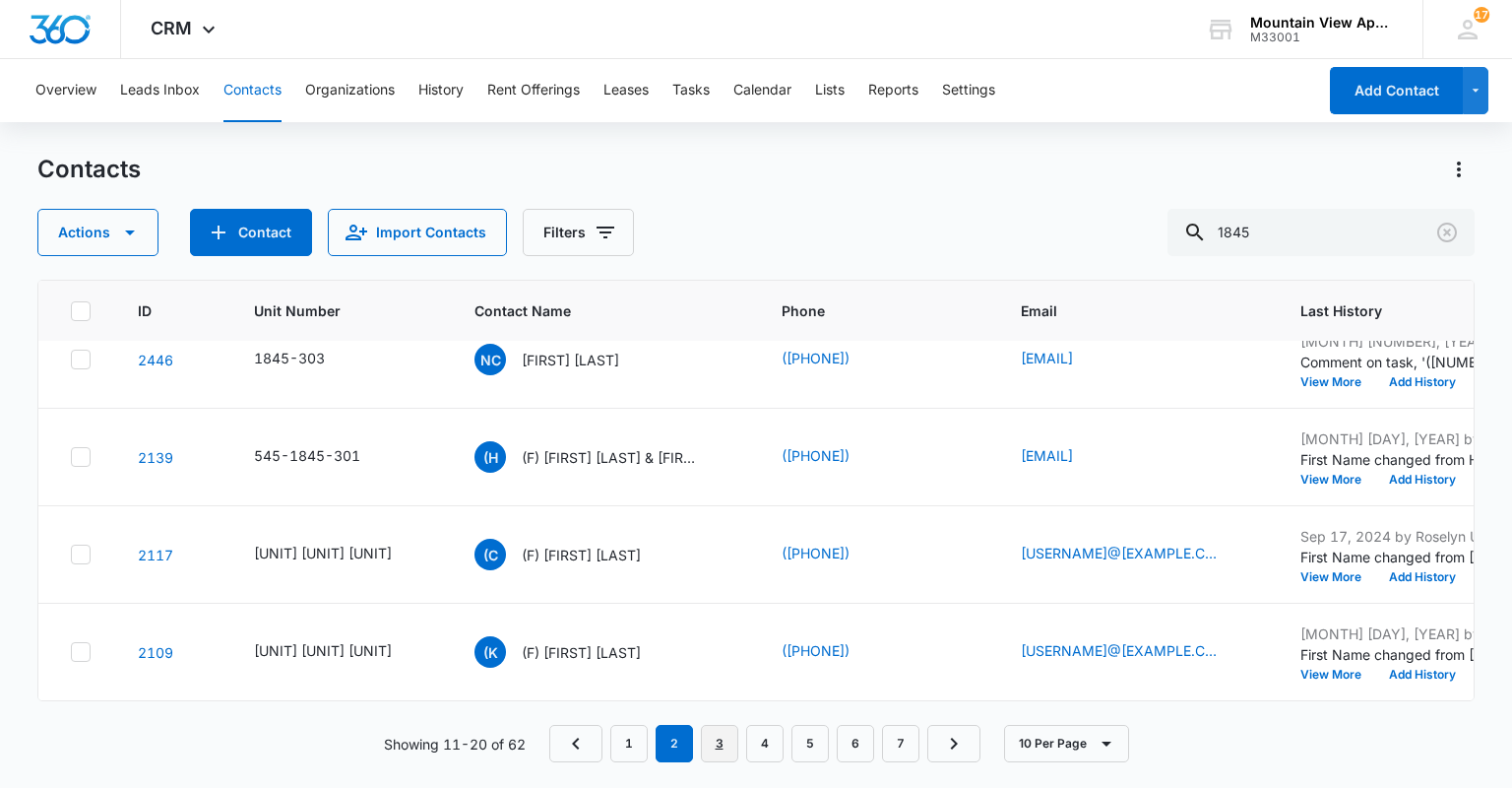 click on "3" at bounding box center [720, 744] 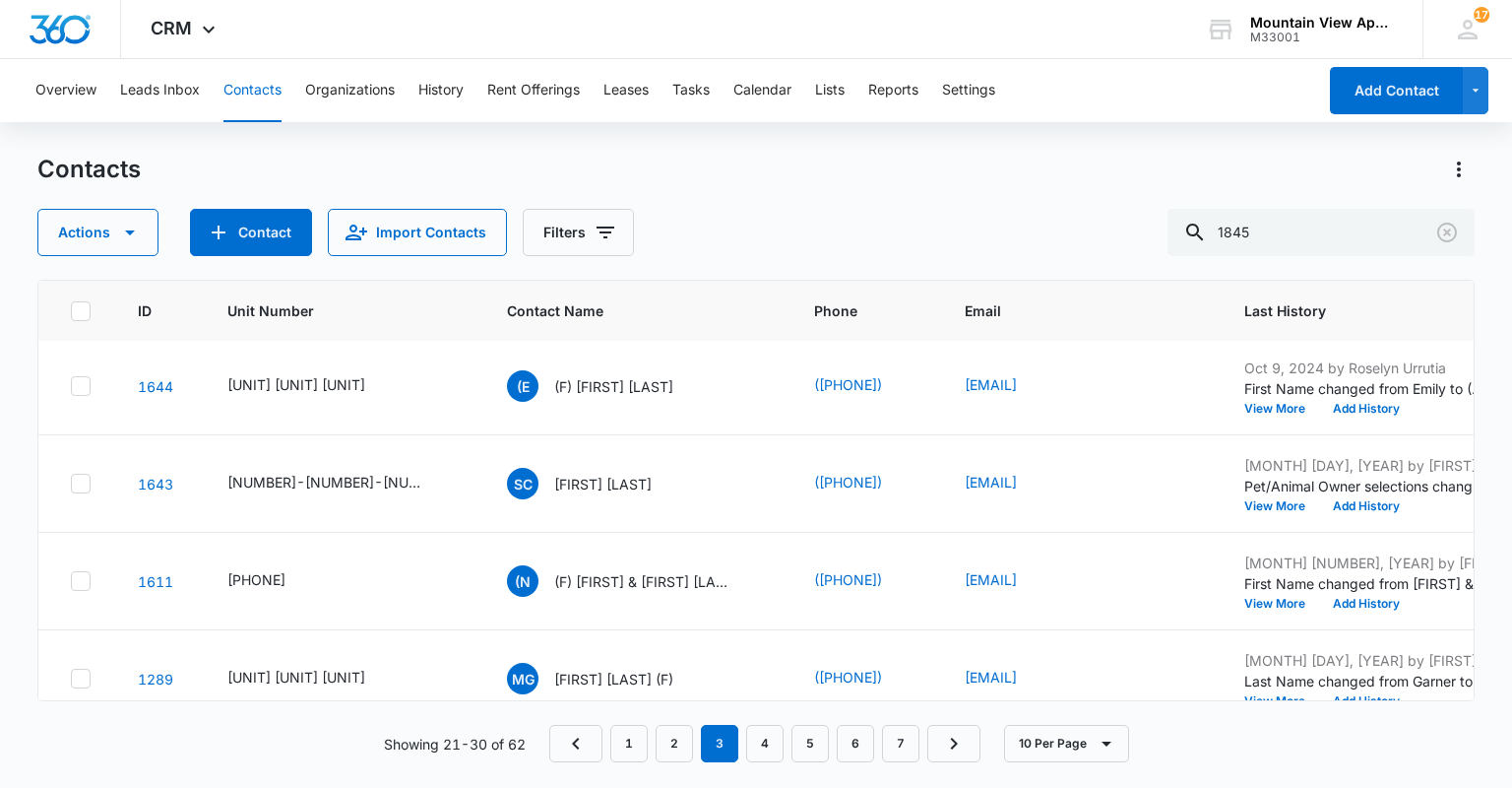 scroll, scrollTop: 624, scrollLeft: 0, axis: vertical 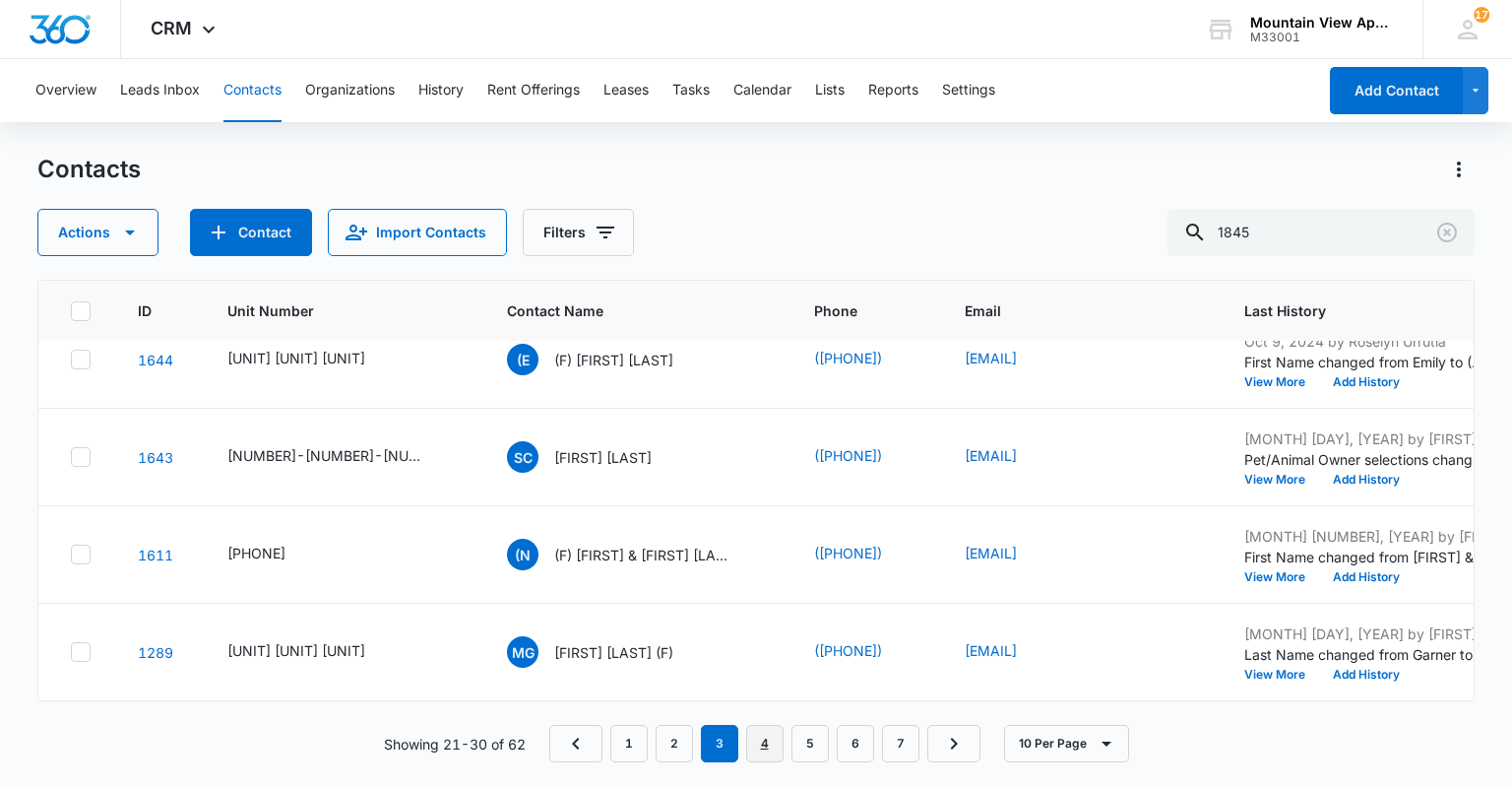 click on "4" at bounding box center (765, 744) 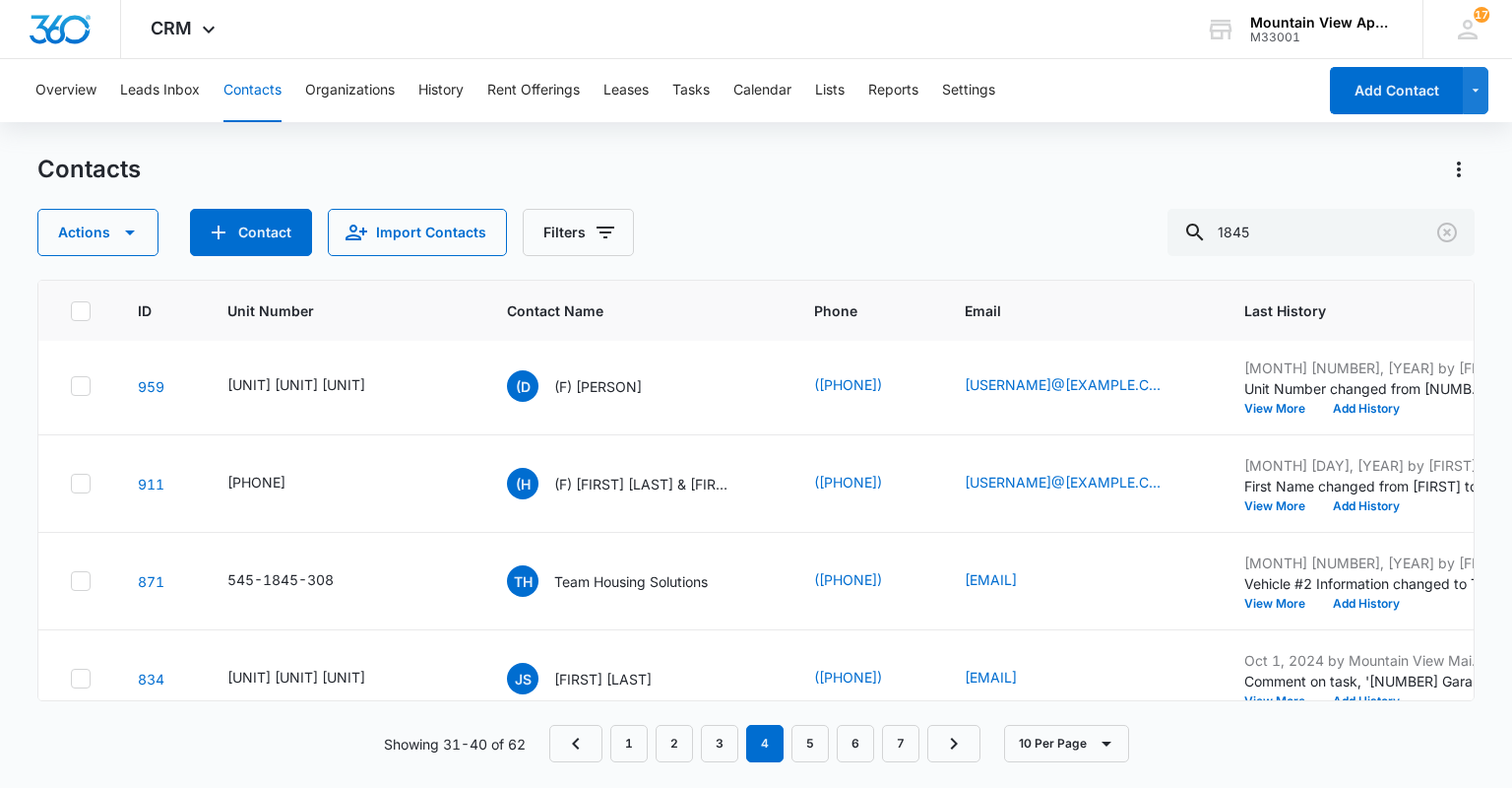 scroll, scrollTop: 158, scrollLeft: 0, axis: vertical 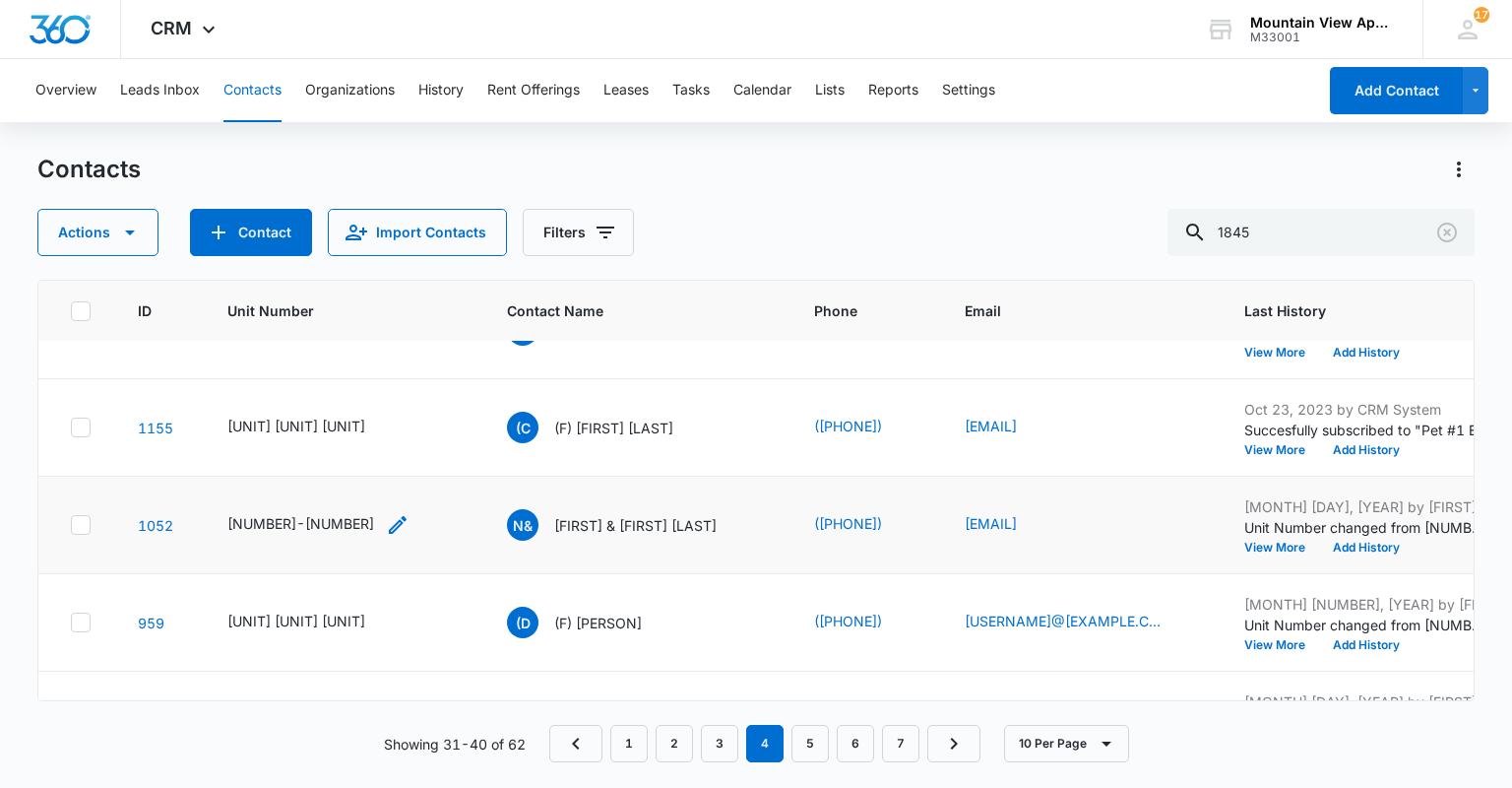 click on "[NUMBER]-[NUMBER]" at bounding box center (300, 523) 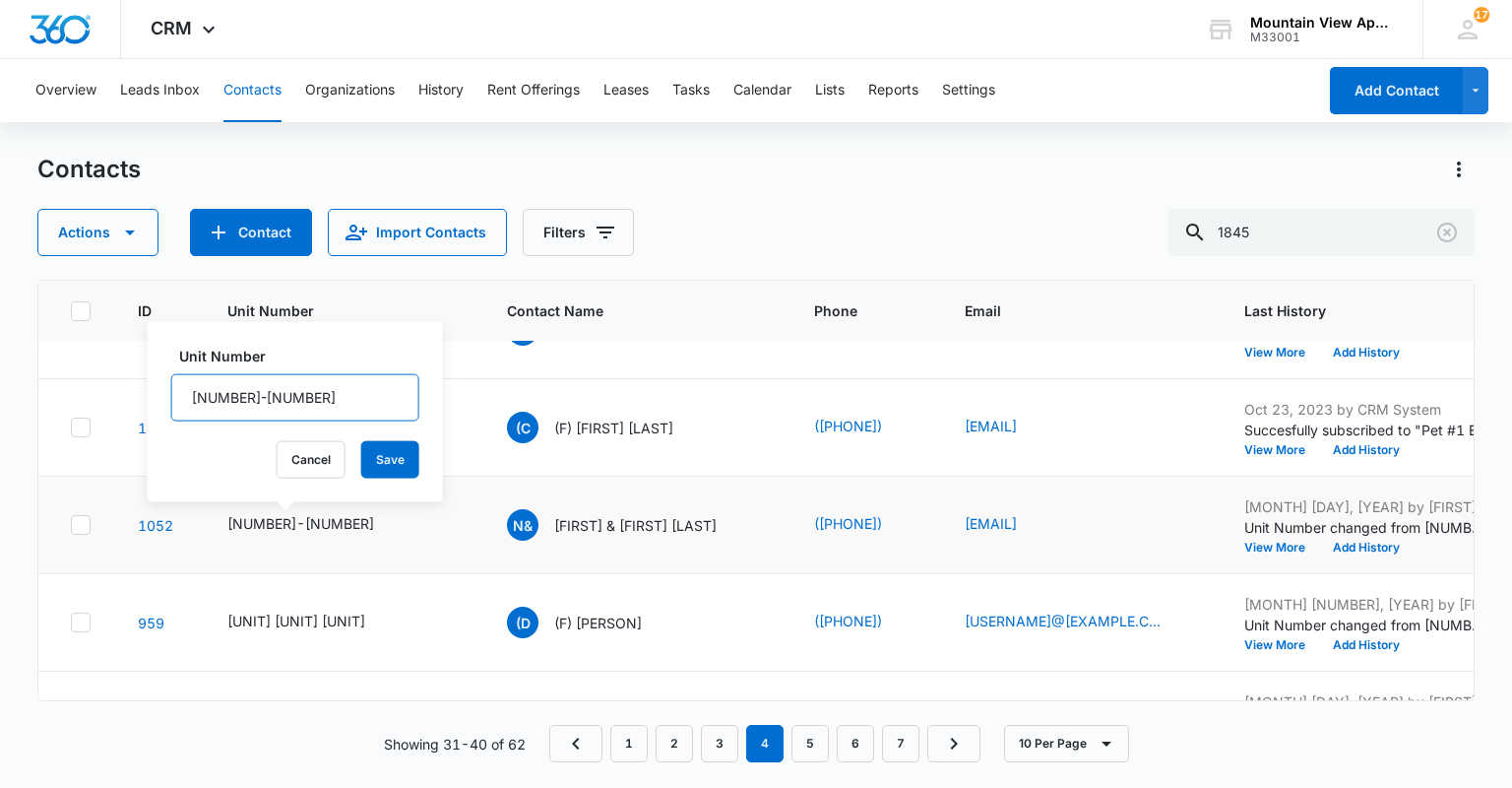 click on "[NUMBER]-[NUMBER]" at bounding box center (295, 398) 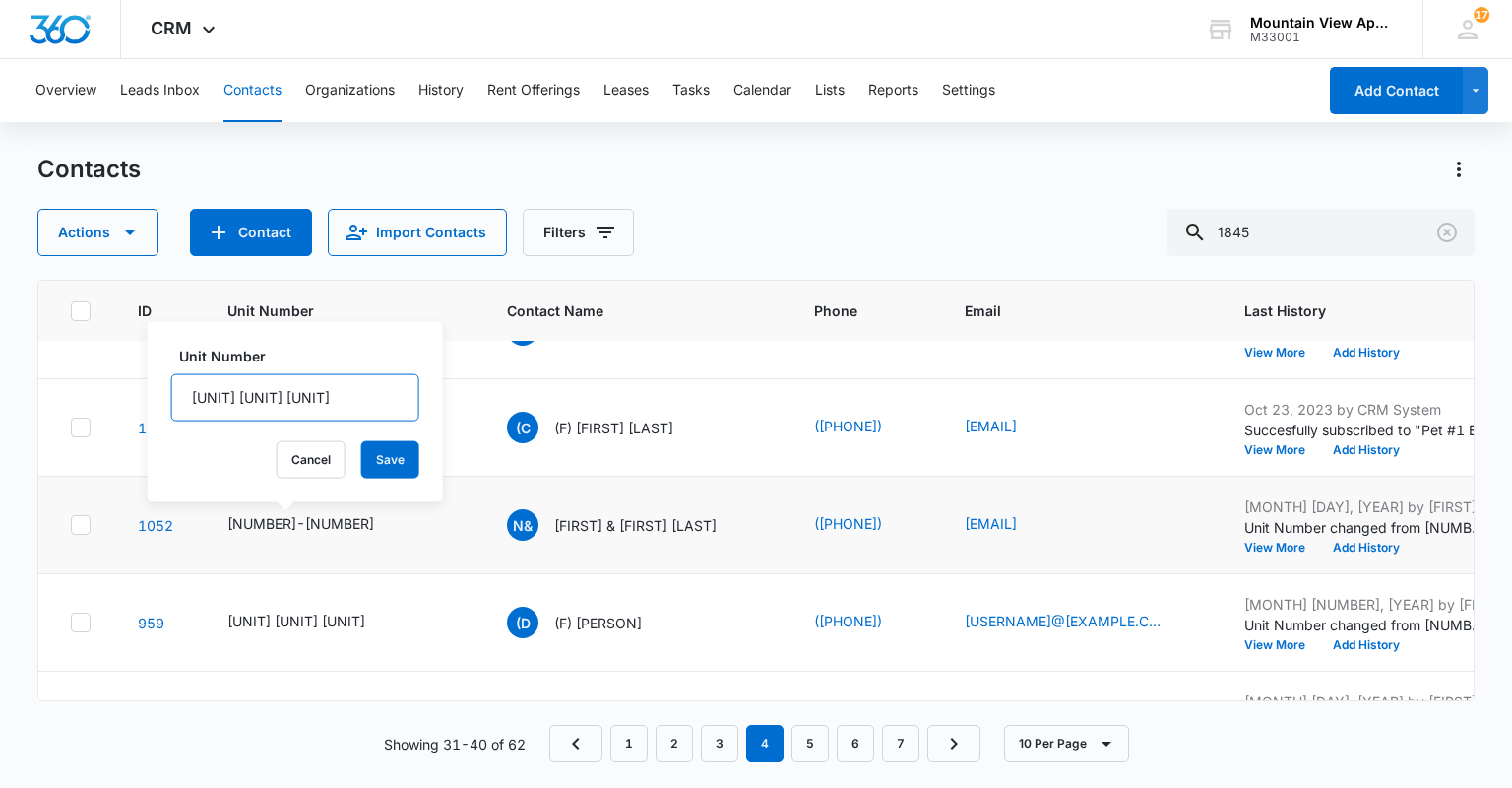 click on "[UNIT] [UNIT] [UNIT]" at bounding box center [295, 398] 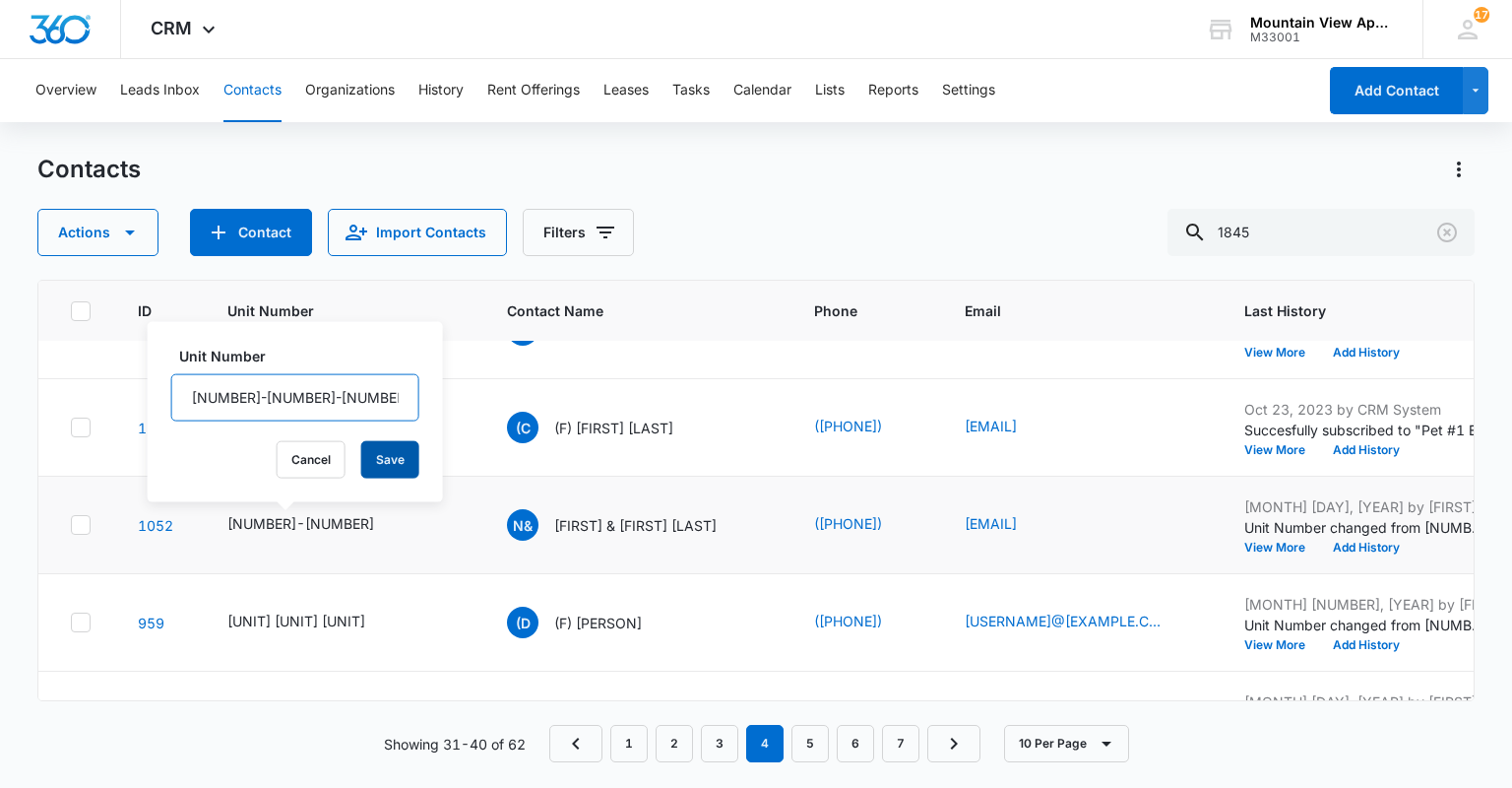 type on "[NUMBER]-[NUMBER]-[NUMBER]" 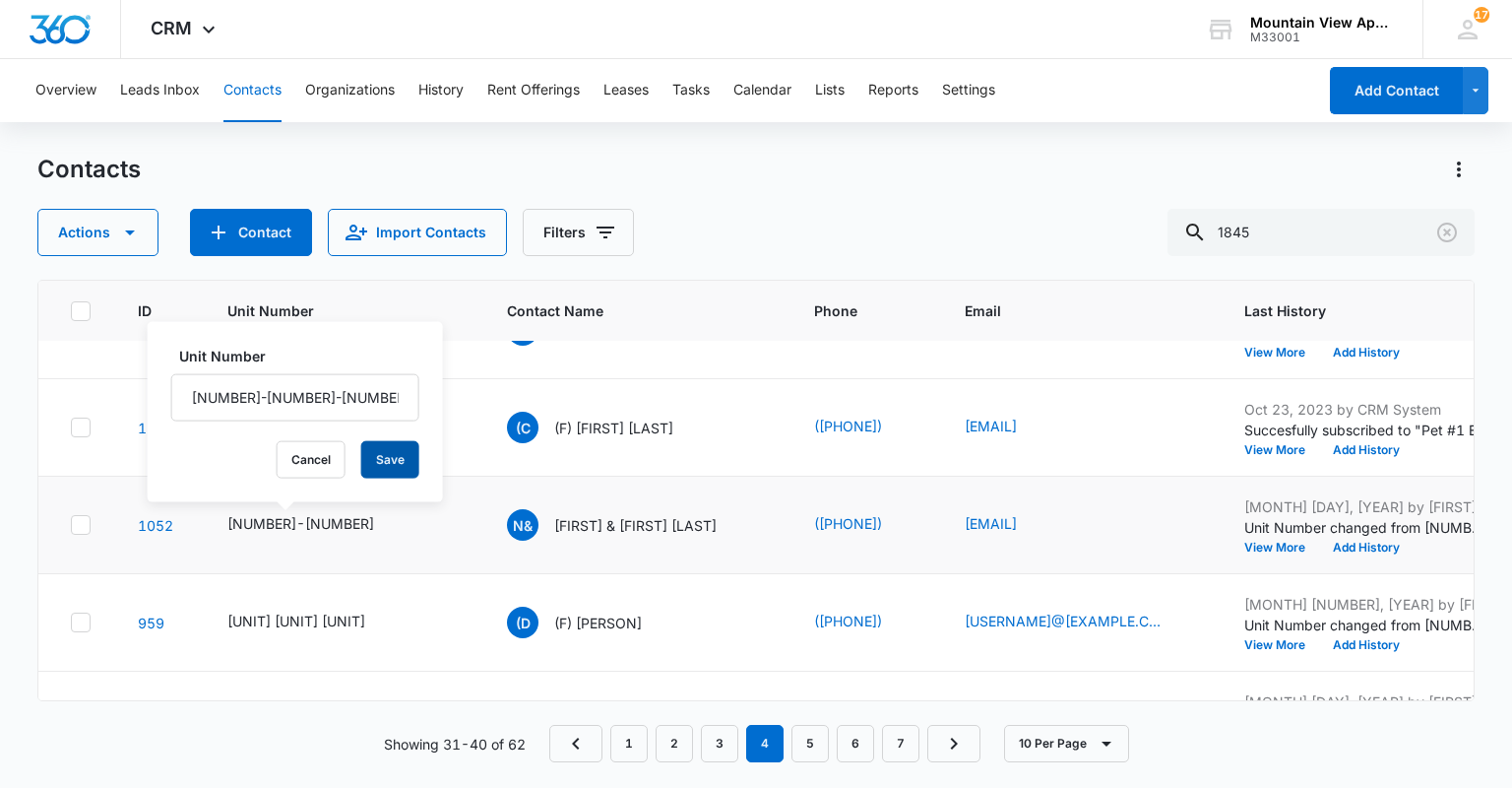 click on "Save" at bounding box center (390, 460) 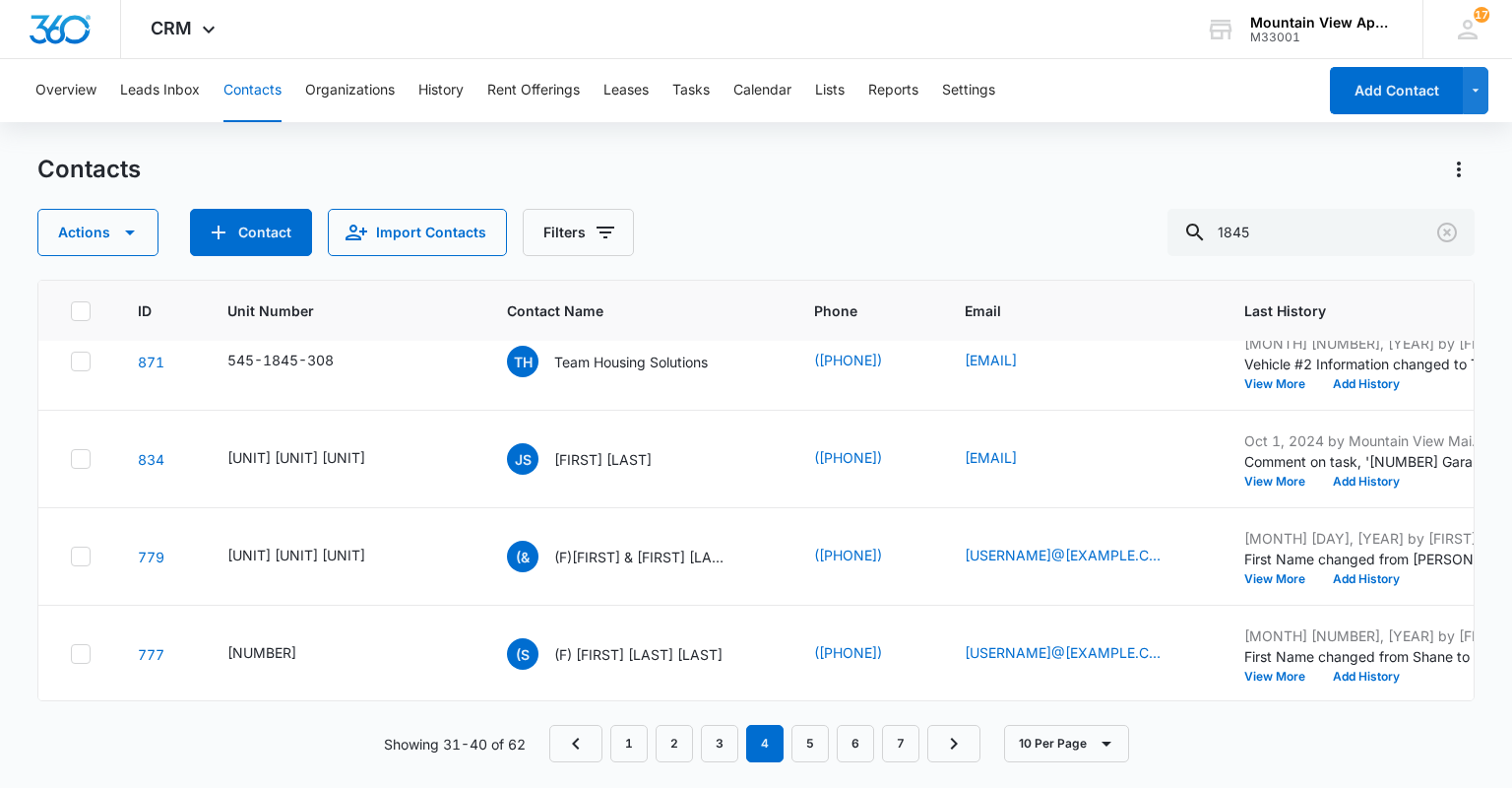 scroll, scrollTop: 624, scrollLeft: 0, axis: vertical 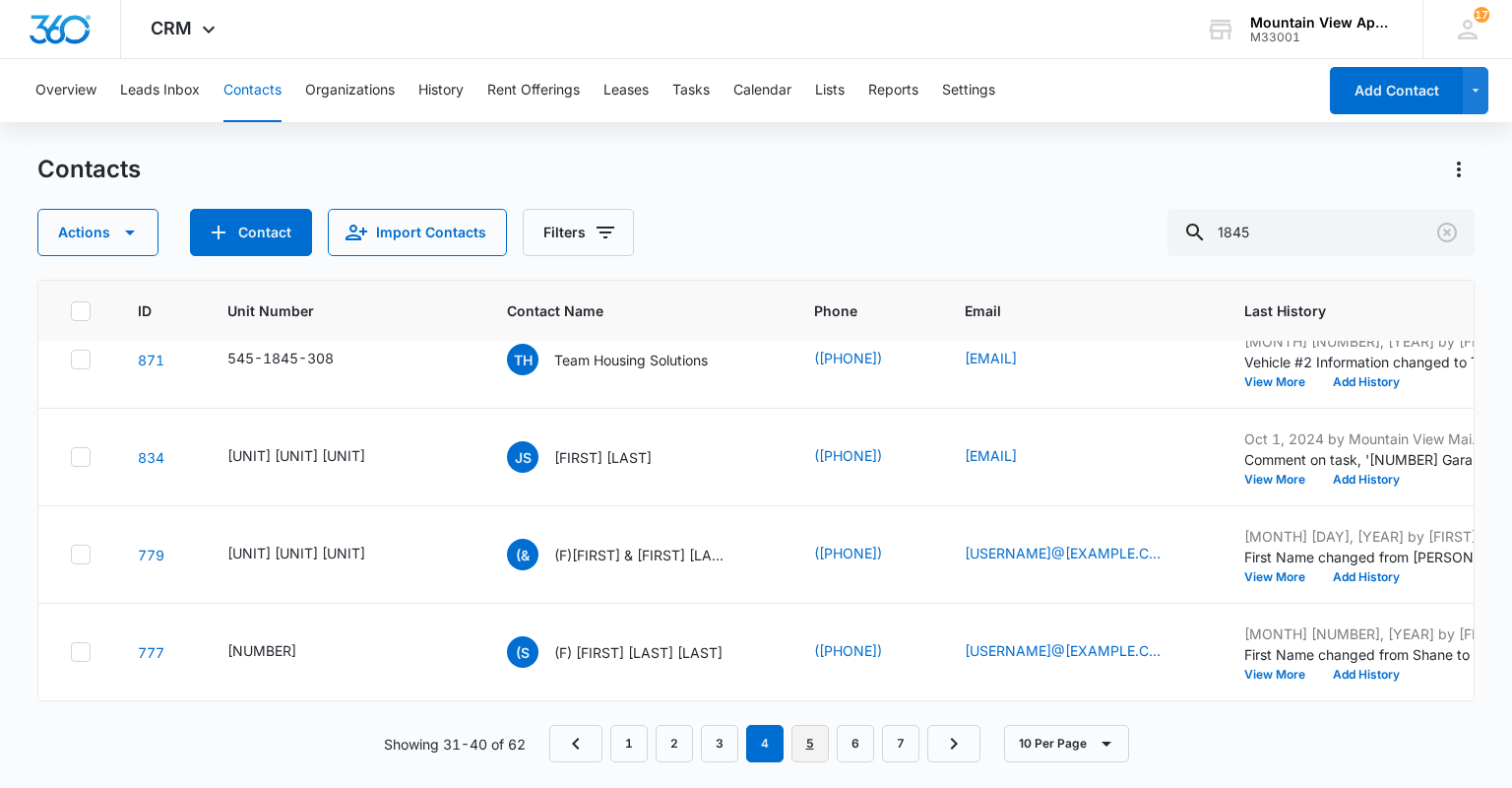 click on "5" at bounding box center [810, 744] 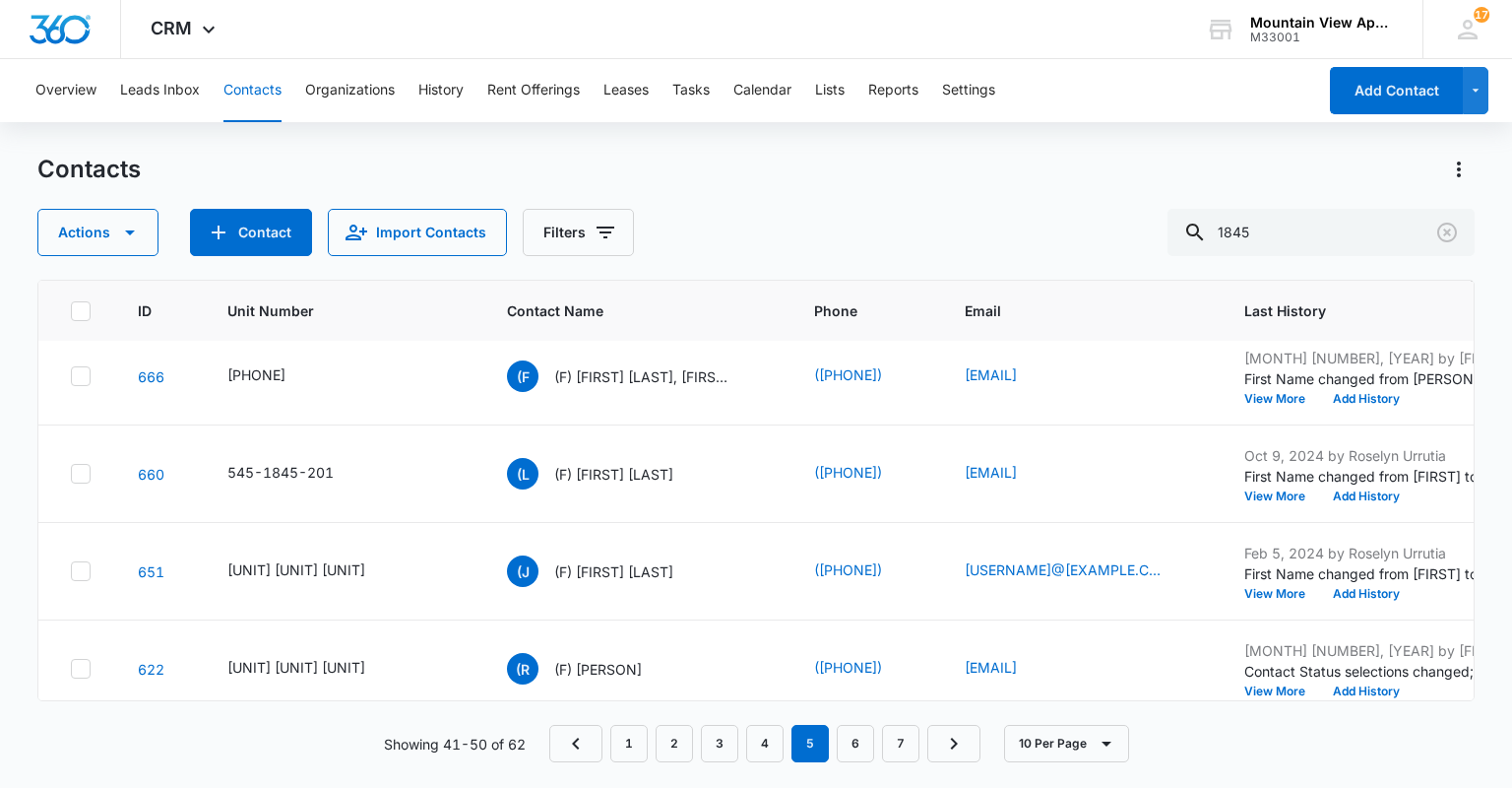 scroll, scrollTop: 624, scrollLeft: 0, axis: vertical 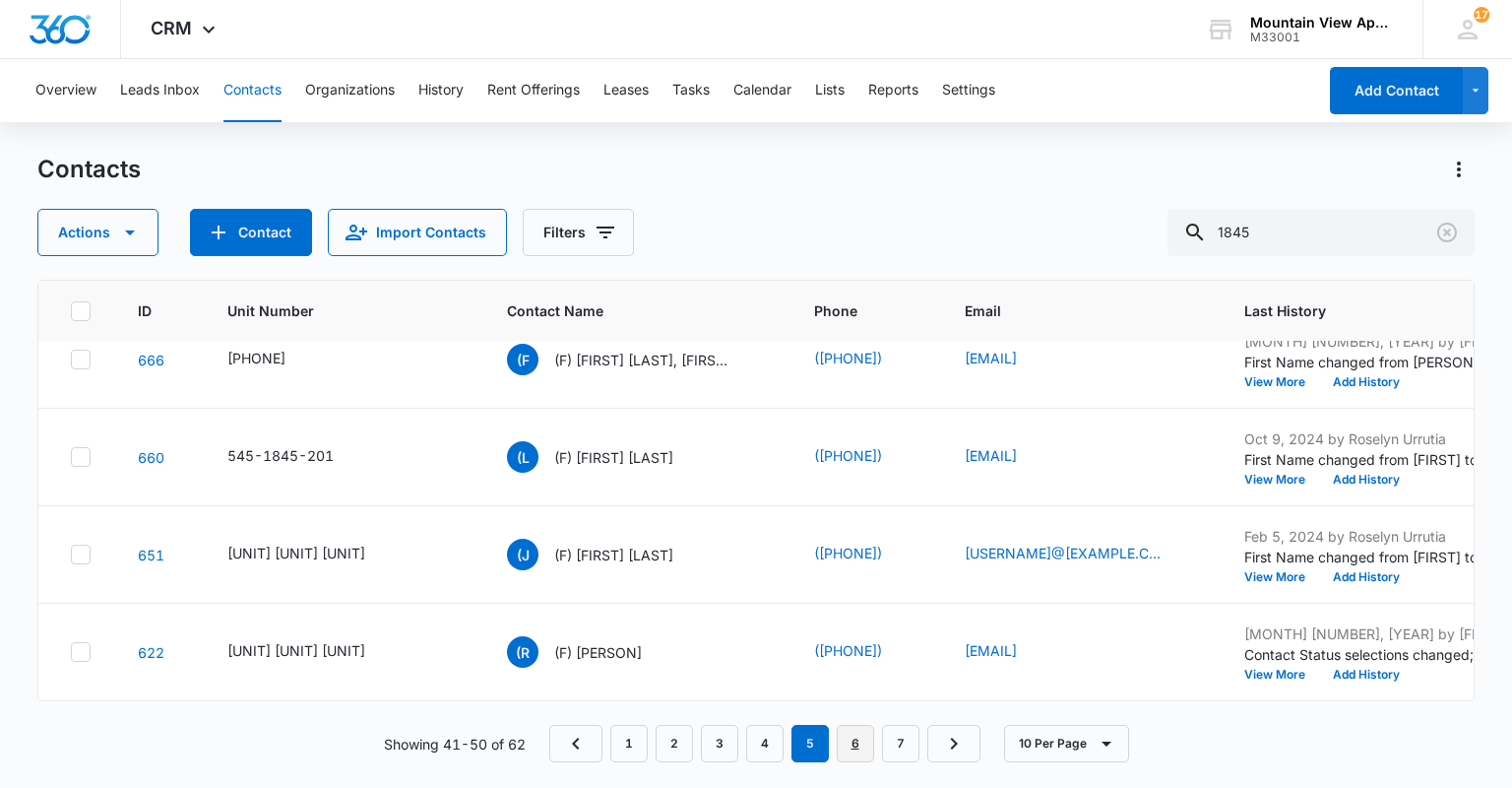 click on "6" at bounding box center [855, 744] 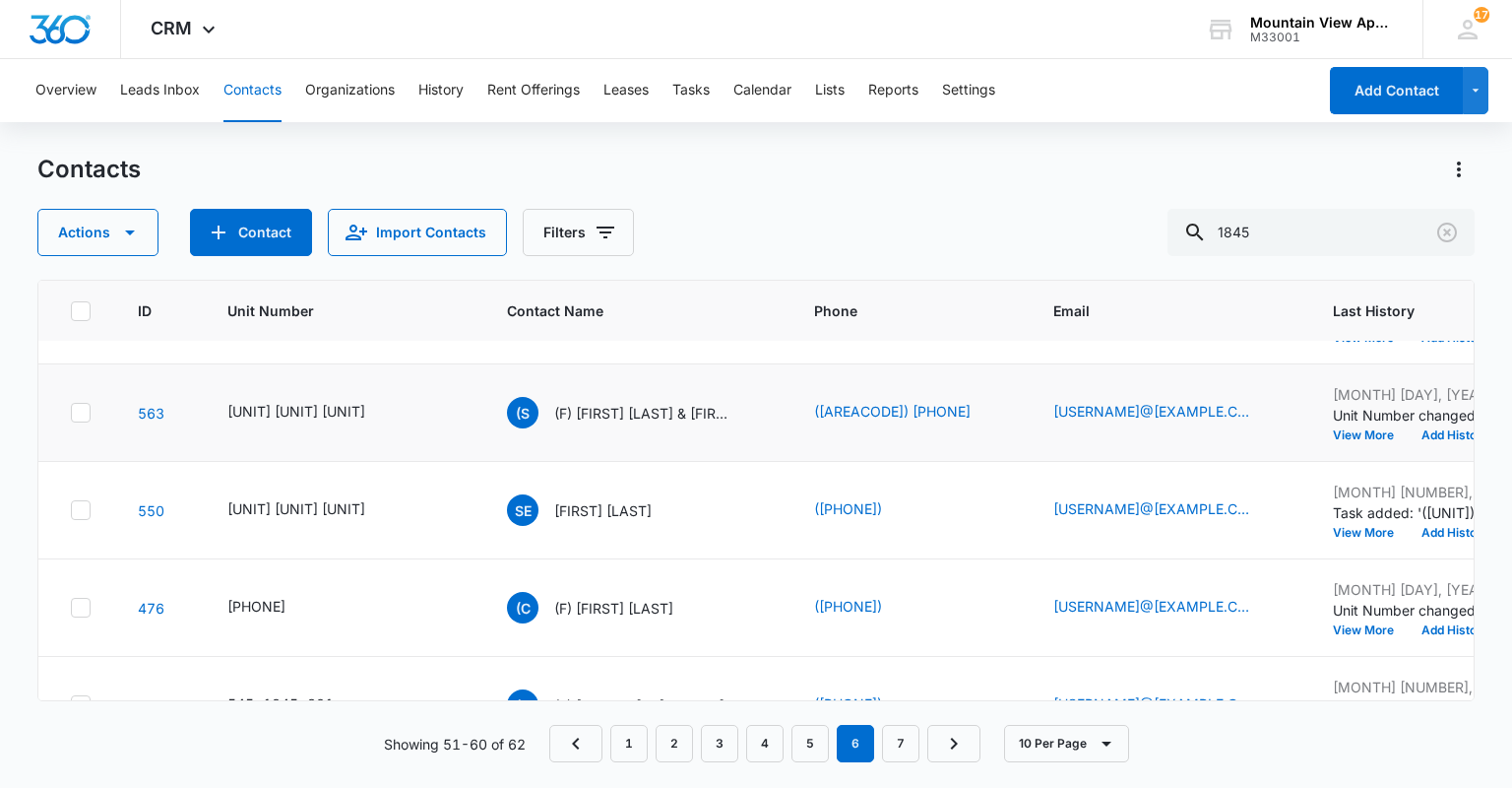 scroll, scrollTop: 158, scrollLeft: 0, axis: vertical 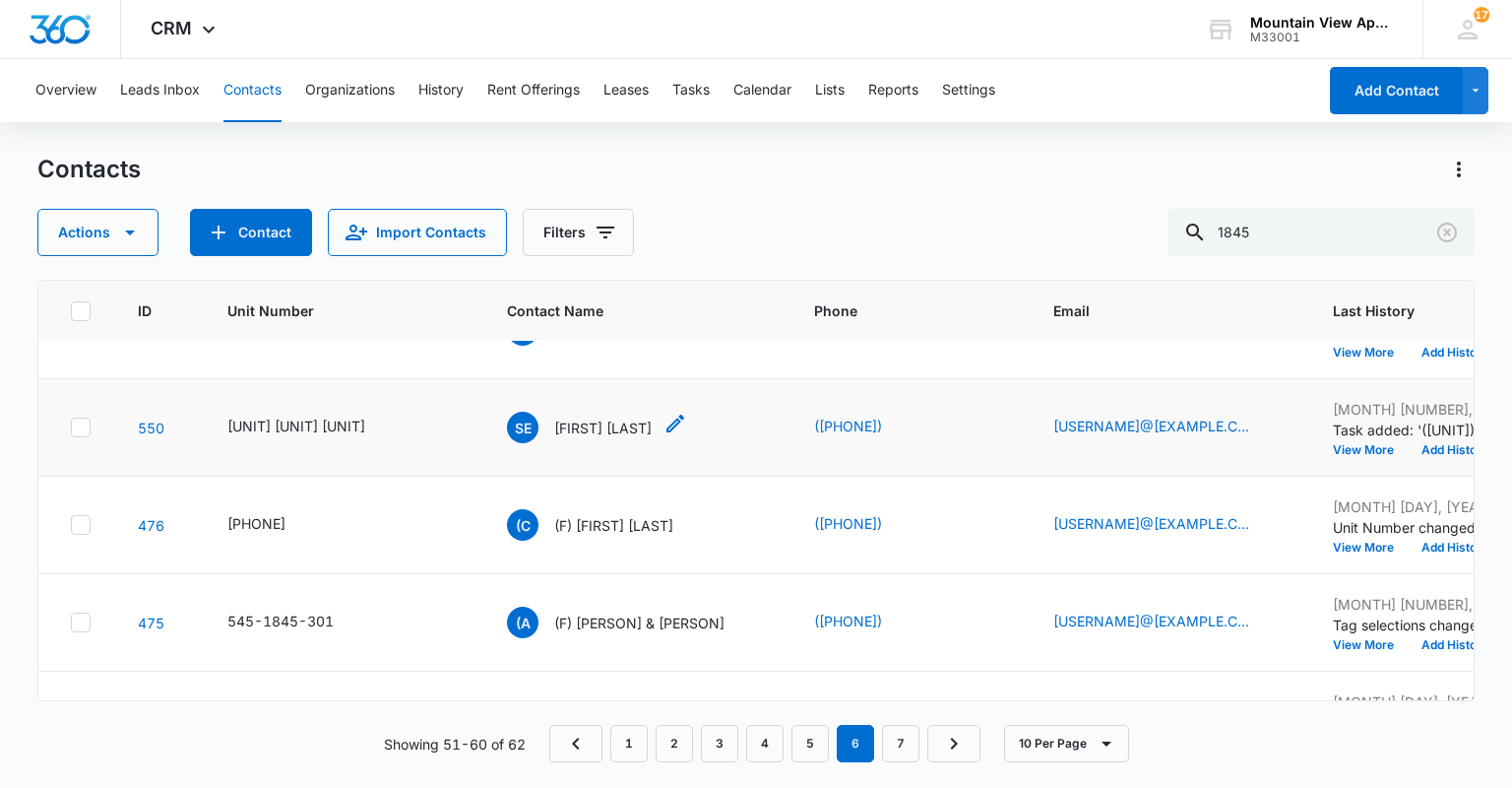 click on "[FIRST] [LAST]" at bounding box center [602, 427] 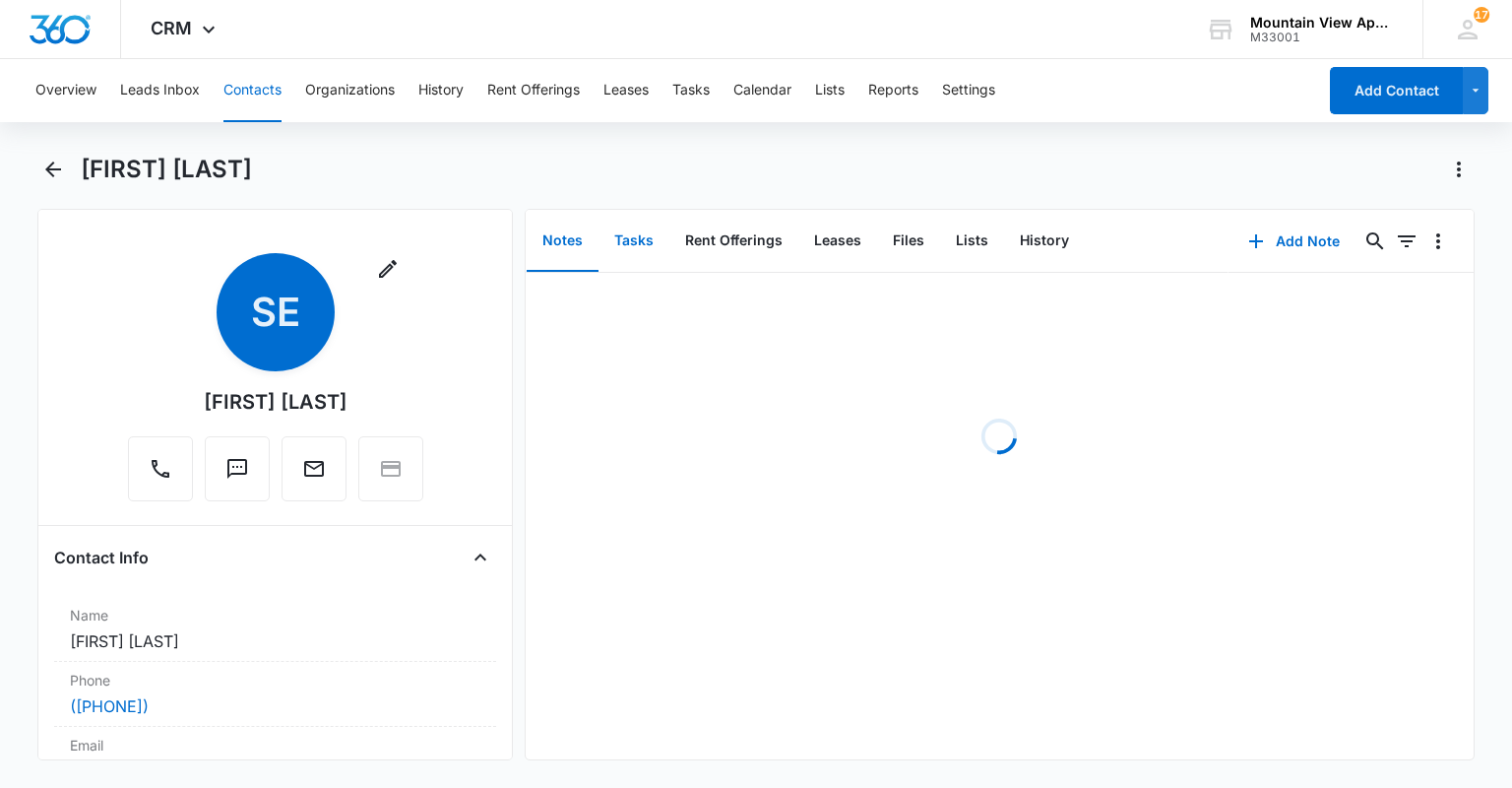 click on "Tasks" at bounding box center [634, 241] 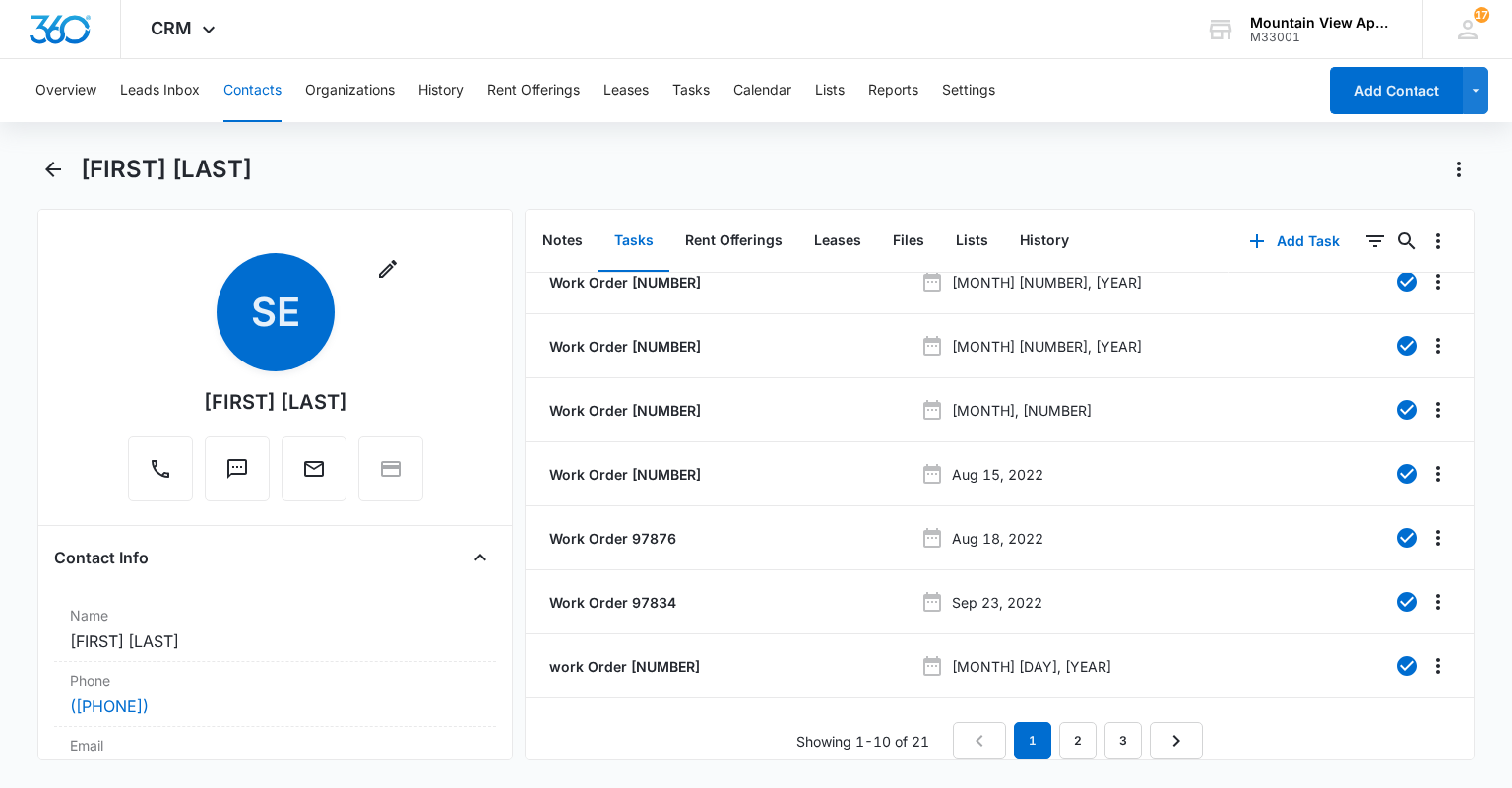 scroll, scrollTop: 225, scrollLeft: 0, axis: vertical 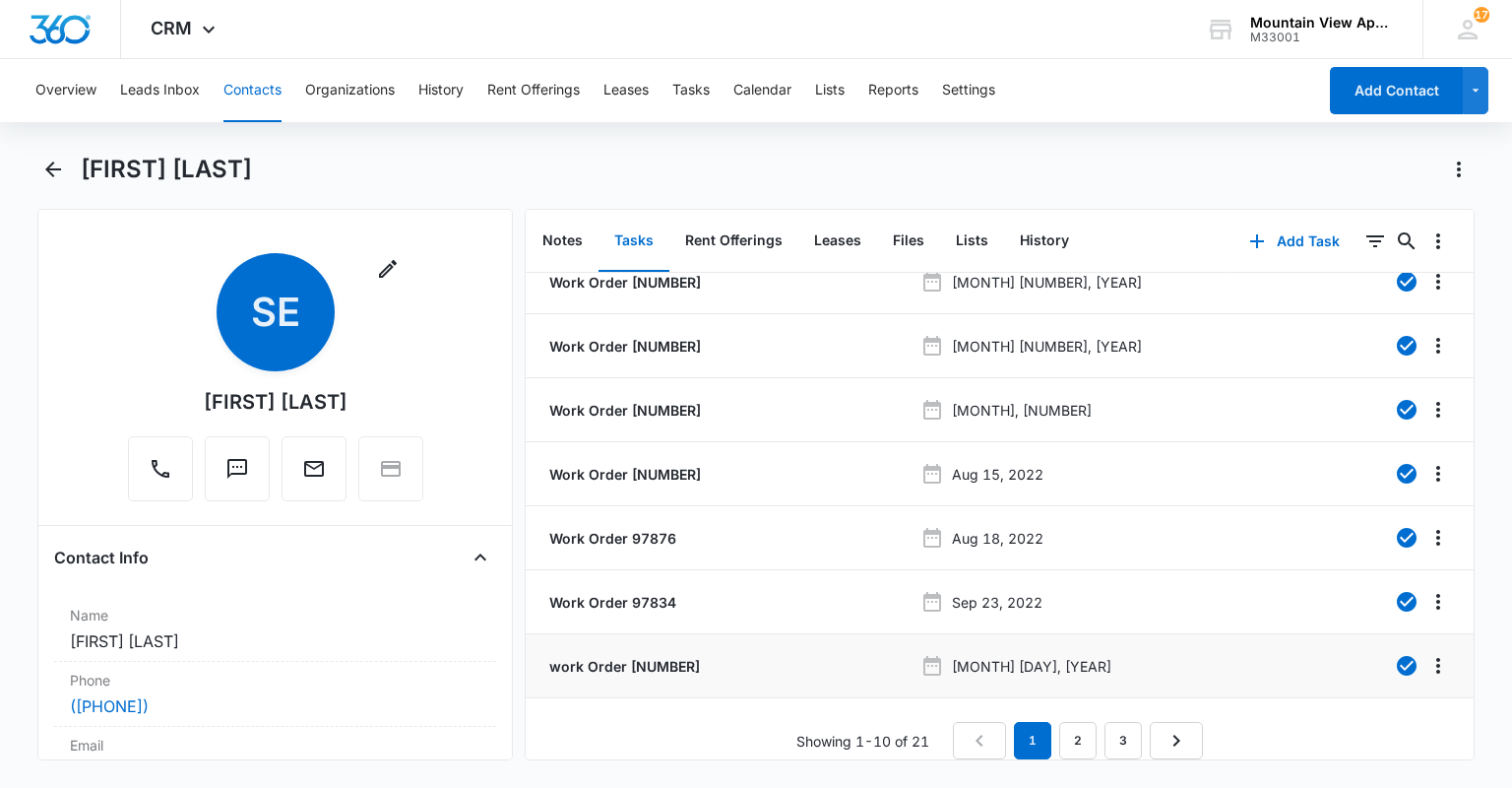 click on "work Order [NUMBER]" at bounding box center [622, 666] 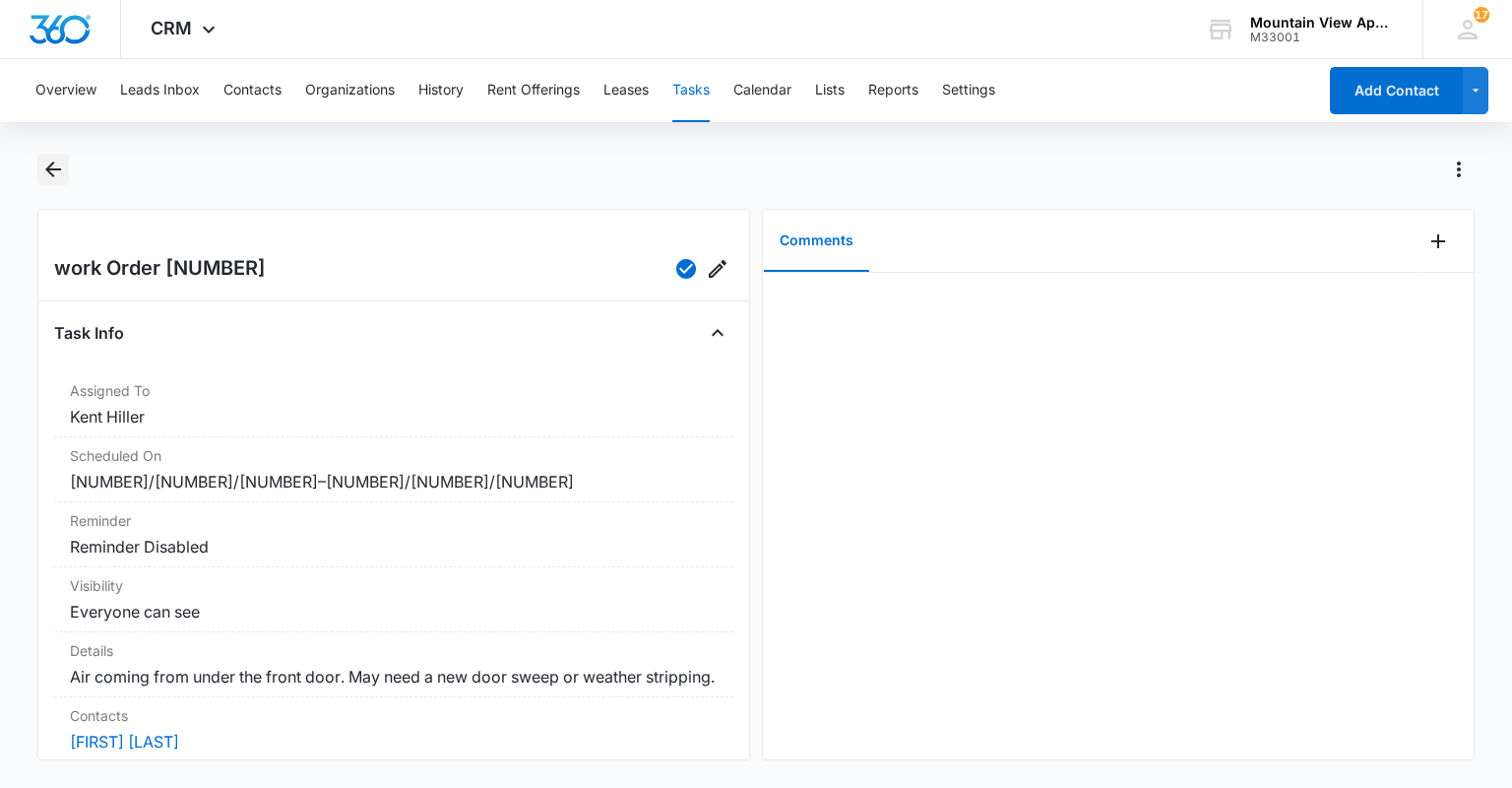 click 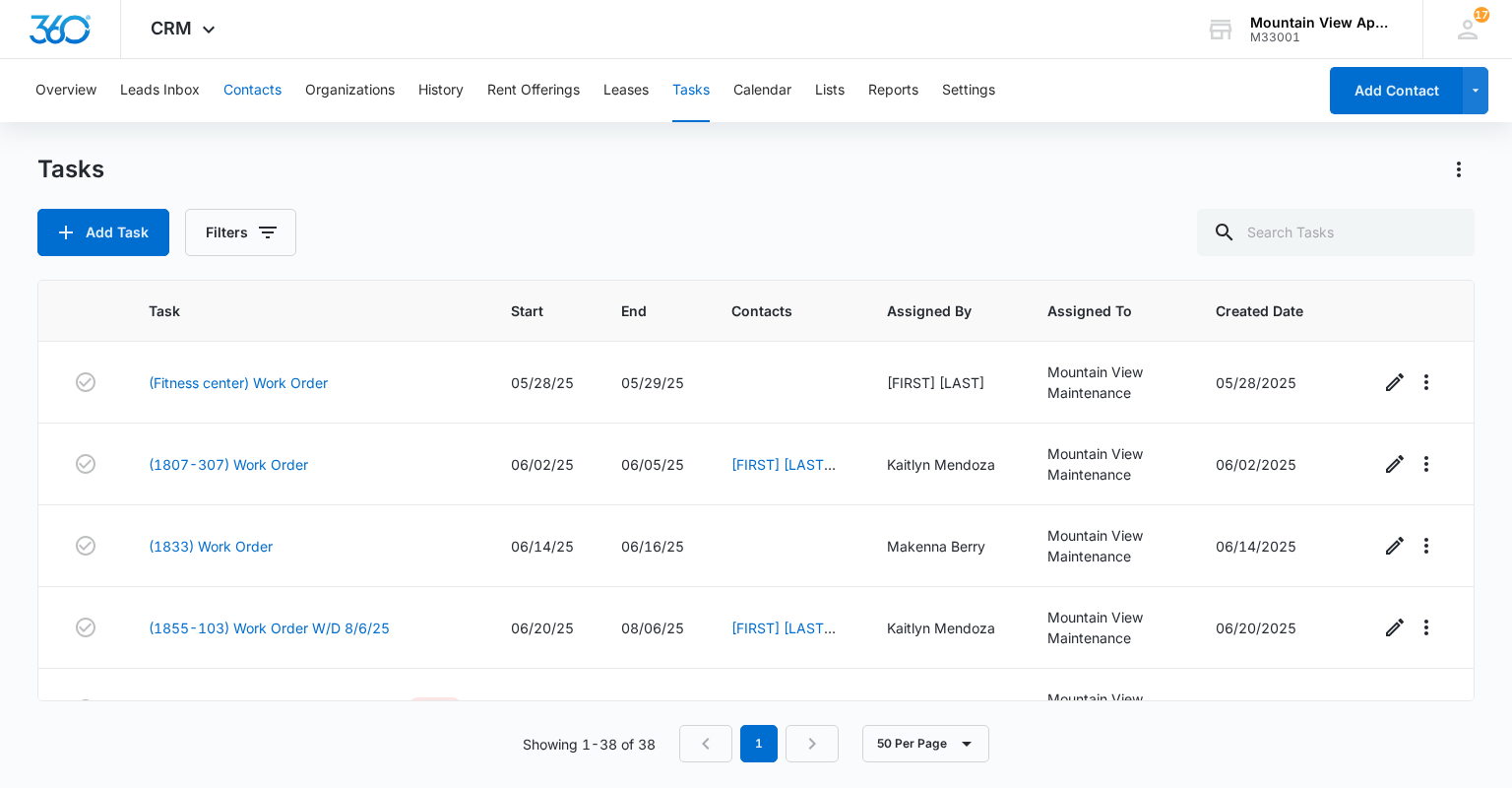 click on "Contacts" at bounding box center (252, 91) 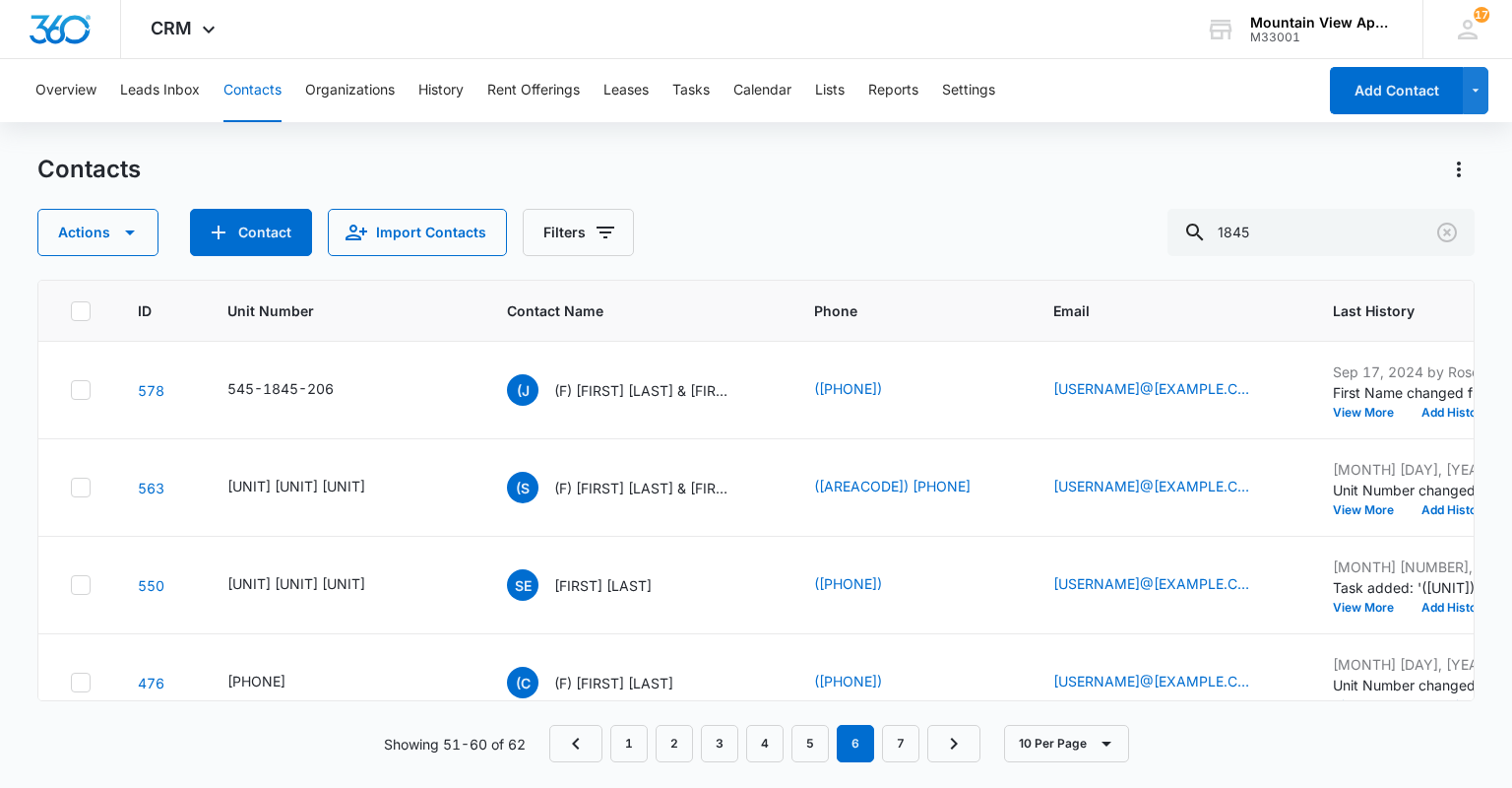 scroll, scrollTop: 158, scrollLeft: 0, axis: vertical 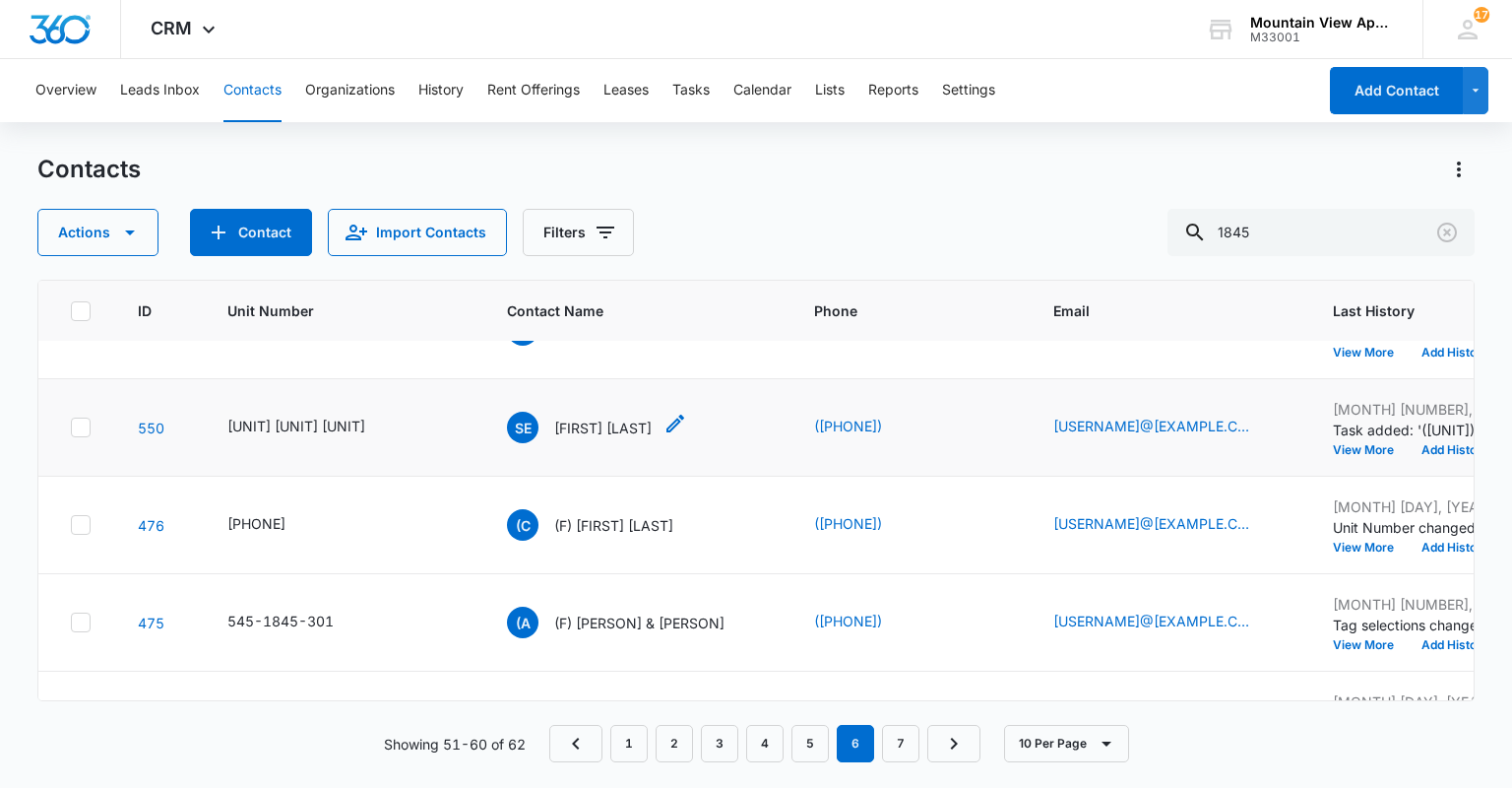 click on "[FIRST] [LAST]" at bounding box center (602, 427) 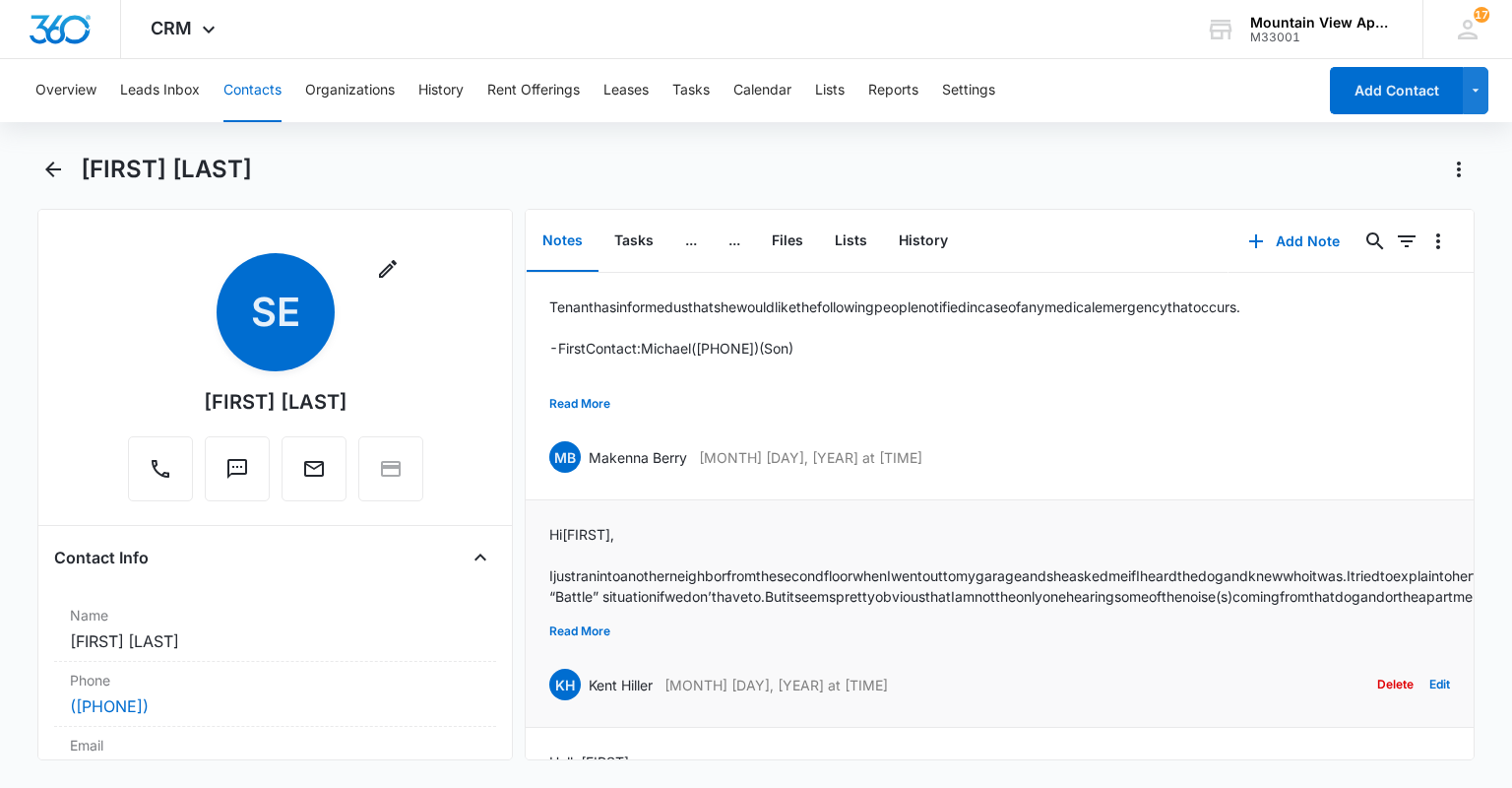 scroll, scrollTop: 79, scrollLeft: 0, axis: vertical 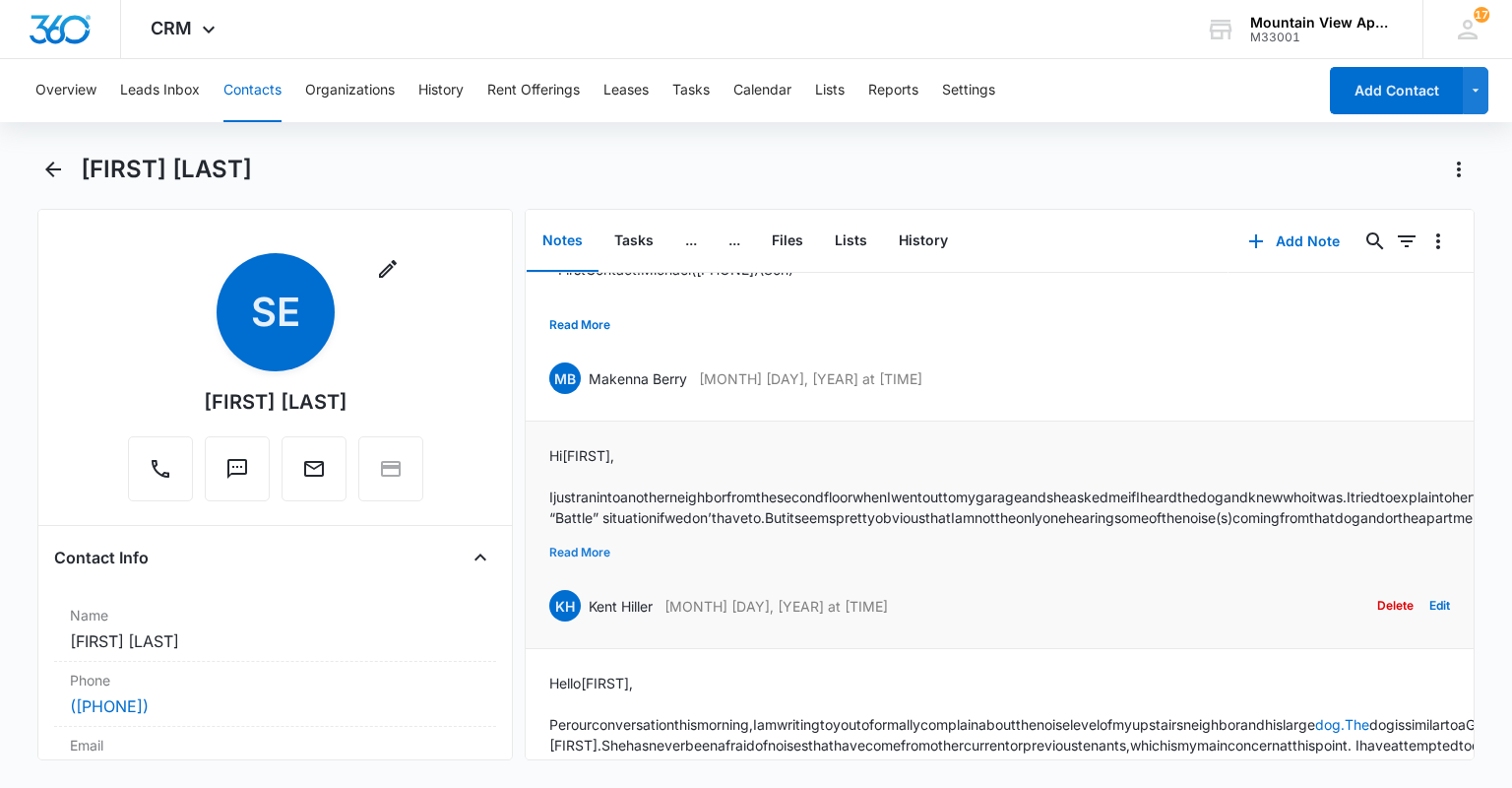 click on "Read More" at bounding box center [580, 553] 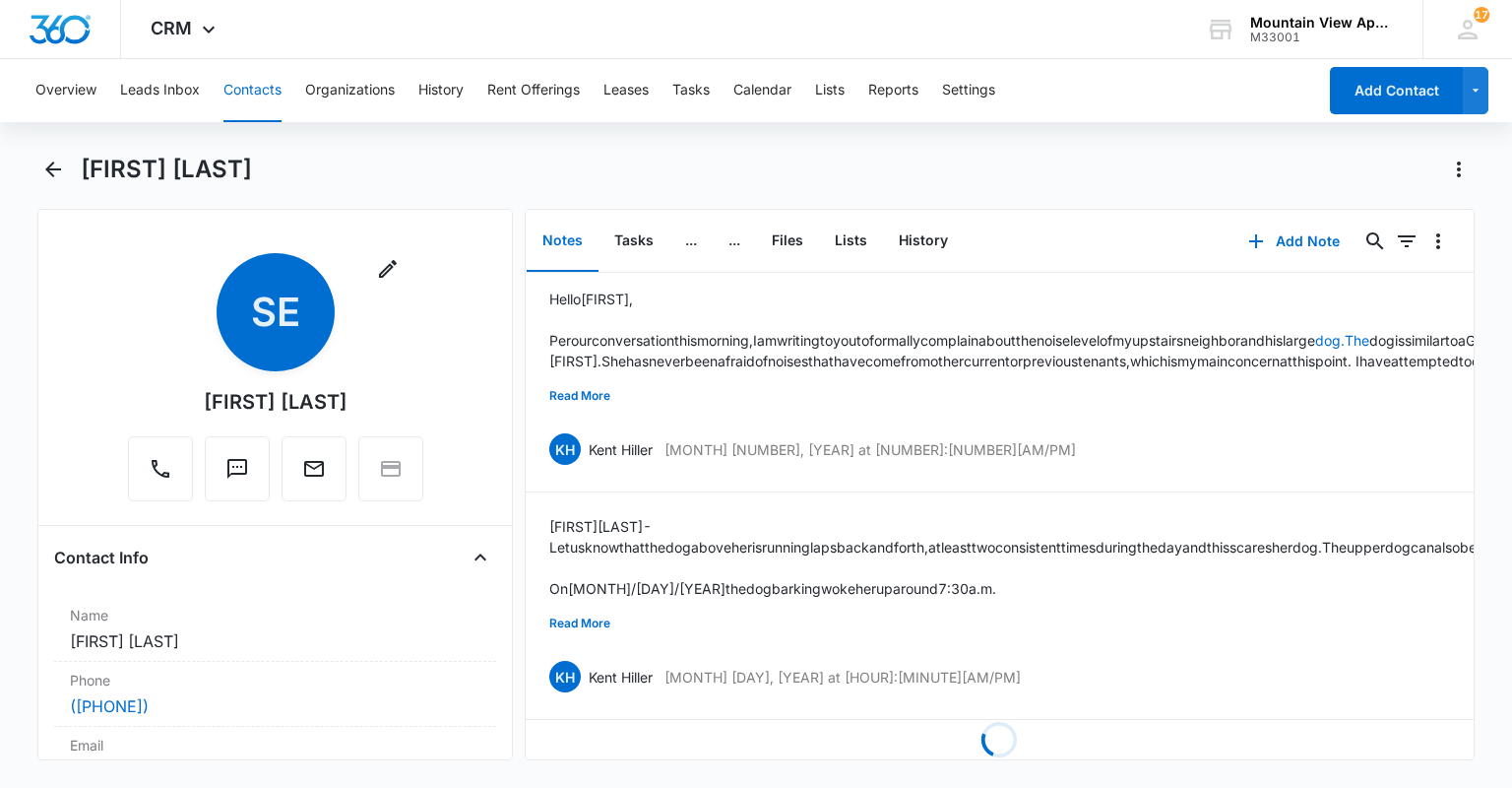 scroll, scrollTop: 717, scrollLeft: 0, axis: vertical 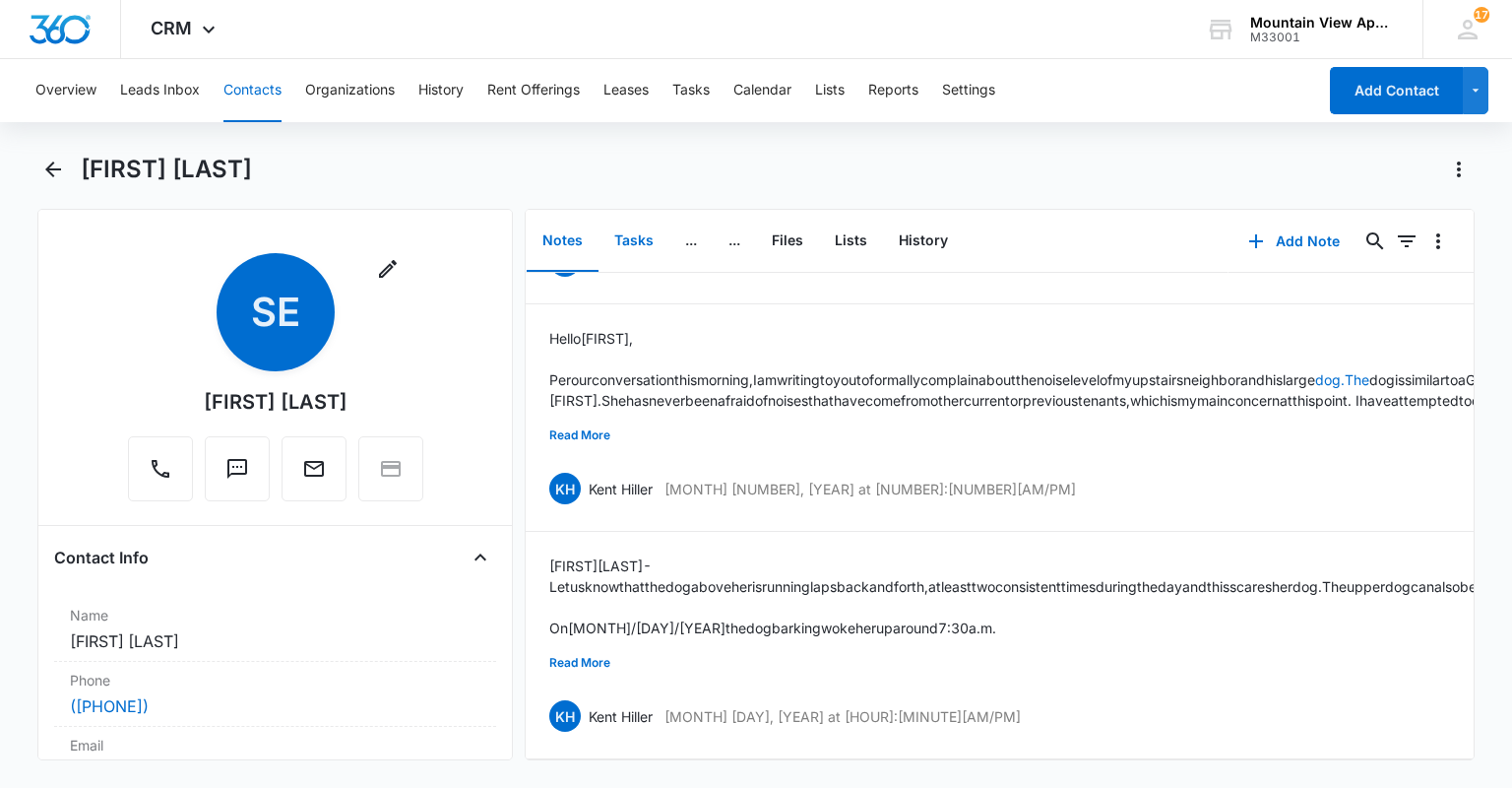 click on "Tasks" at bounding box center (634, 241) 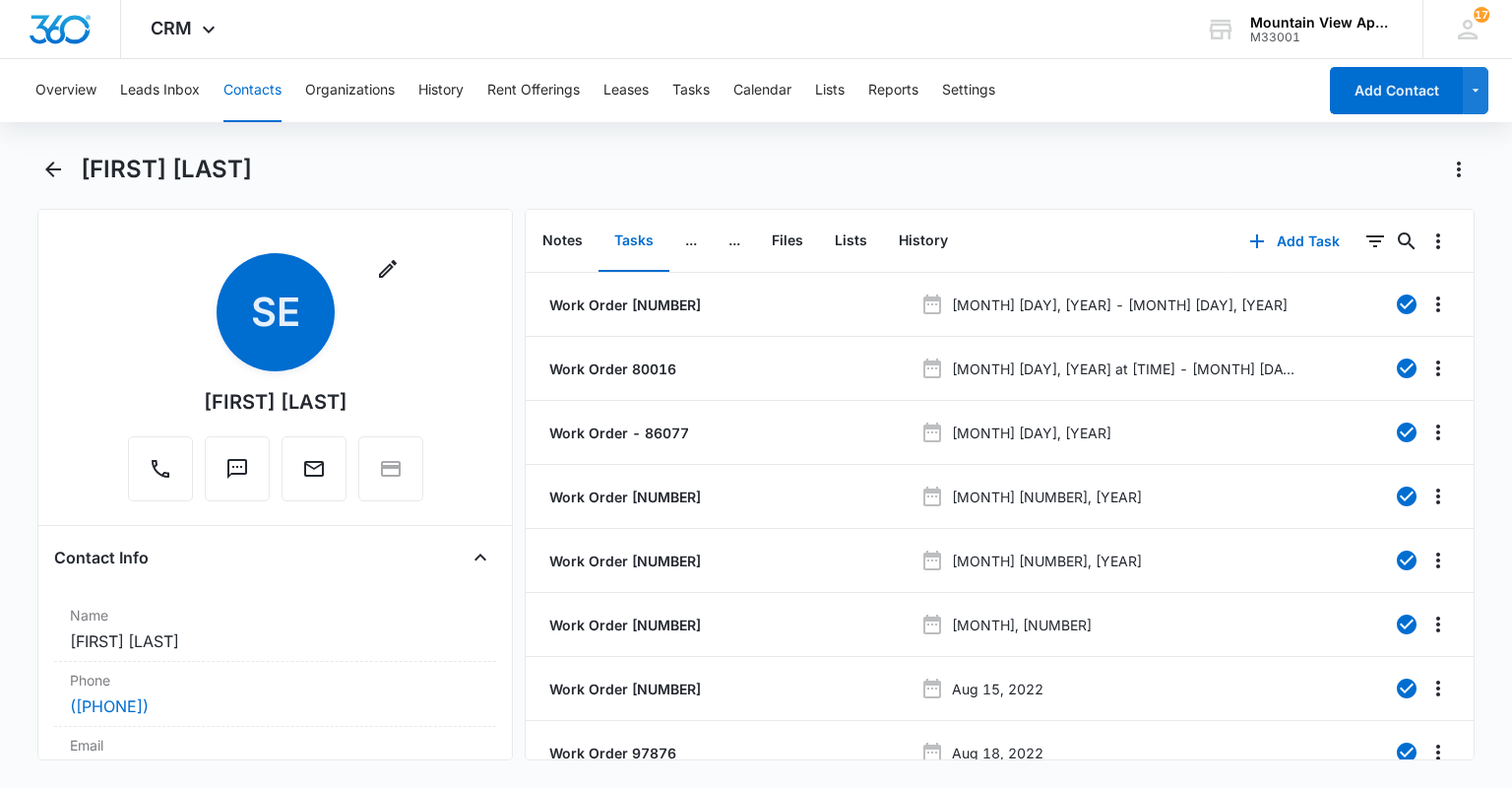 scroll, scrollTop: 158, scrollLeft: 0, axis: vertical 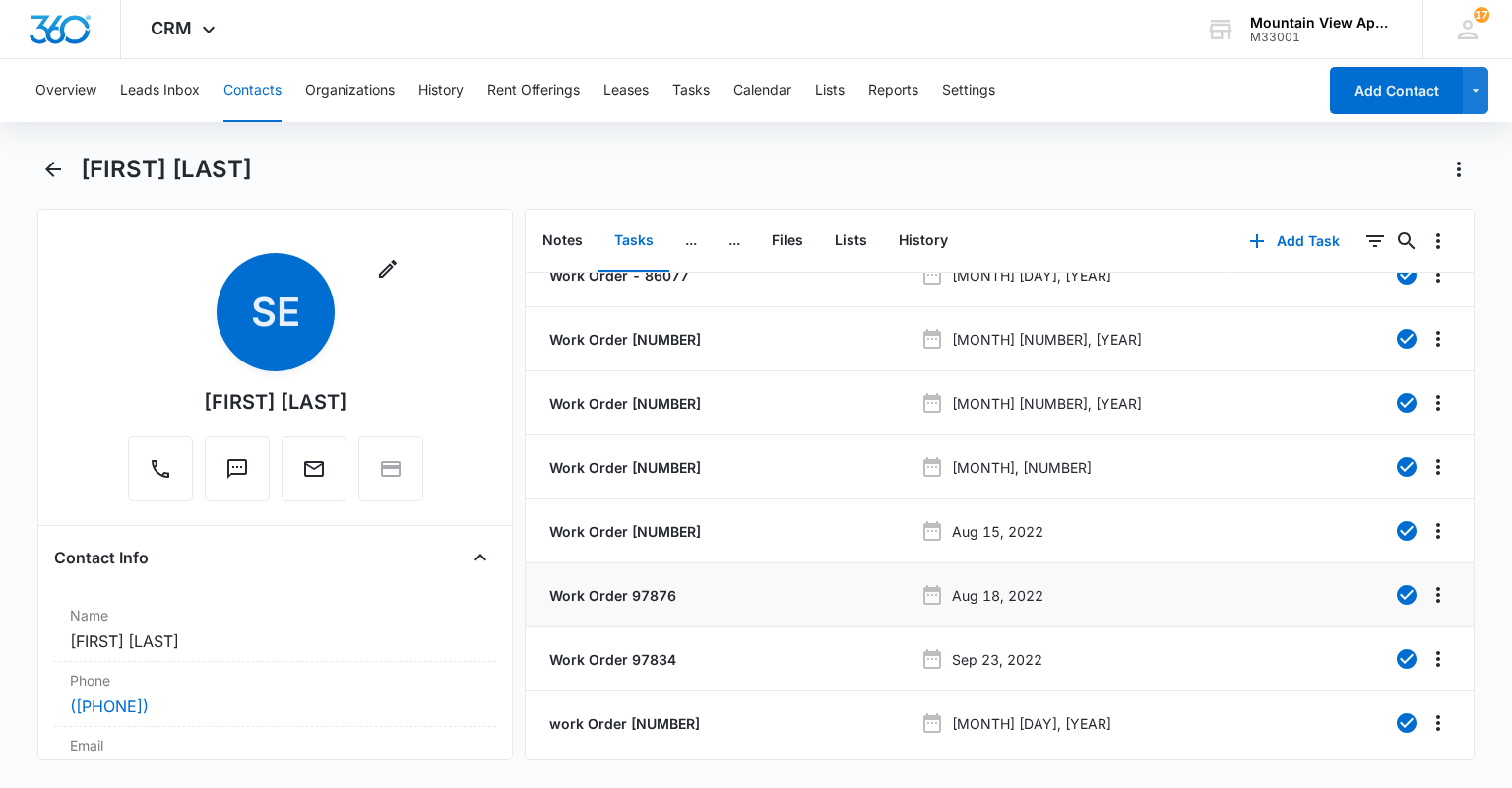 click on "Work Order 97876" at bounding box center [610, 595] 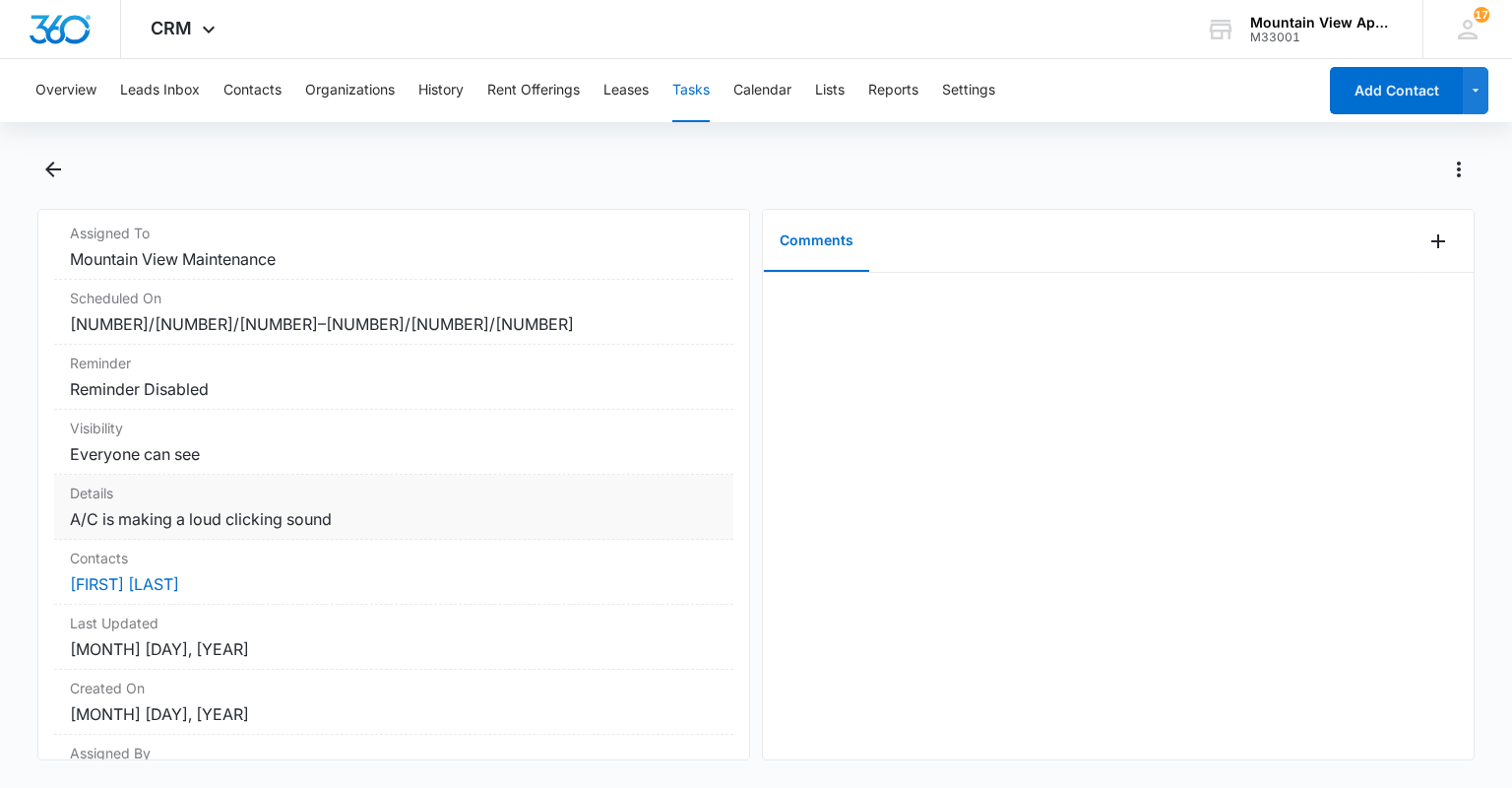 scroll, scrollTop: 0, scrollLeft: 0, axis: both 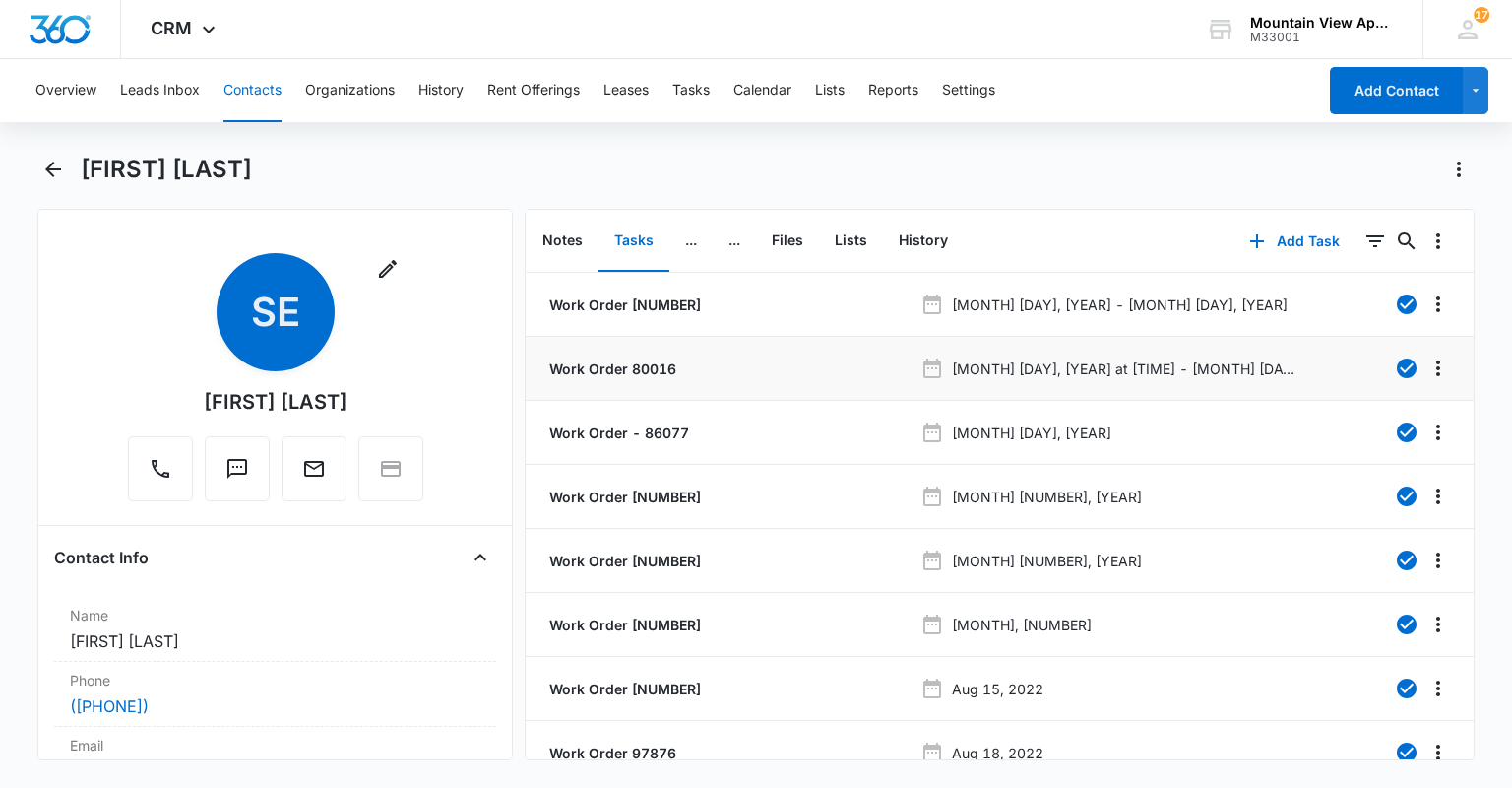 click on "Work Order 80016" at bounding box center (610, 368) 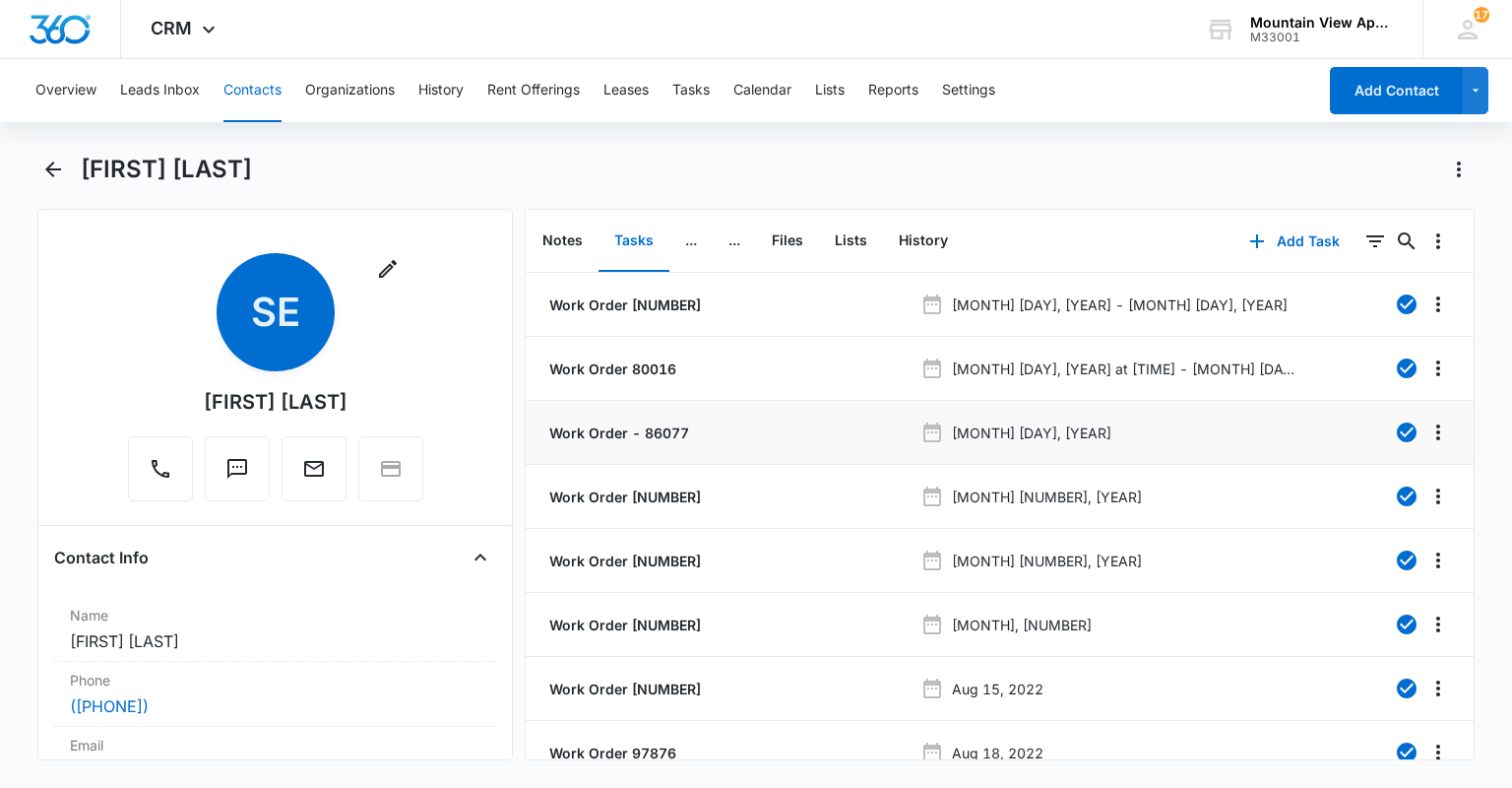 click on "Work Order - 86077" at bounding box center [617, 432] 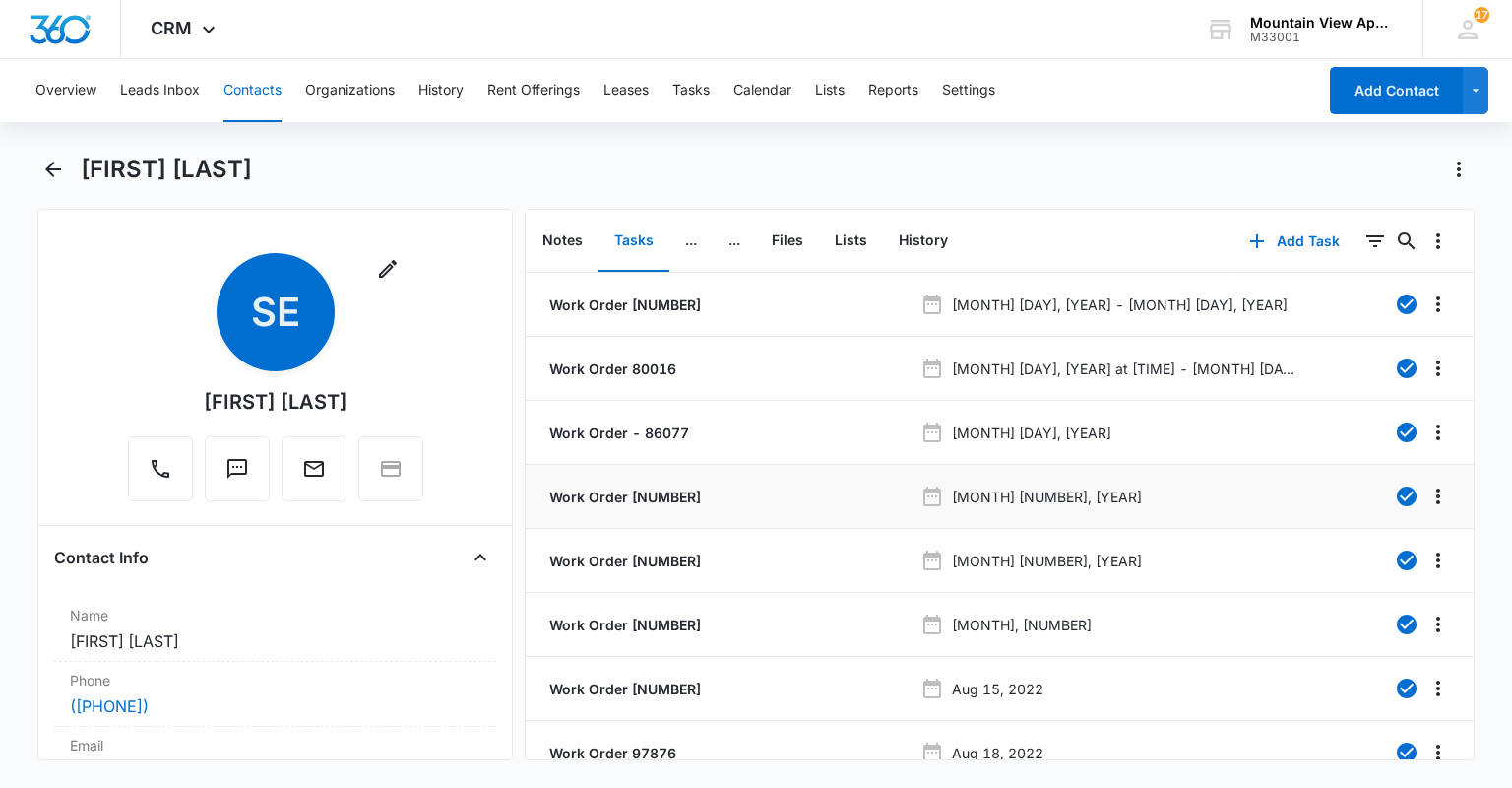 click on "Work Order [NUMBER]" at bounding box center [623, 496] 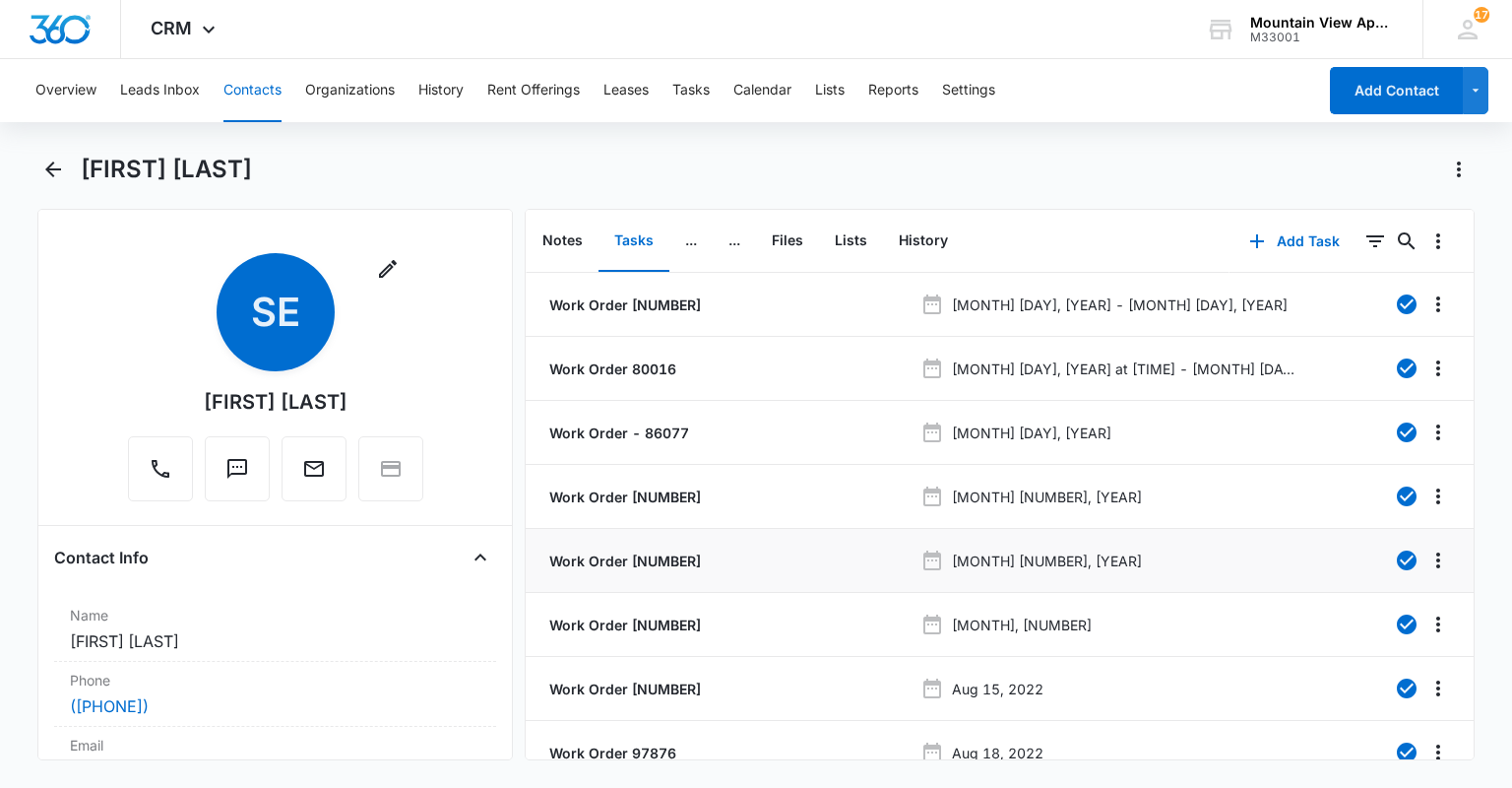 click on "Work Order [NUMBER]" at bounding box center (623, 560) 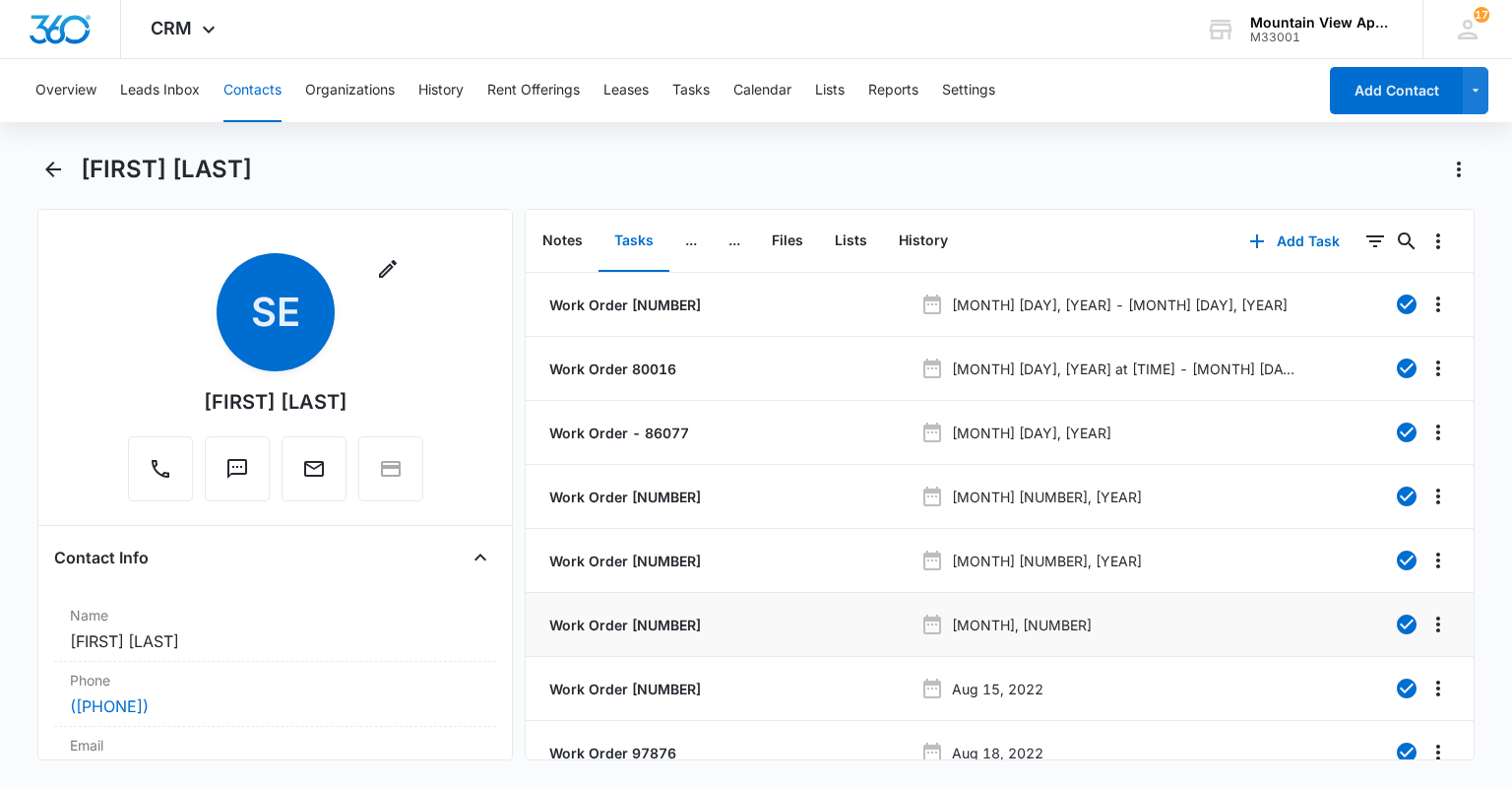 click on "Work Order [NUMBER]" at bounding box center [623, 624] 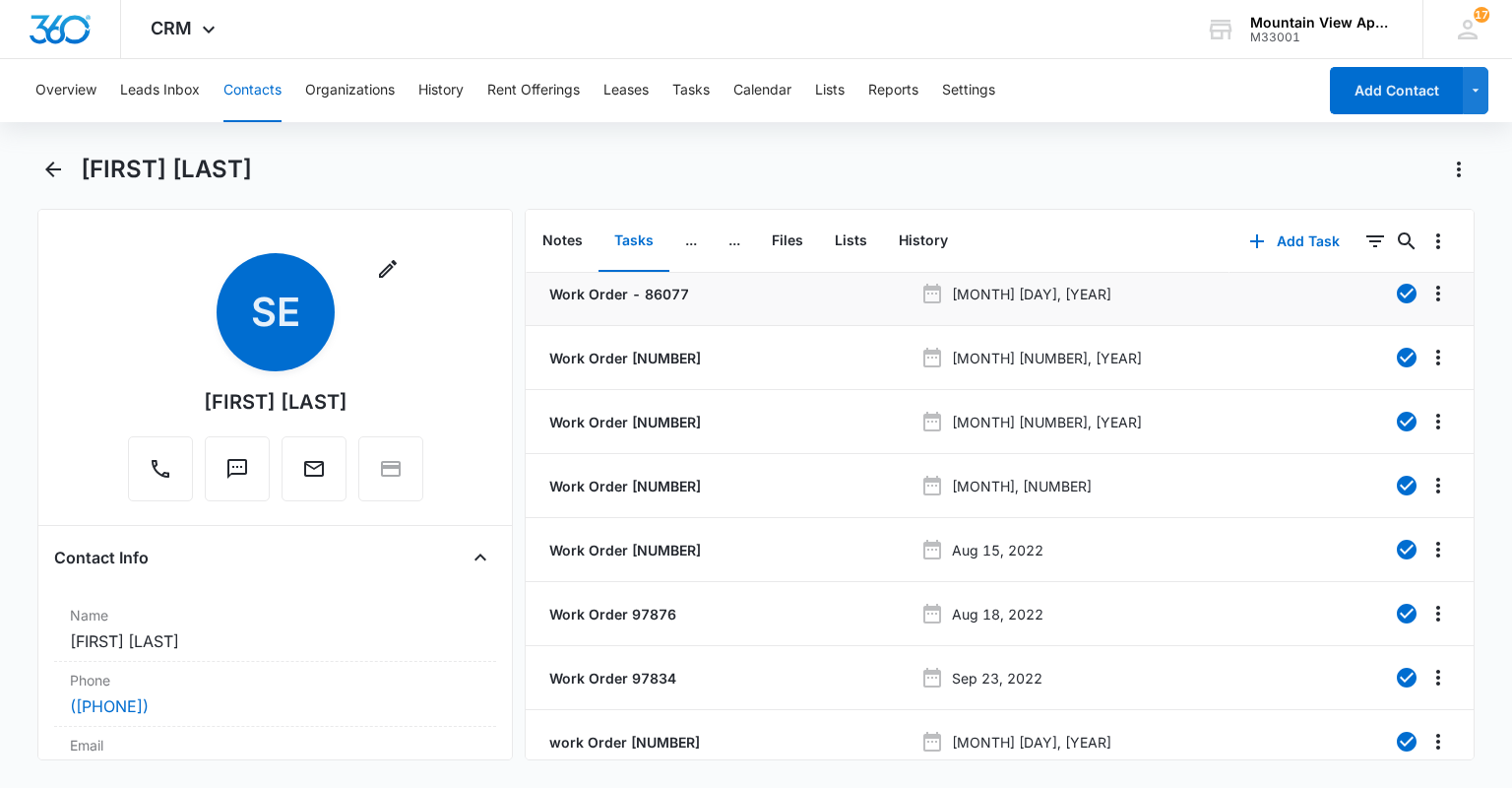 scroll, scrollTop: 158, scrollLeft: 0, axis: vertical 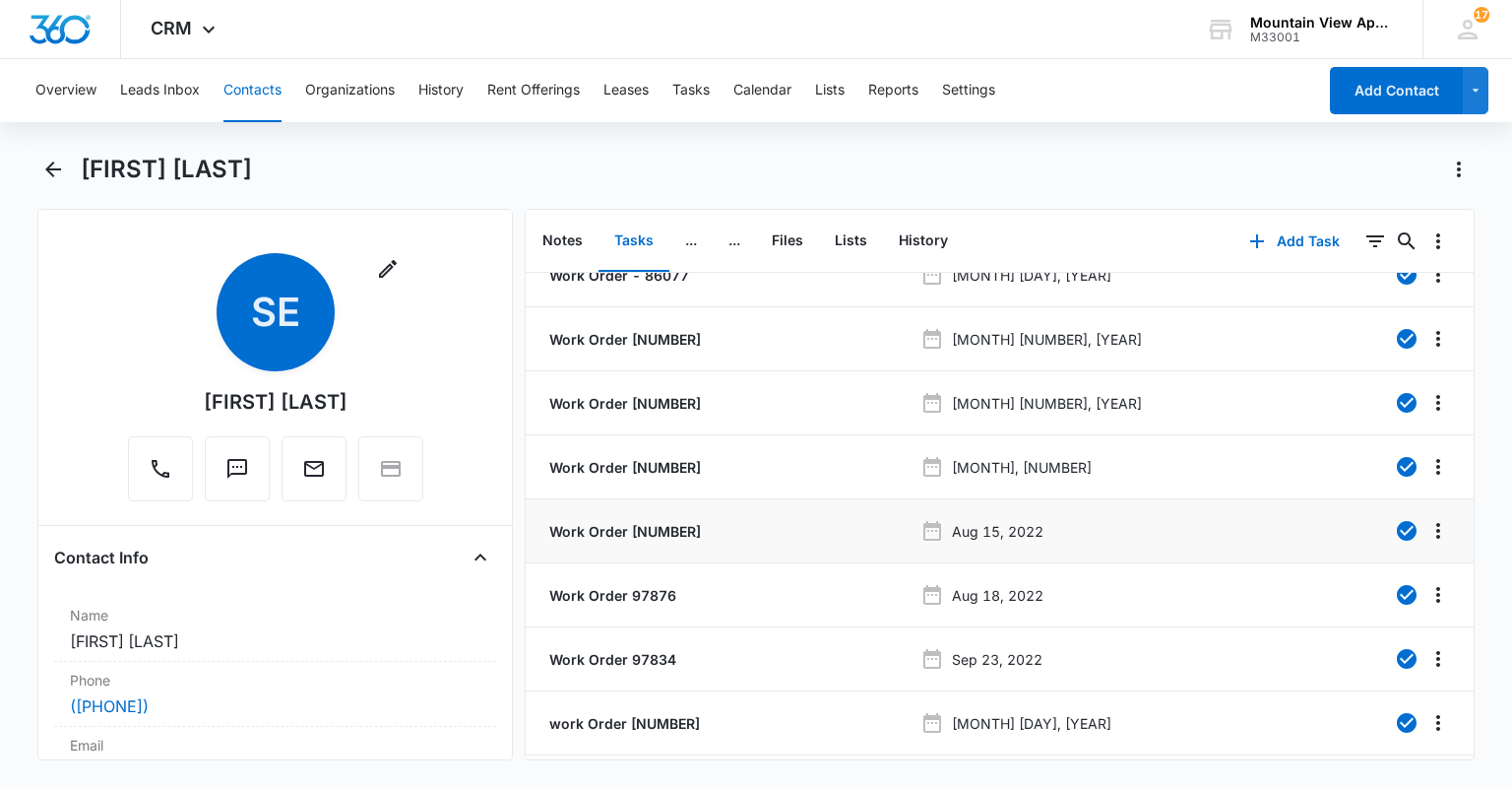 click on "Work Order [NUMBER]" at bounding box center [623, 531] 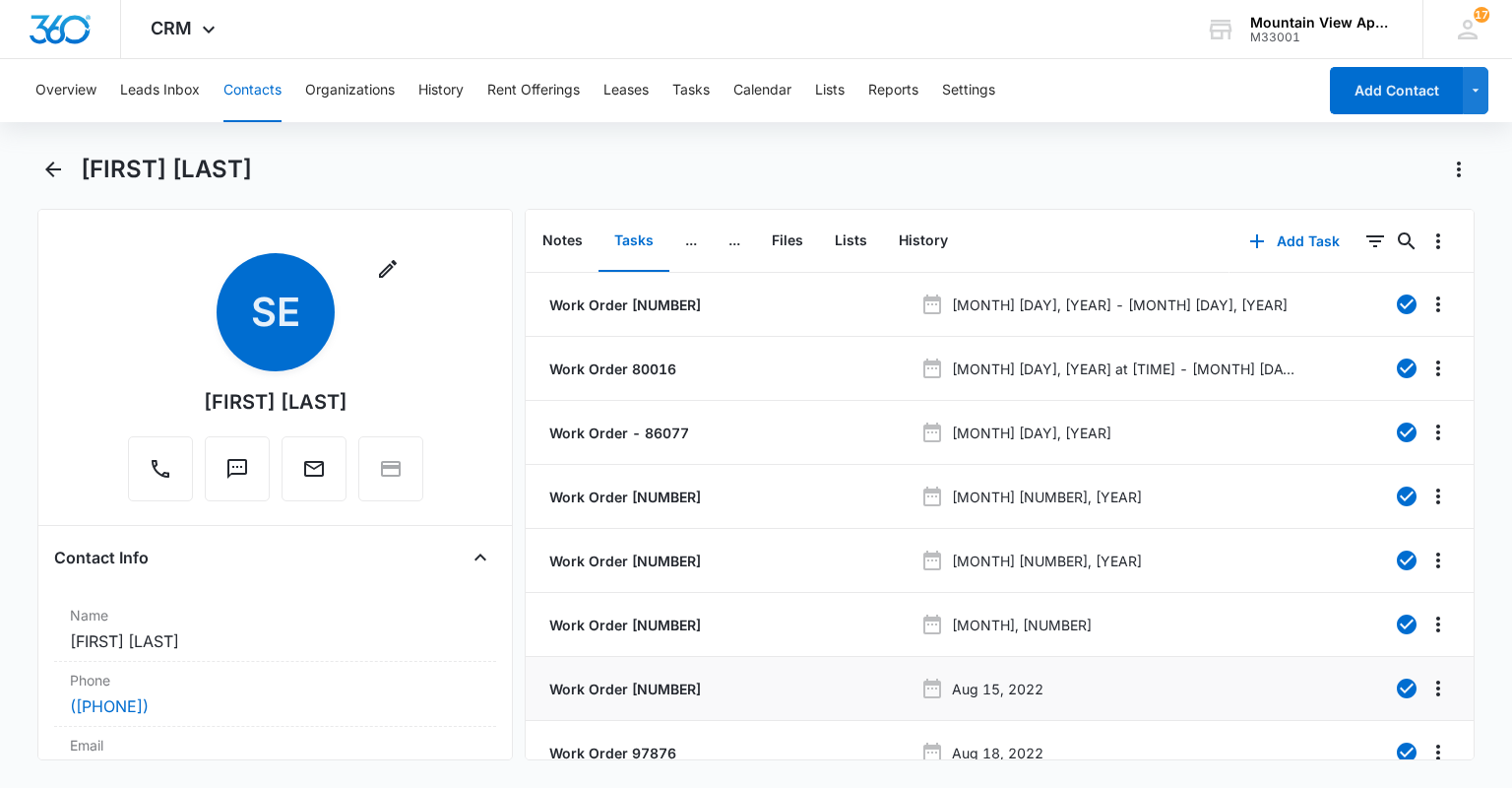 click on "Work Order [NUMBER]" at bounding box center [623, 689] 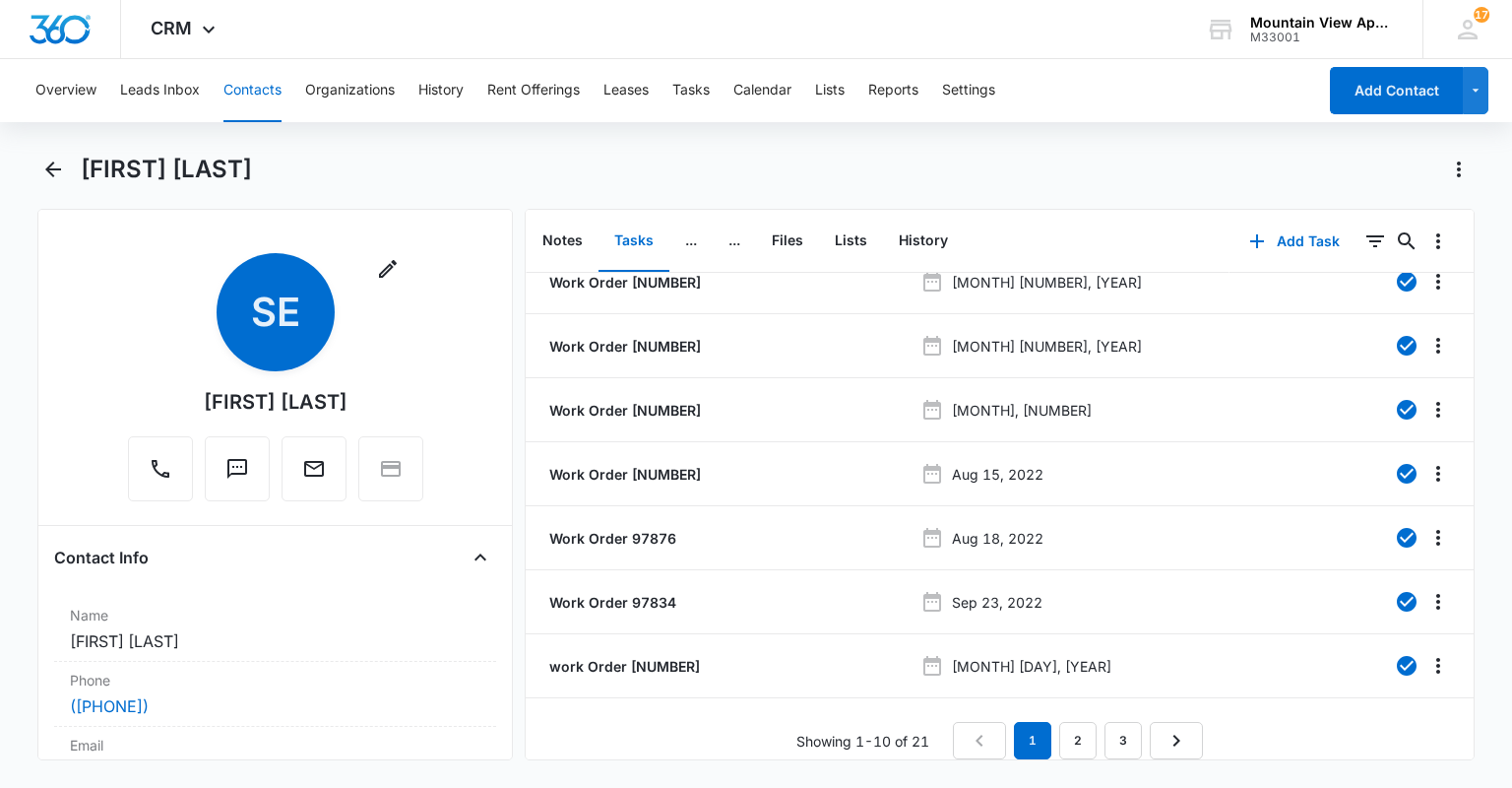 scroll, scrollTop: 225, scrollLeft: 0, axis: vertical 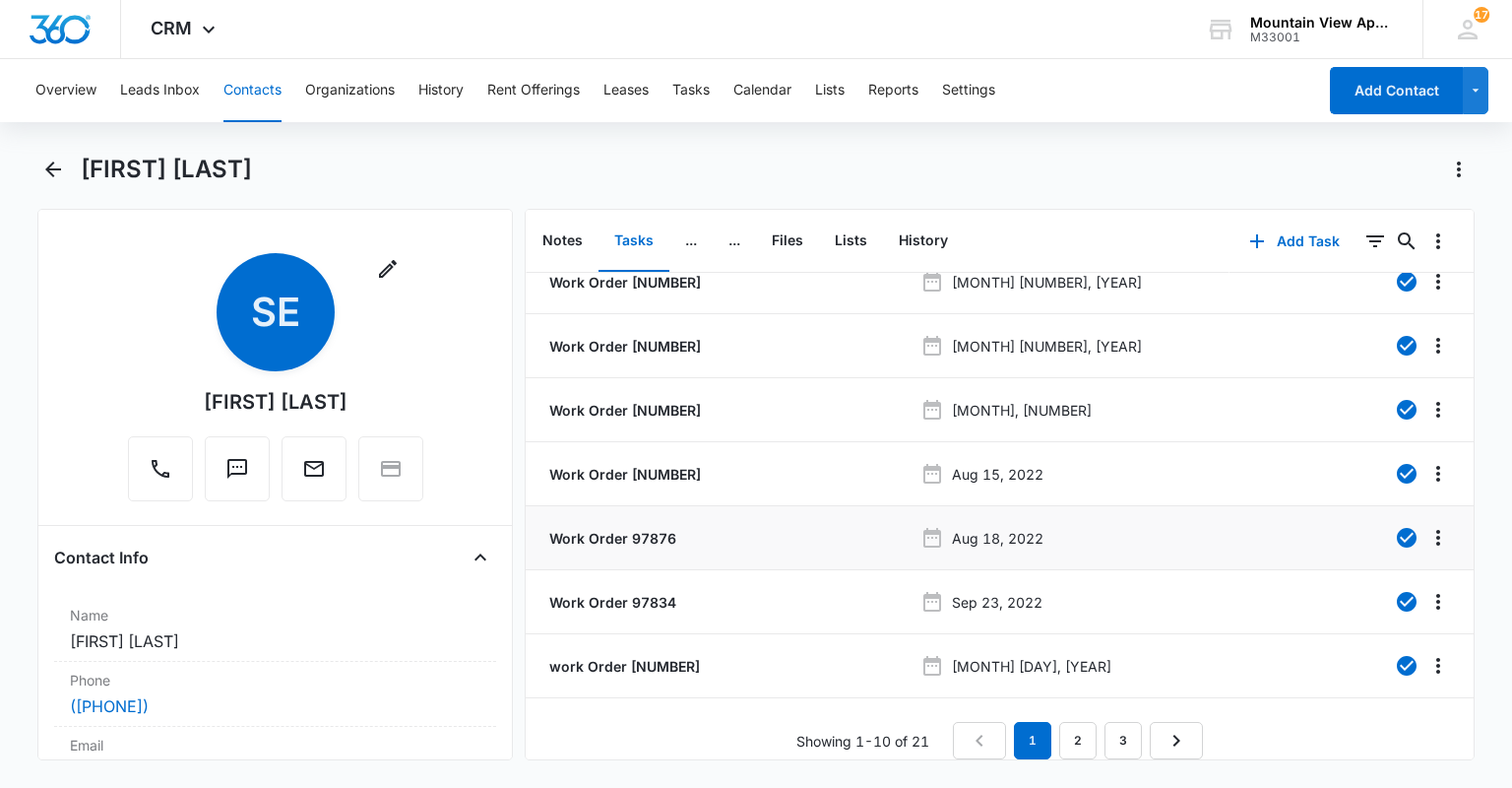 click on "Work Order 97876" at bounding box center (610, 538) 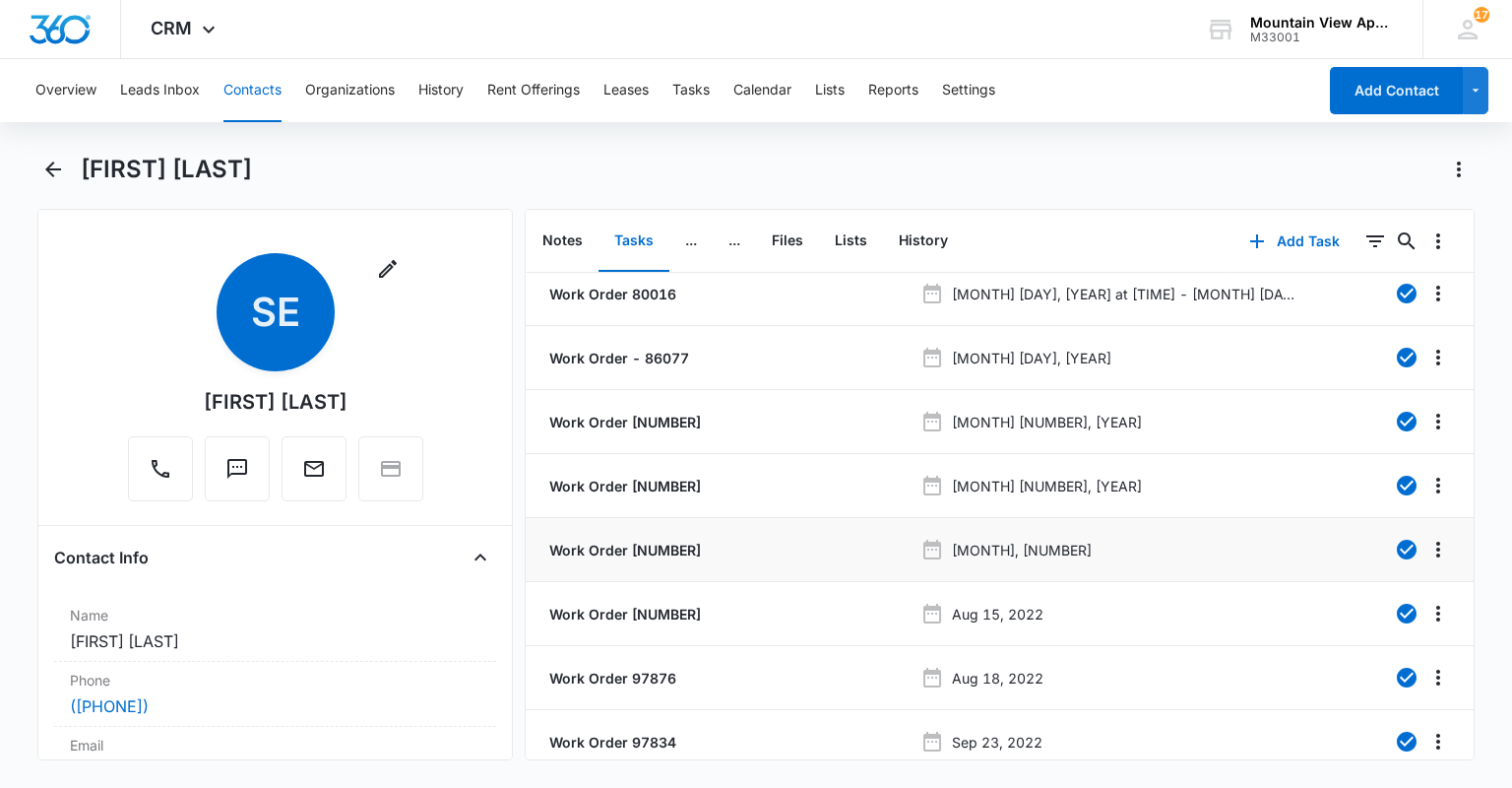 scroll, scrollTop: 225, scrollLeft: 0, axis: vertical 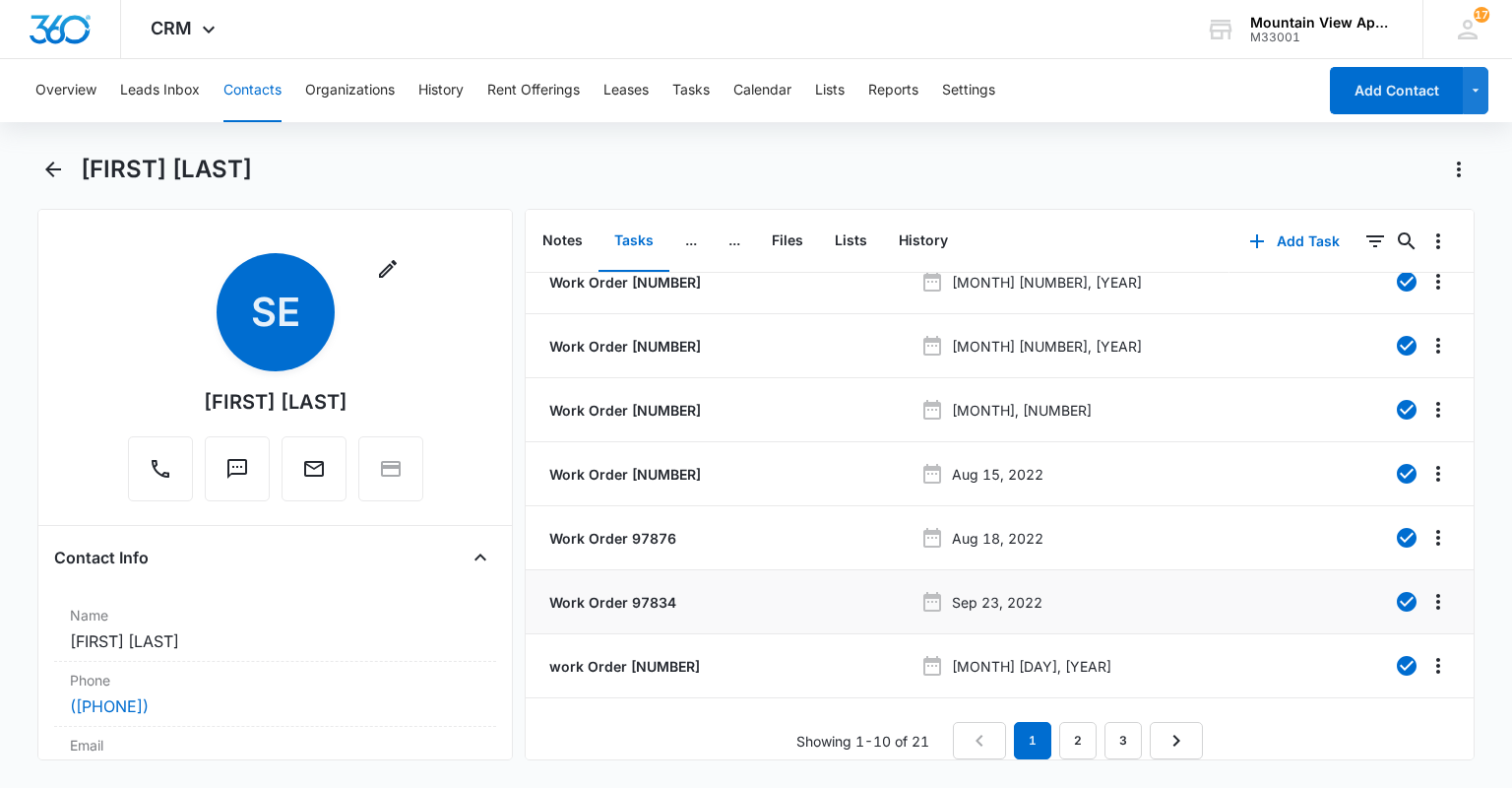 click on "Work Order 97834" at bounding box center (610, 602) 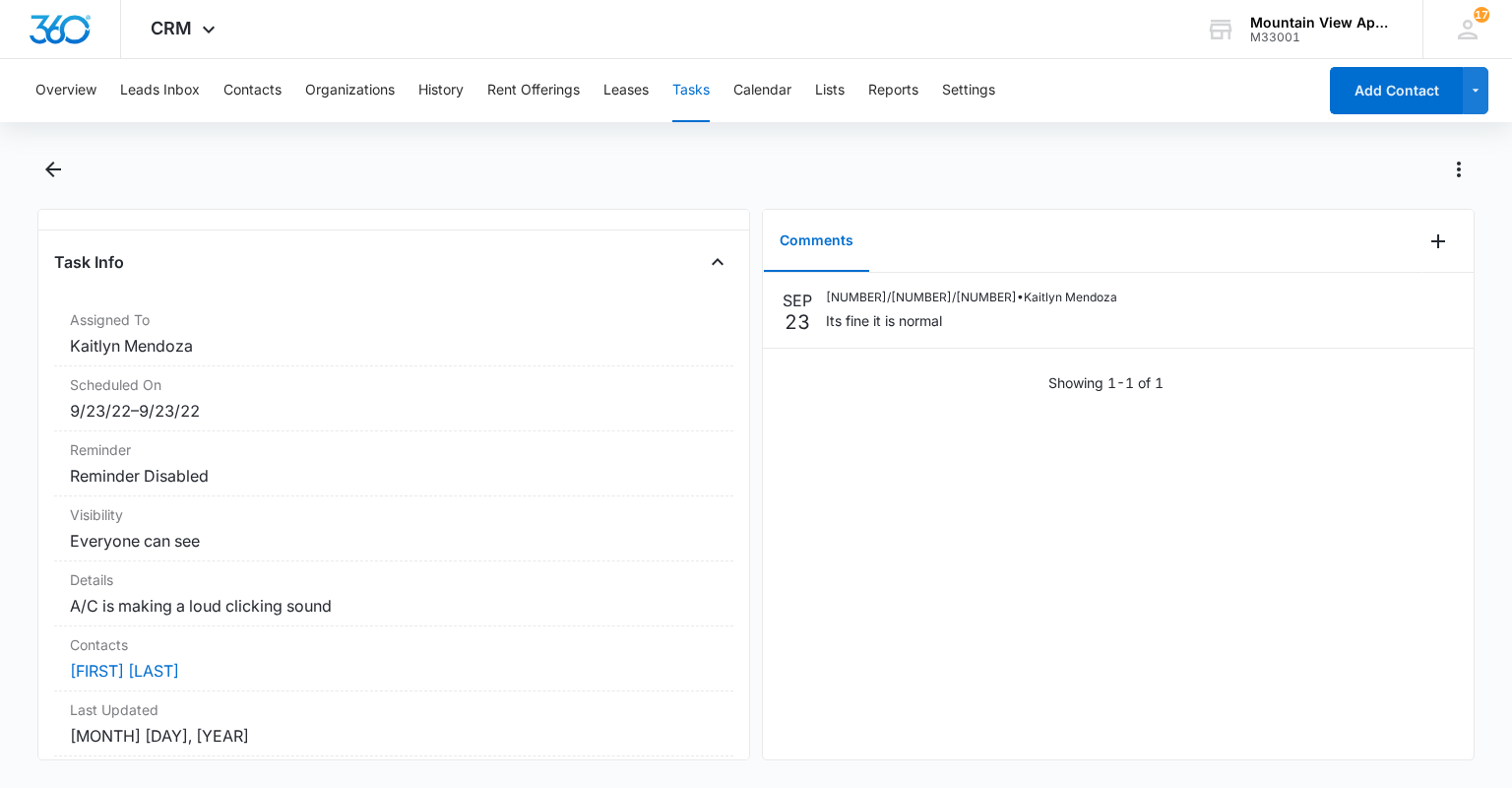 scroll, scrollTop: 27, scrollLeft: 0, axis: vertical 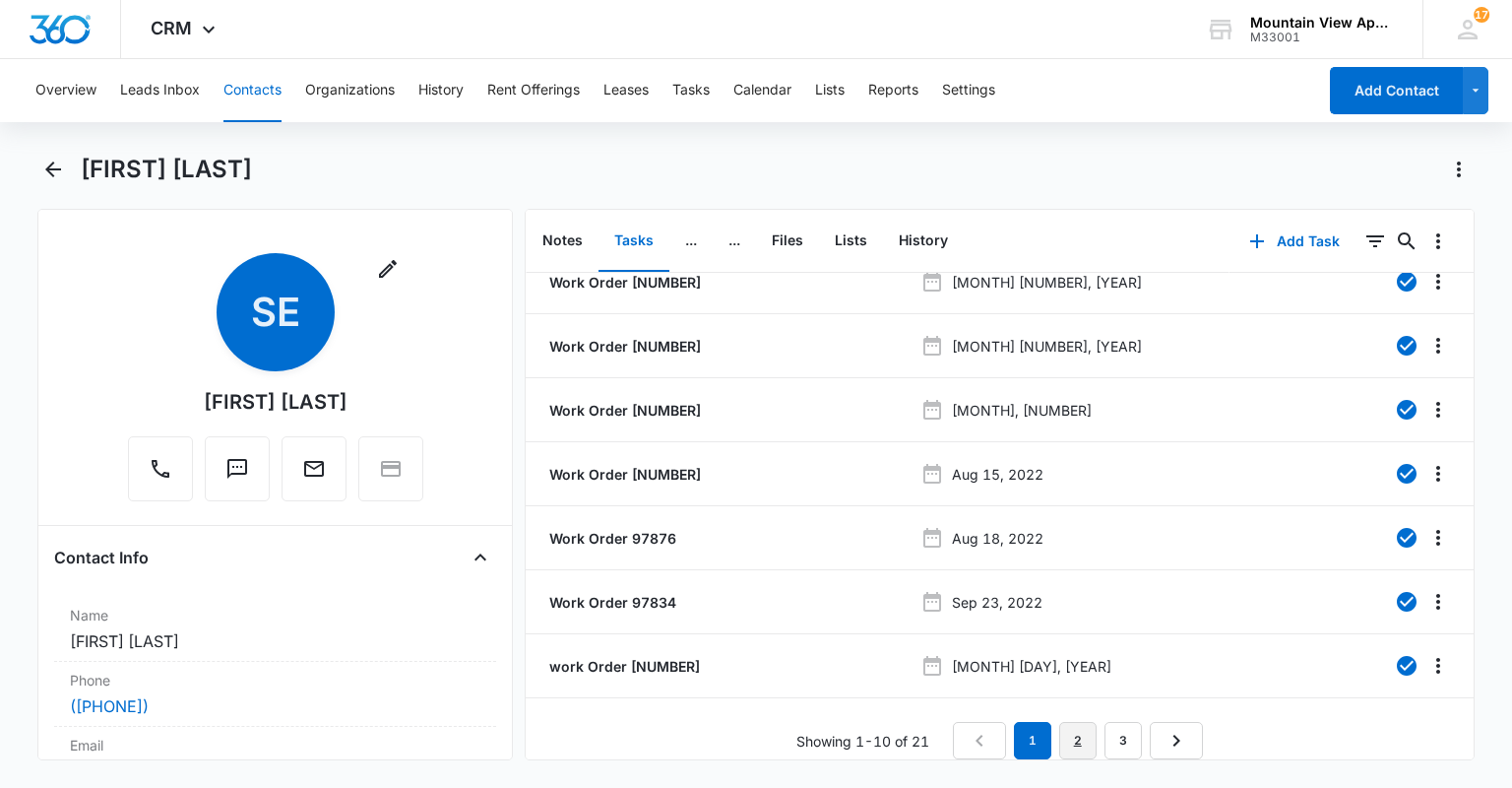click on "2" at bounding box center (1078, 741) 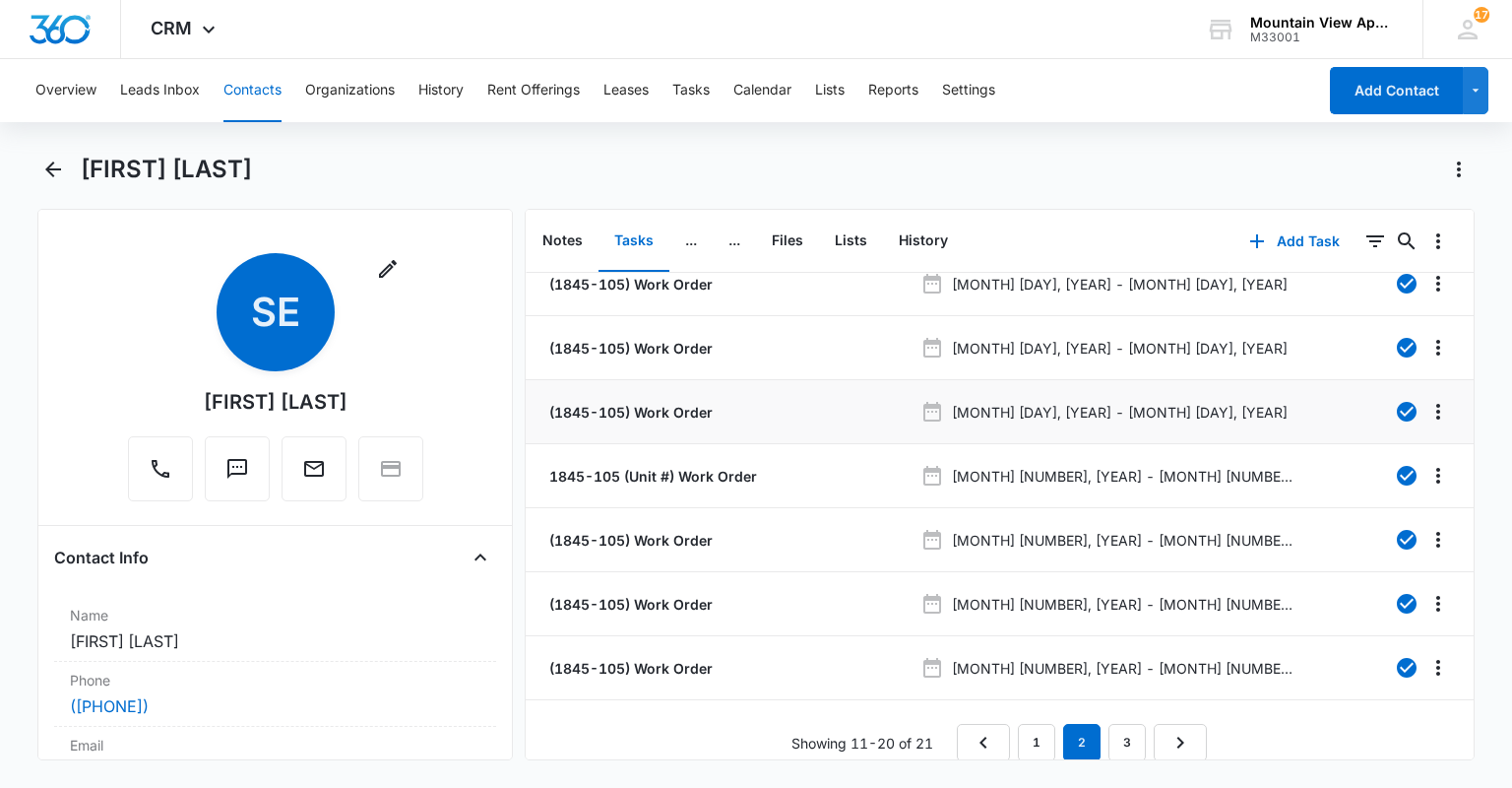 scroll, scrollTop: 225, scrollLeft: 0, axis: vertical 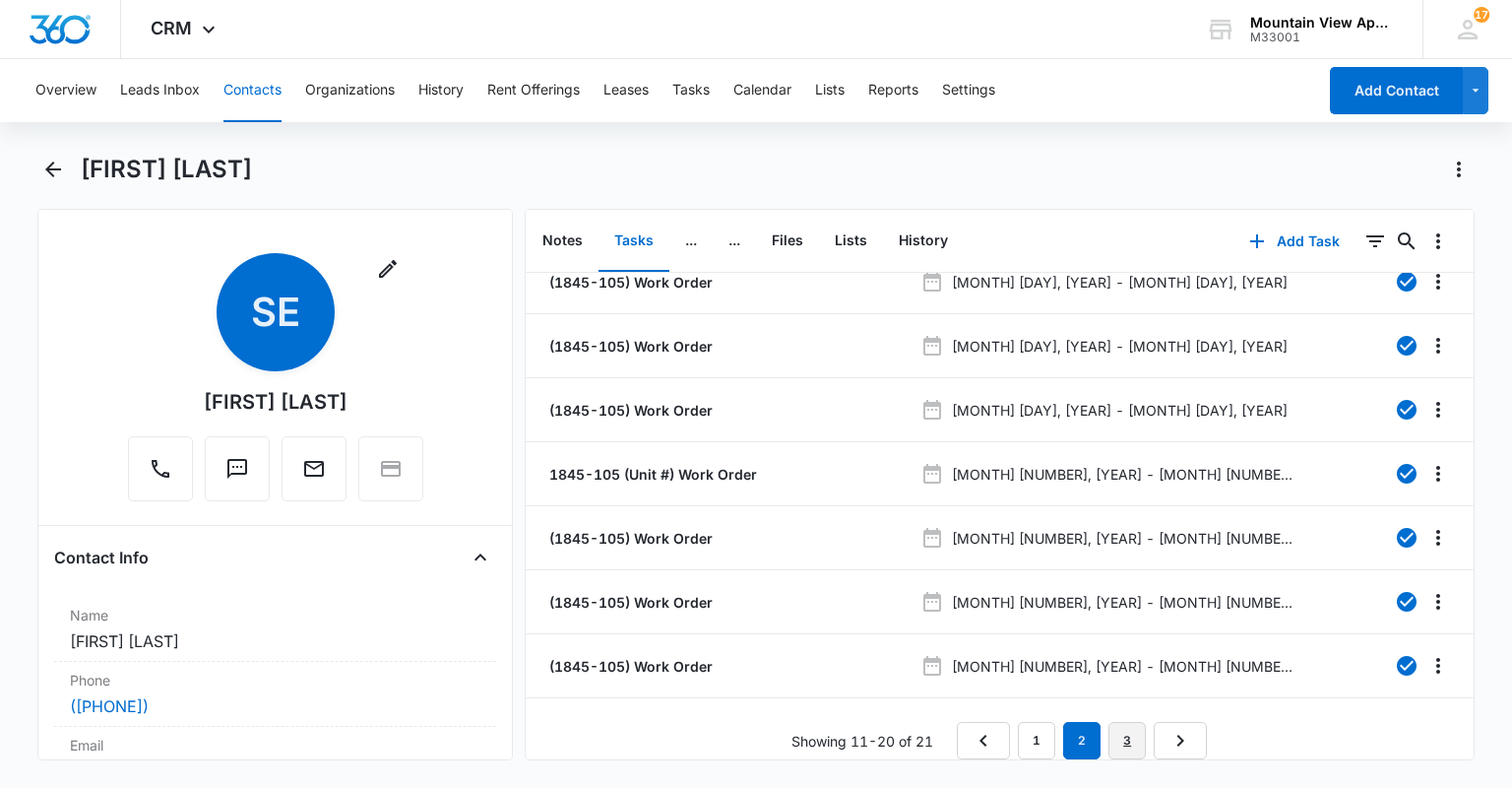 click on "3" at bounding box center [1127, 741] 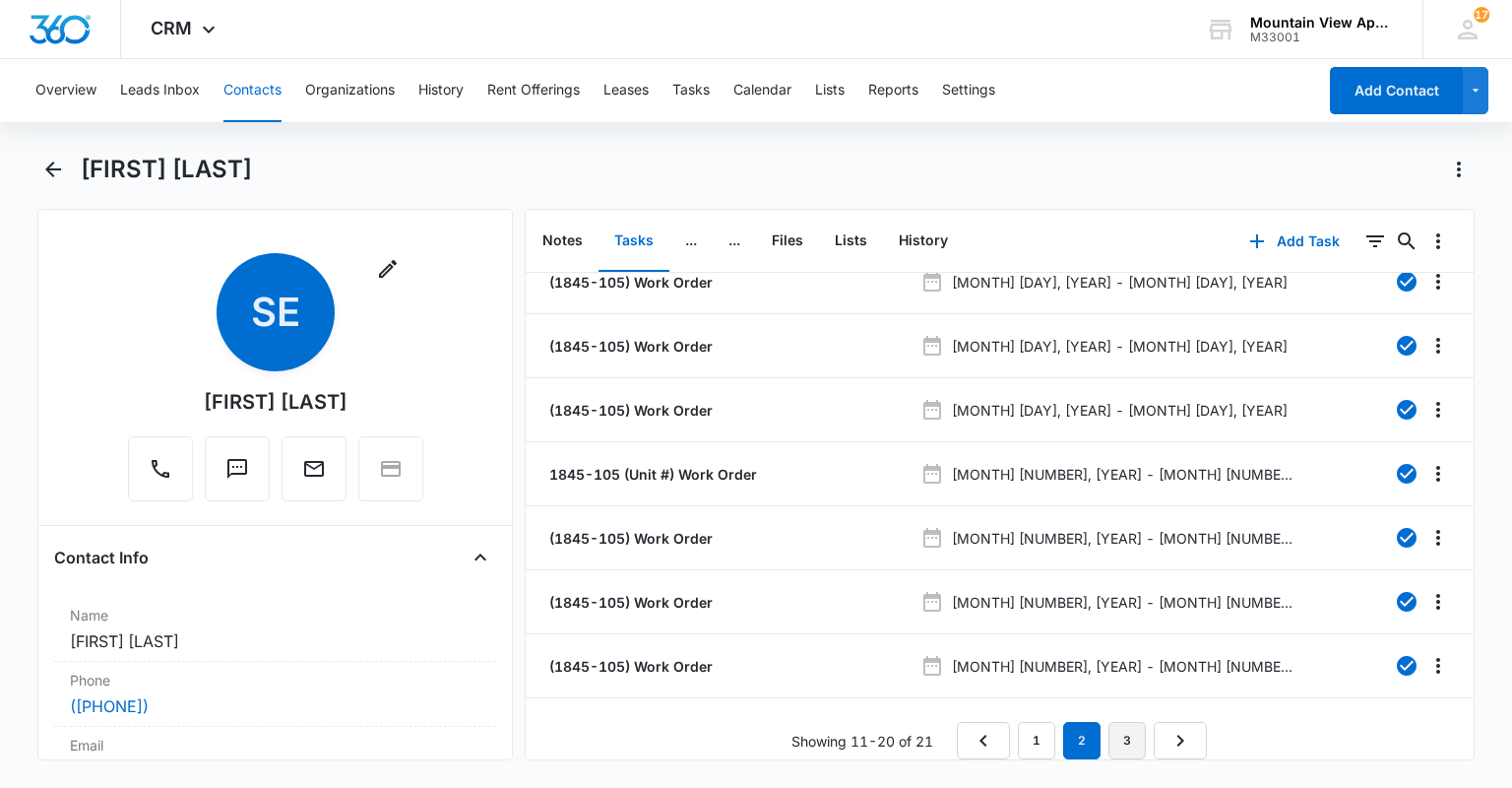 scroll, scrollTop: 0, scrollLeft: 0, axis: both 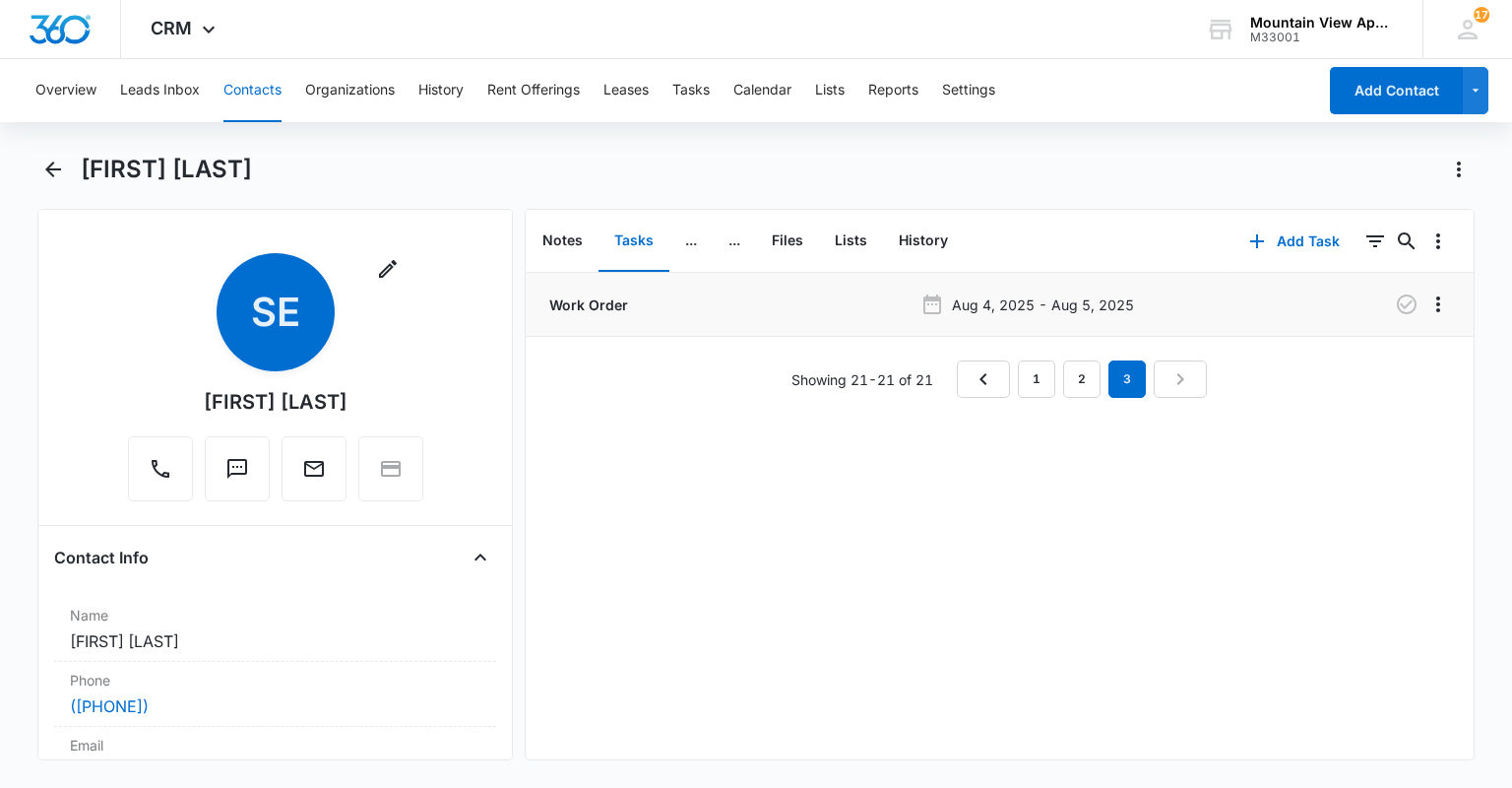 click on "Work Order" at bounding box center (587, 304) 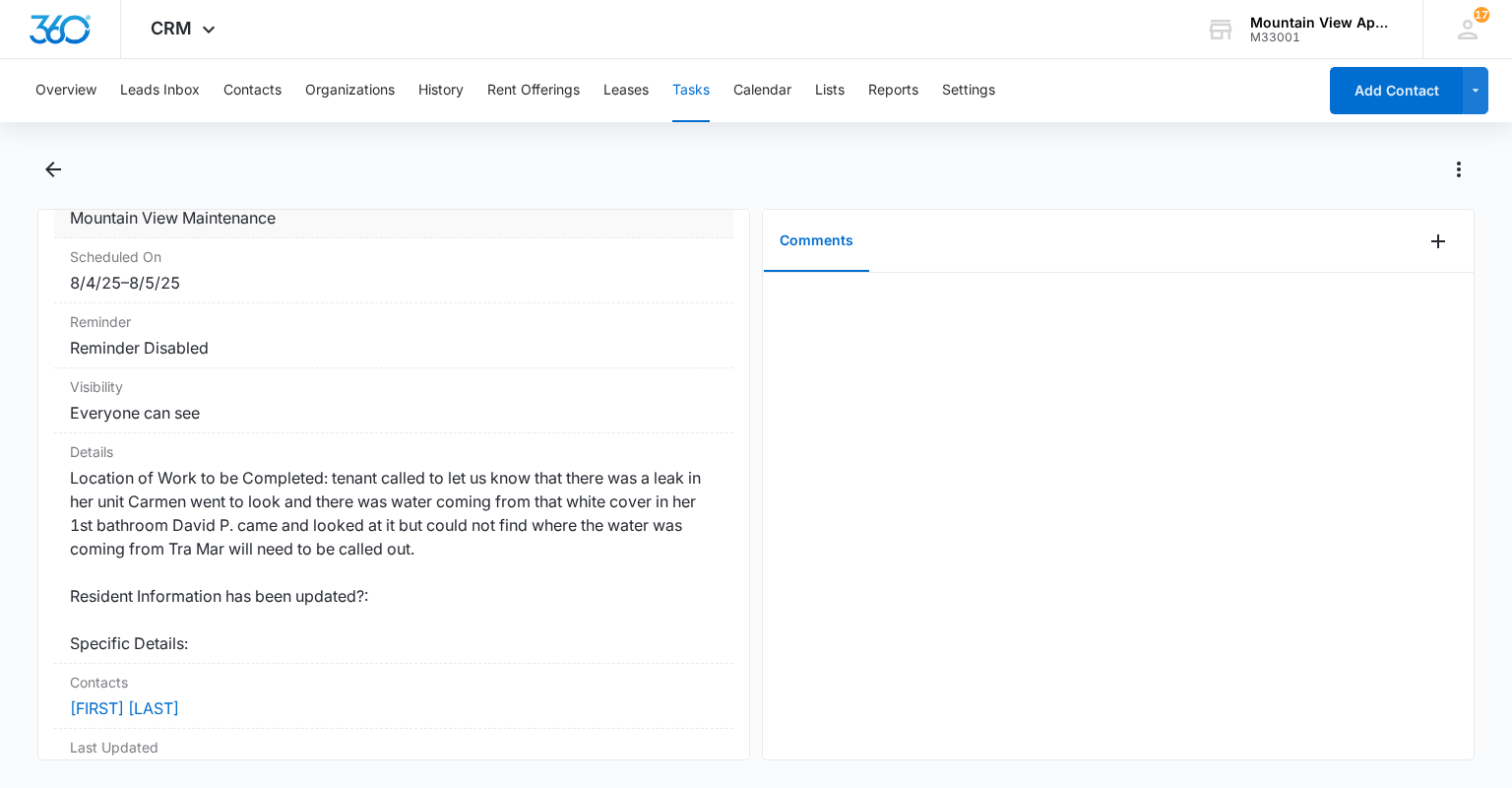 scroll, scrollTop: 236, scrollLeft: 0, axis: vertical 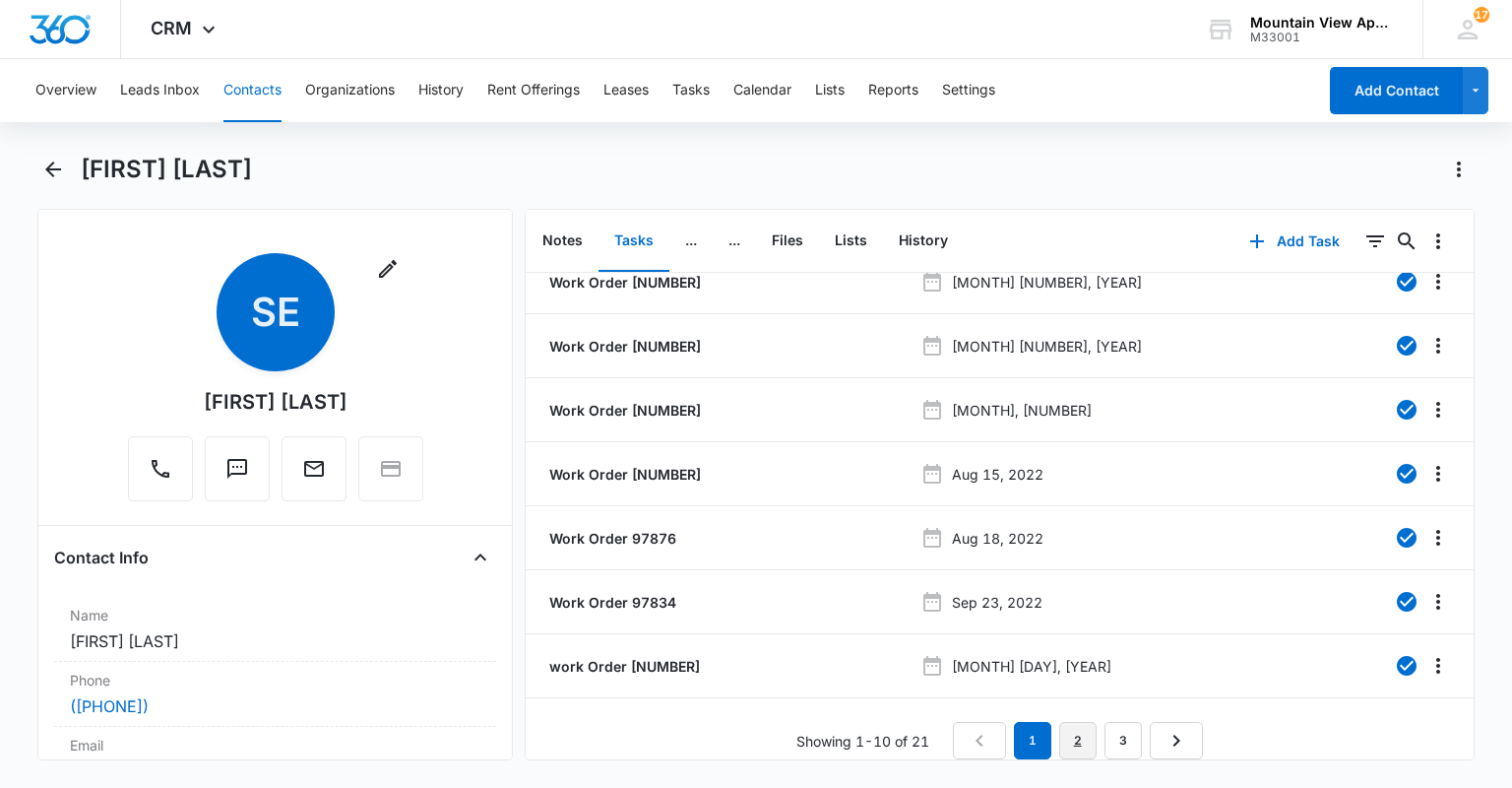 click on "2" at bounding box center (1078, 741) 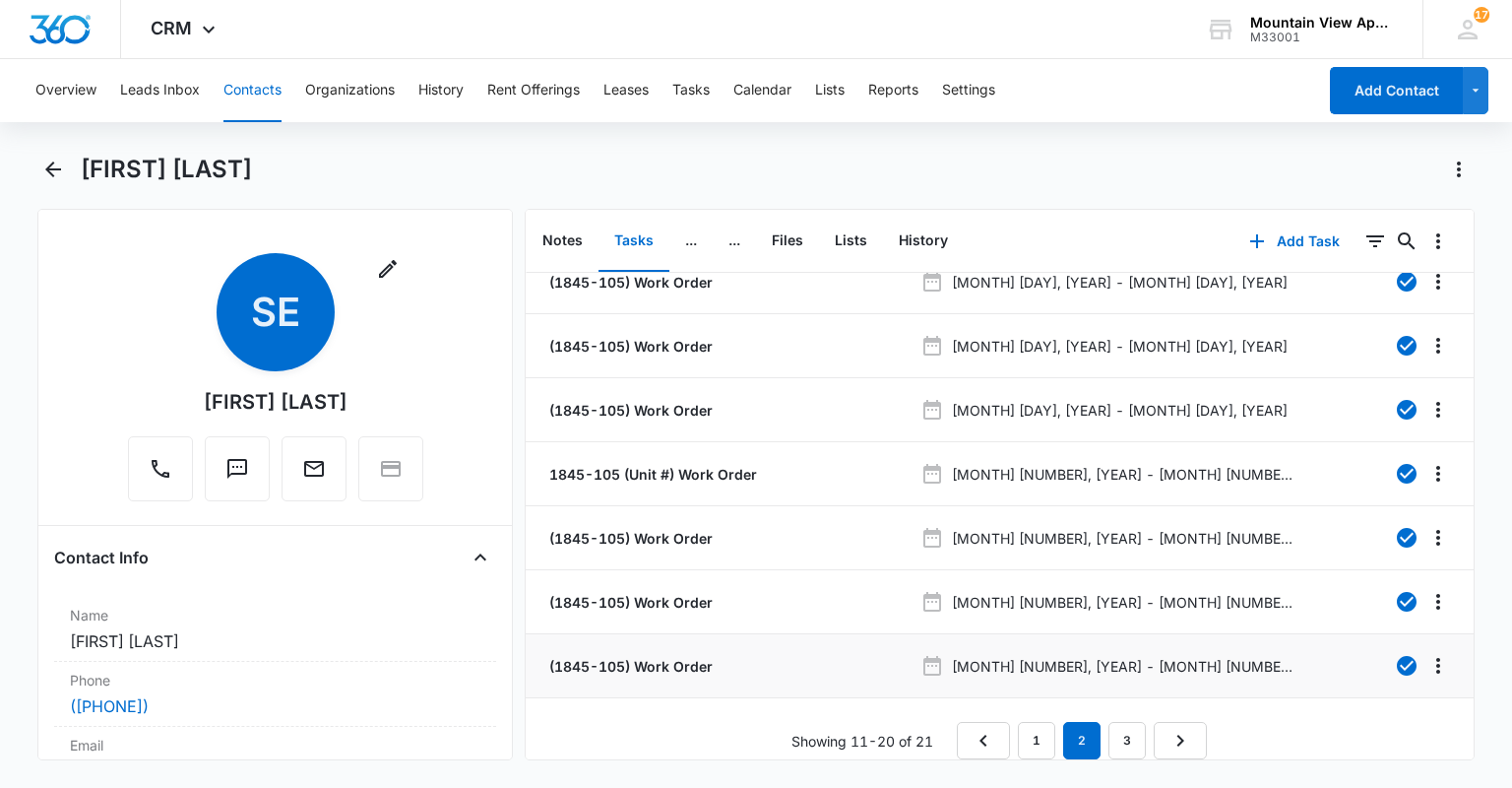 click on "(1845-105) Work Order" at bounding box center [629, 666] 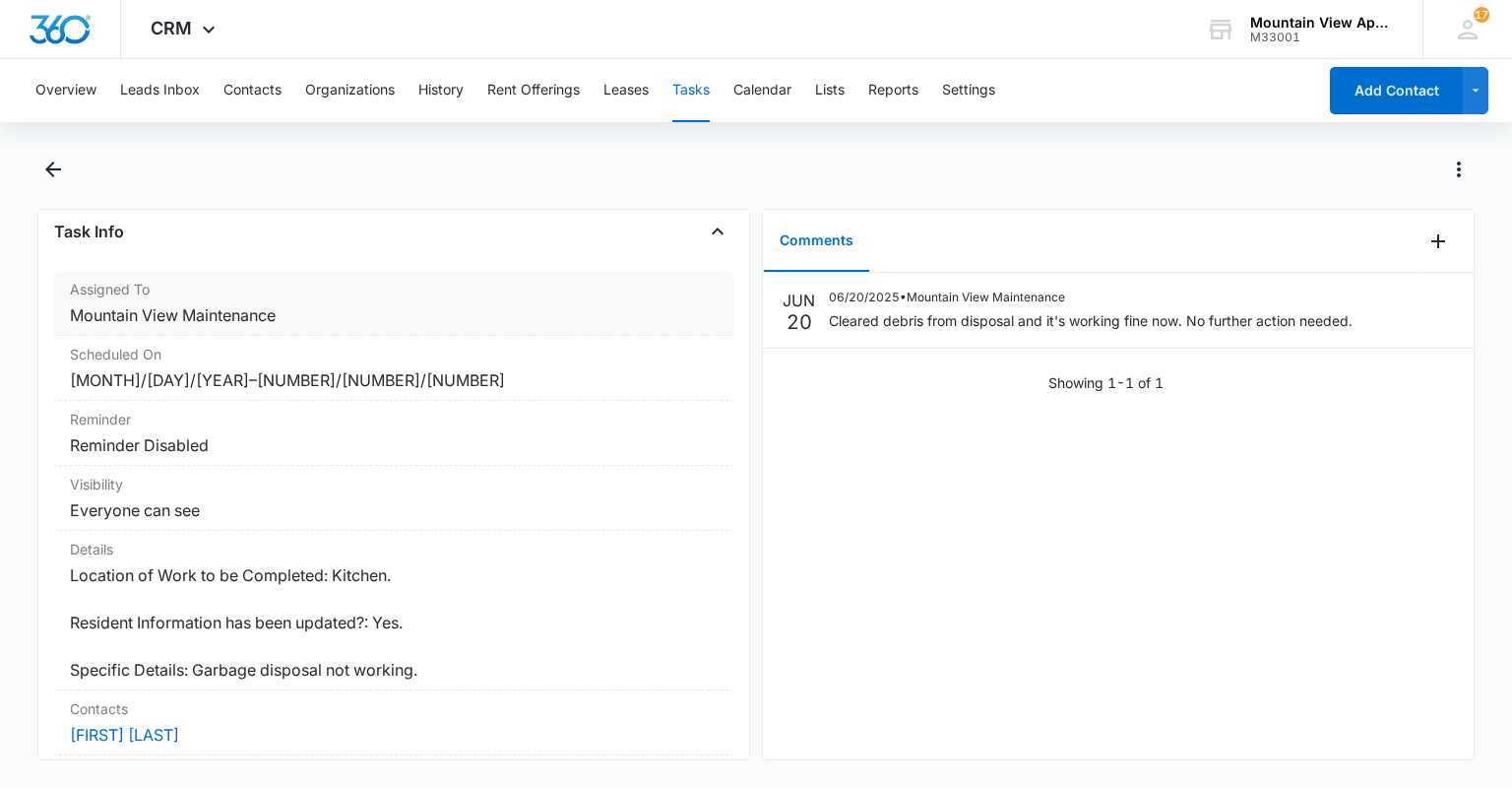scroll, scrollTop: 236, scrollLeft: 0, axis: vertical 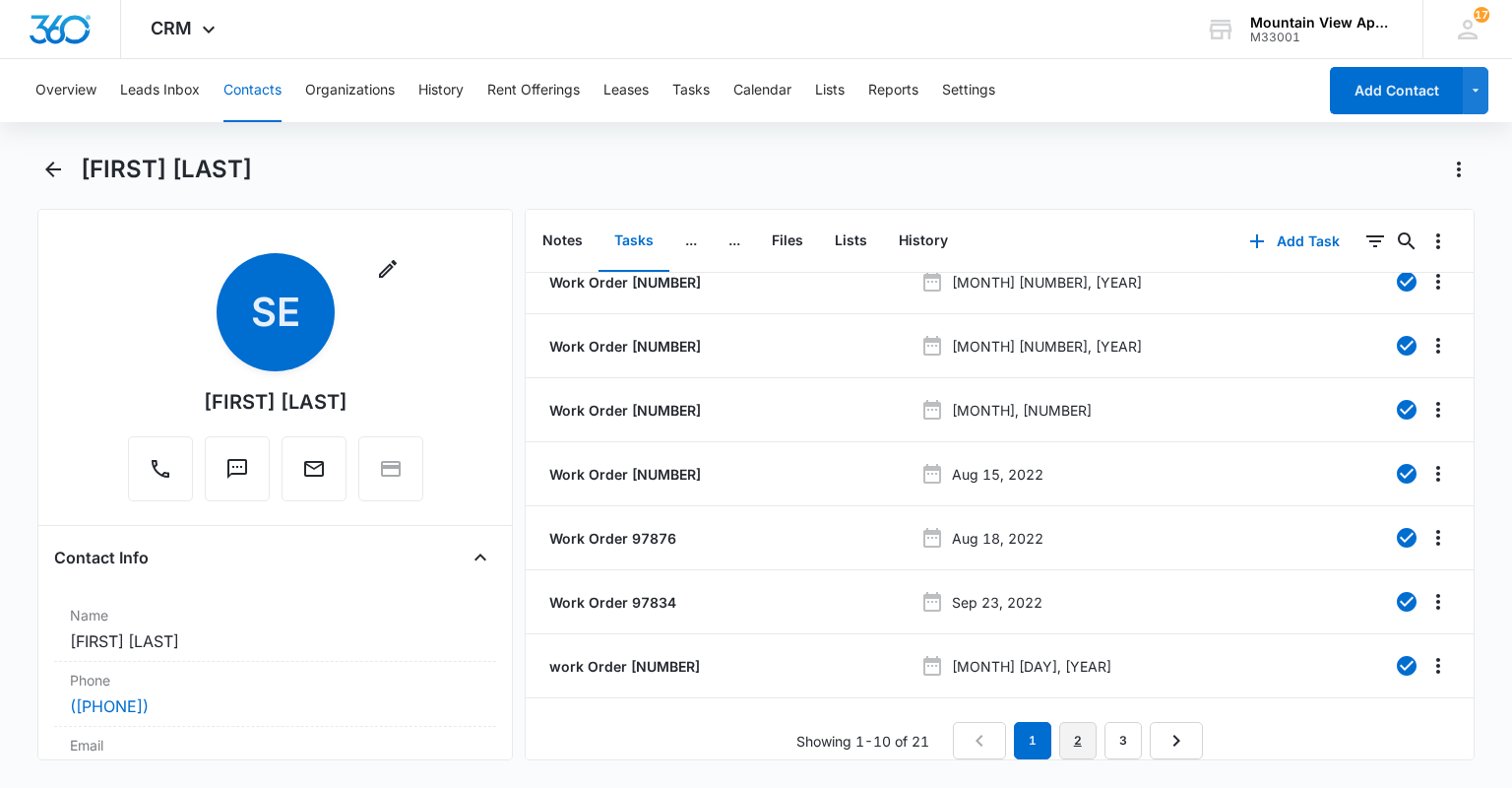 click on "2" at bounding box center (1078, 741) 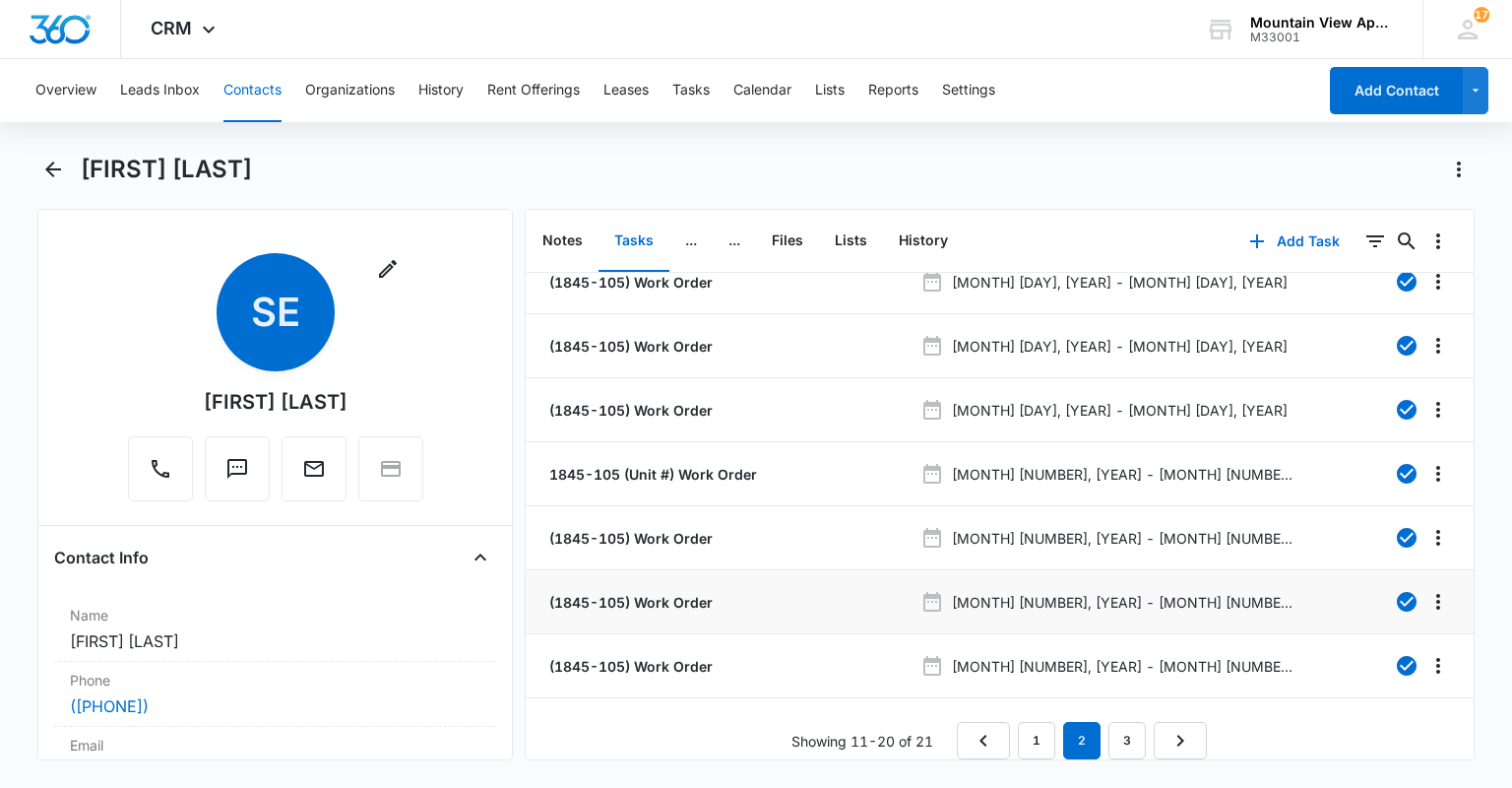 click on "(1845-105) Work Order" at bounding box center (629, 602) 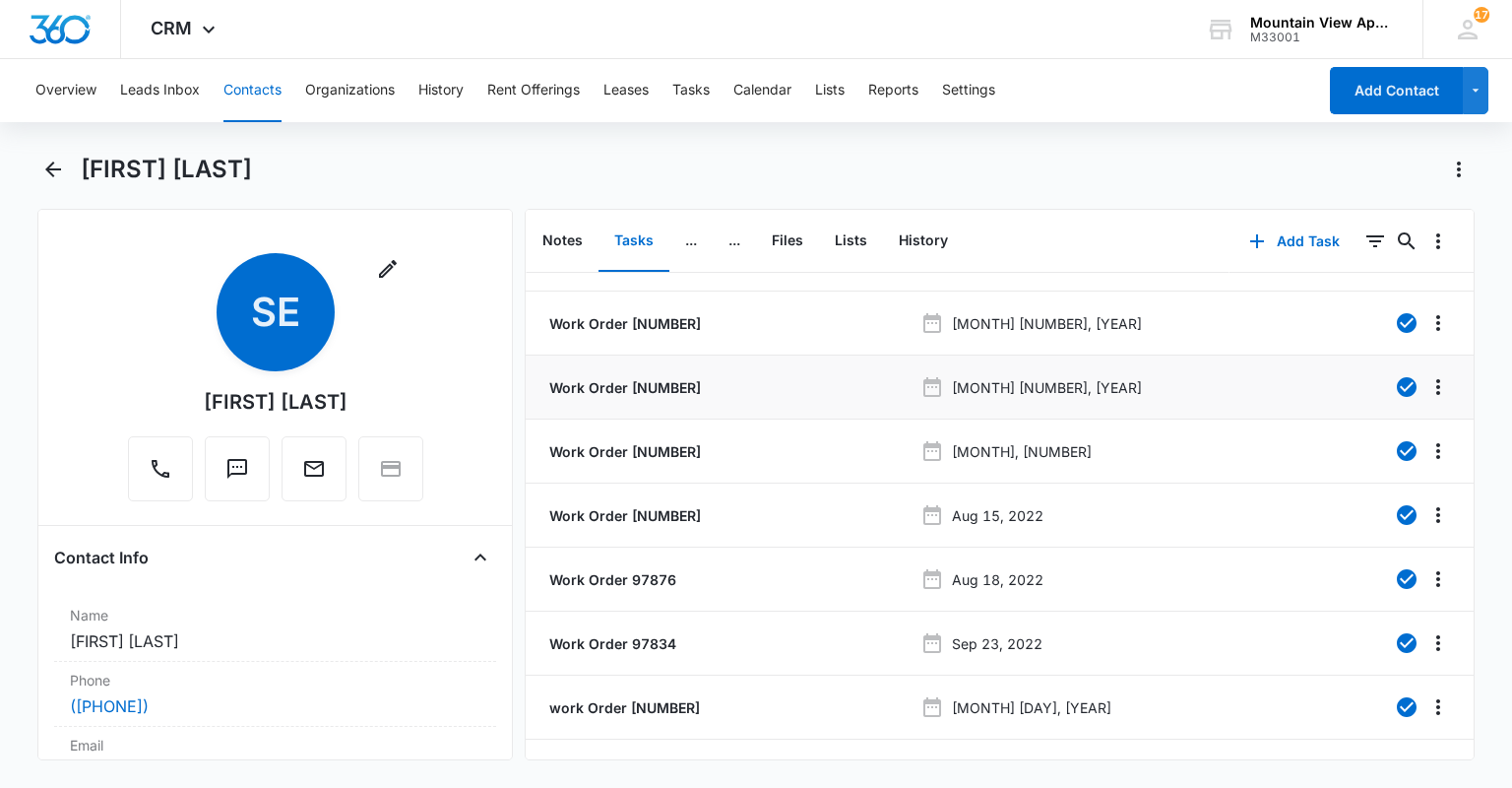 scroll, scrollTop: 225, scrollLeft: 0, axis: vertical 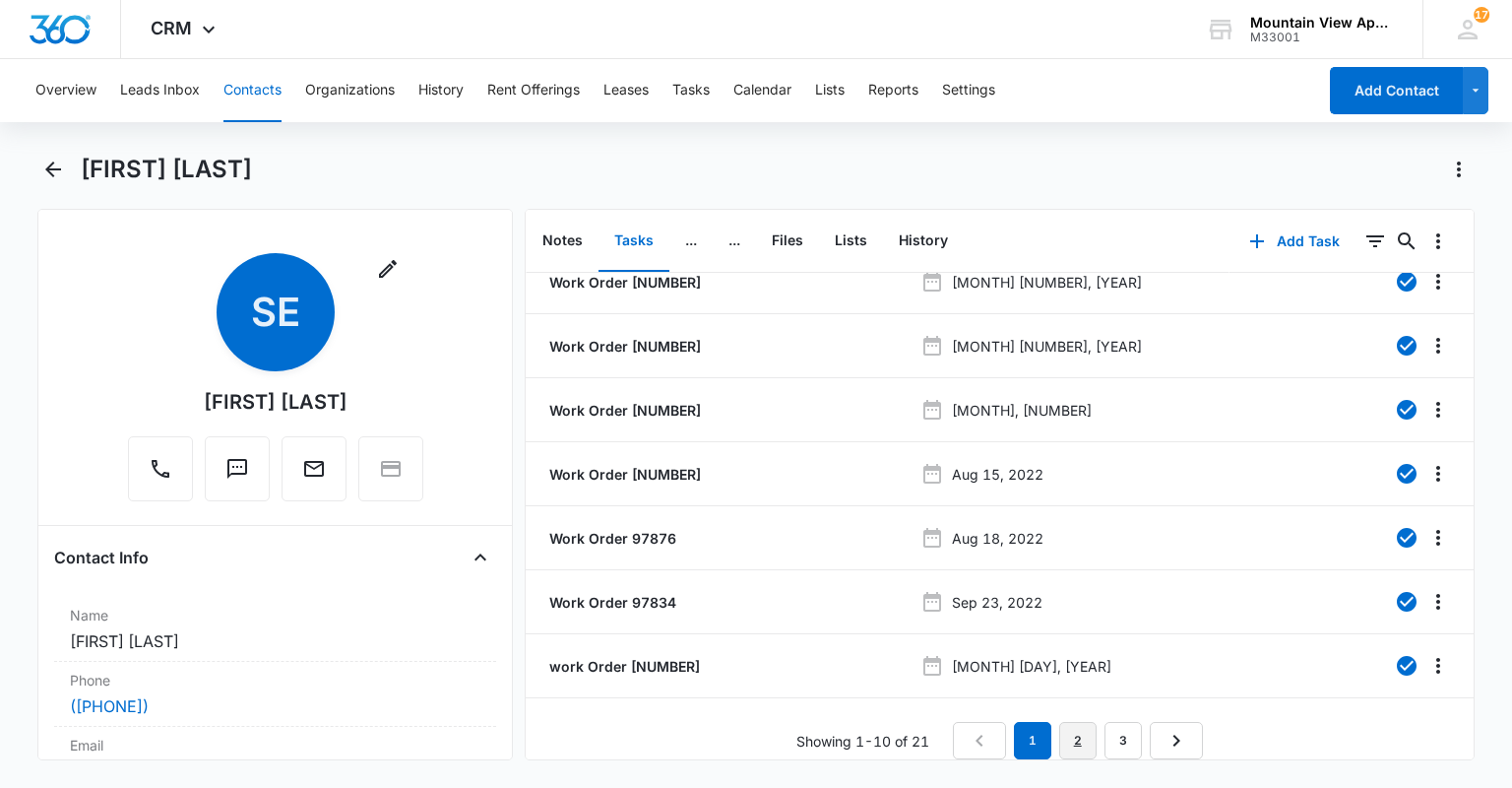 click on "2" at bounding box center [1078, 741] 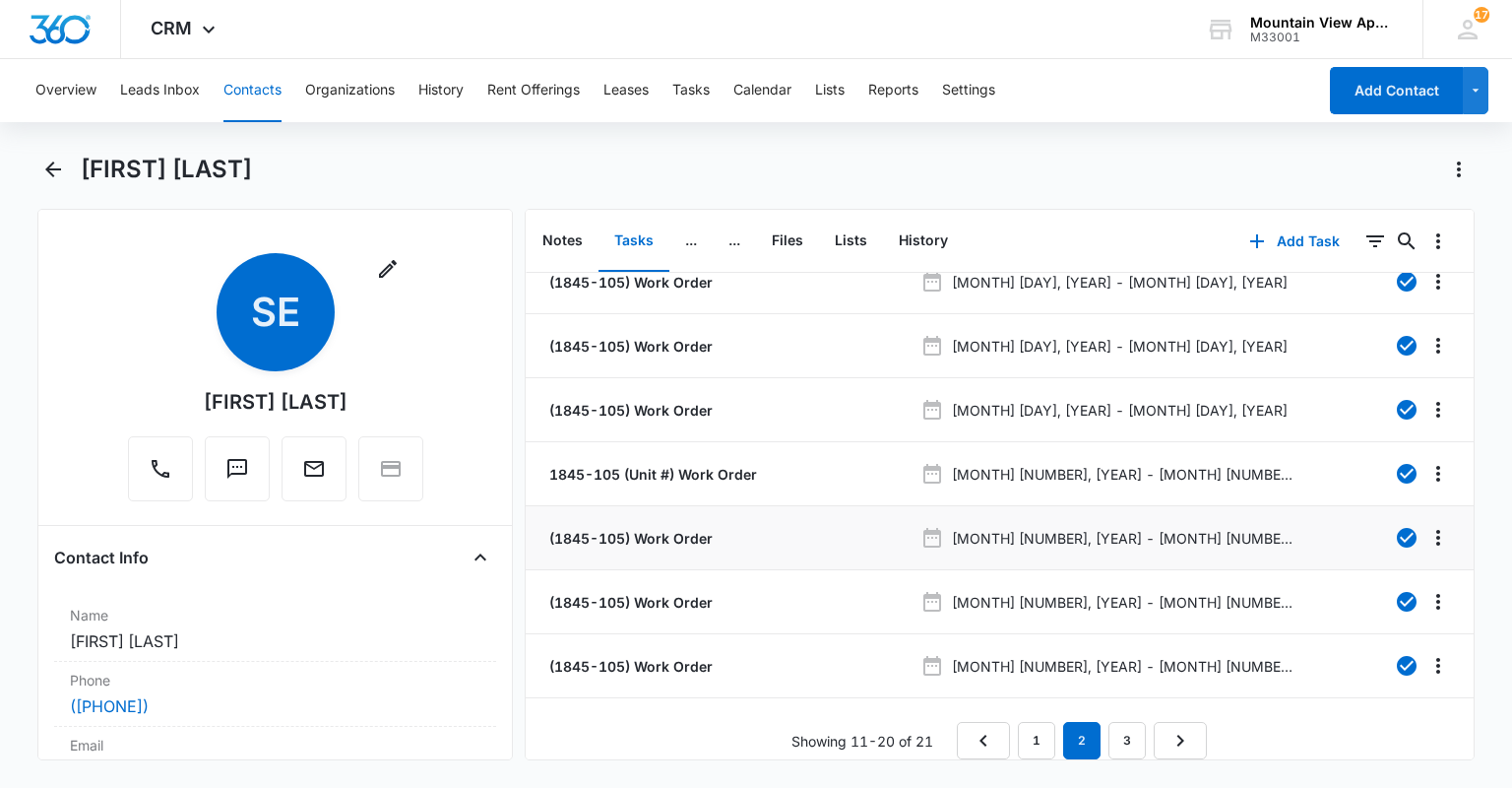 click on "(1845-105) Work Order" at bounding box center [629, 538] 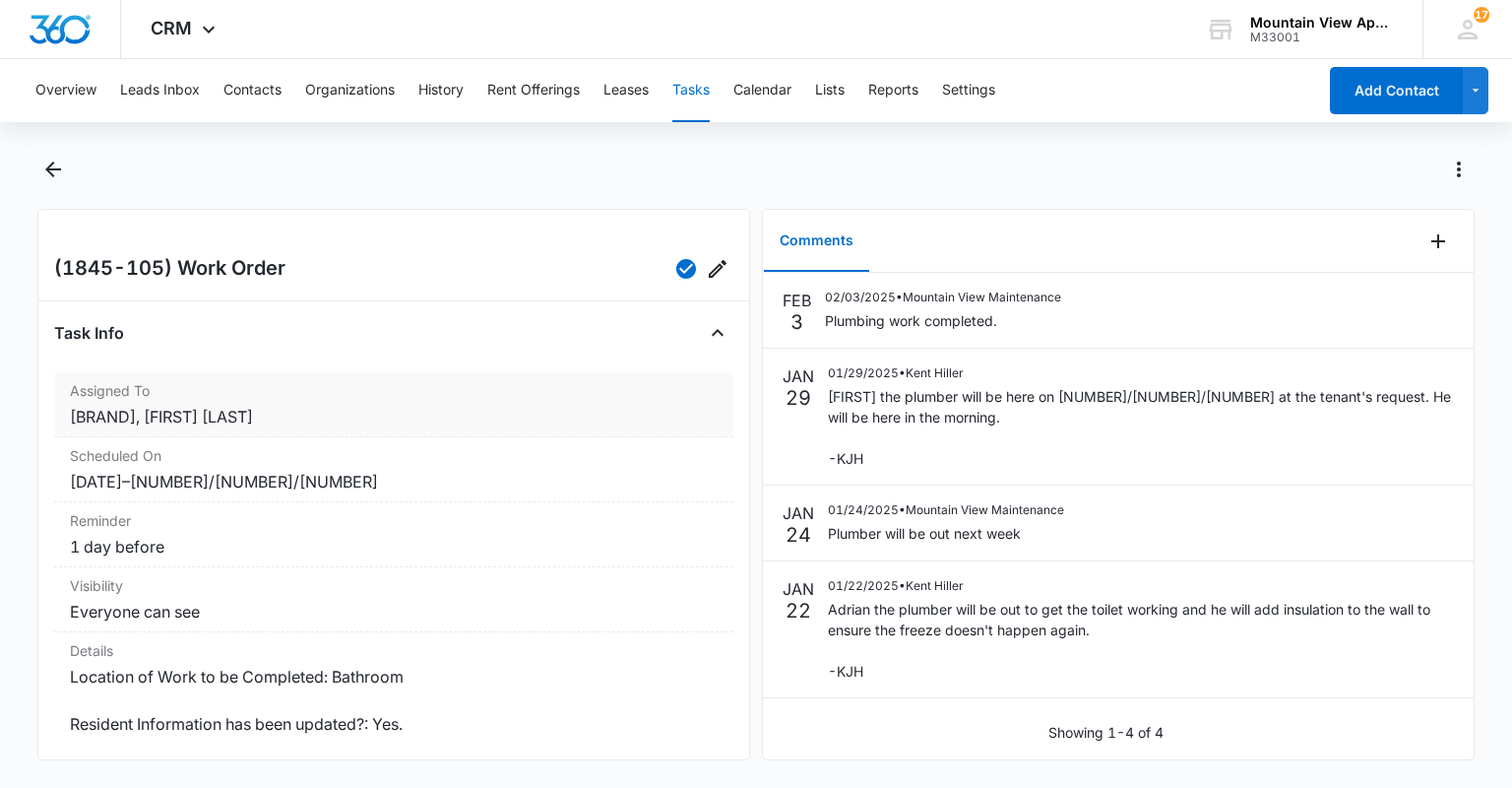 scroll, scrollTop: 315, scrollLeft: 0, axis: vertical 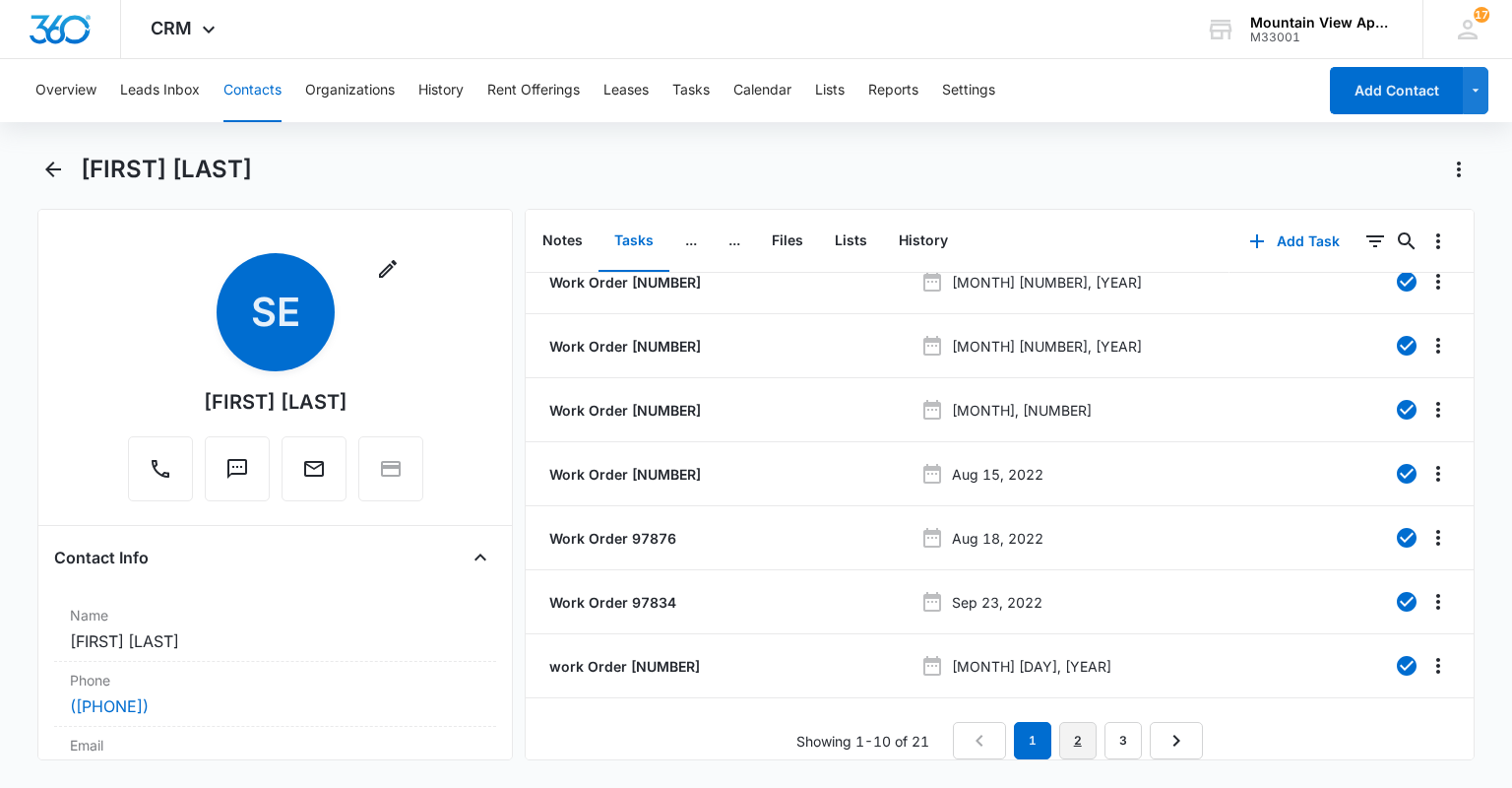 click on "2" at bounding box center [1078, 741] 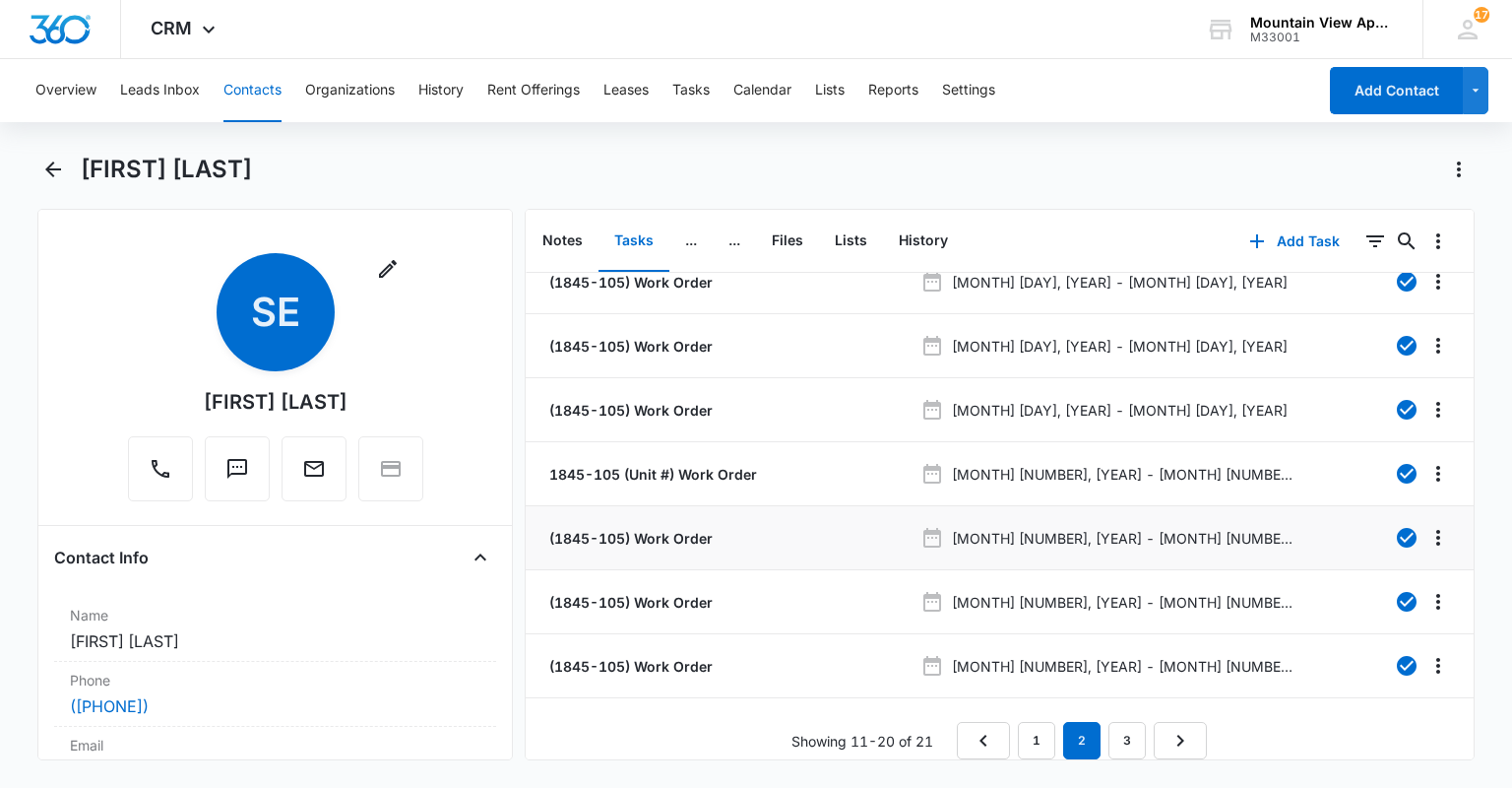click on "(1845-105) Work Order" at bounding box center (629, 538) 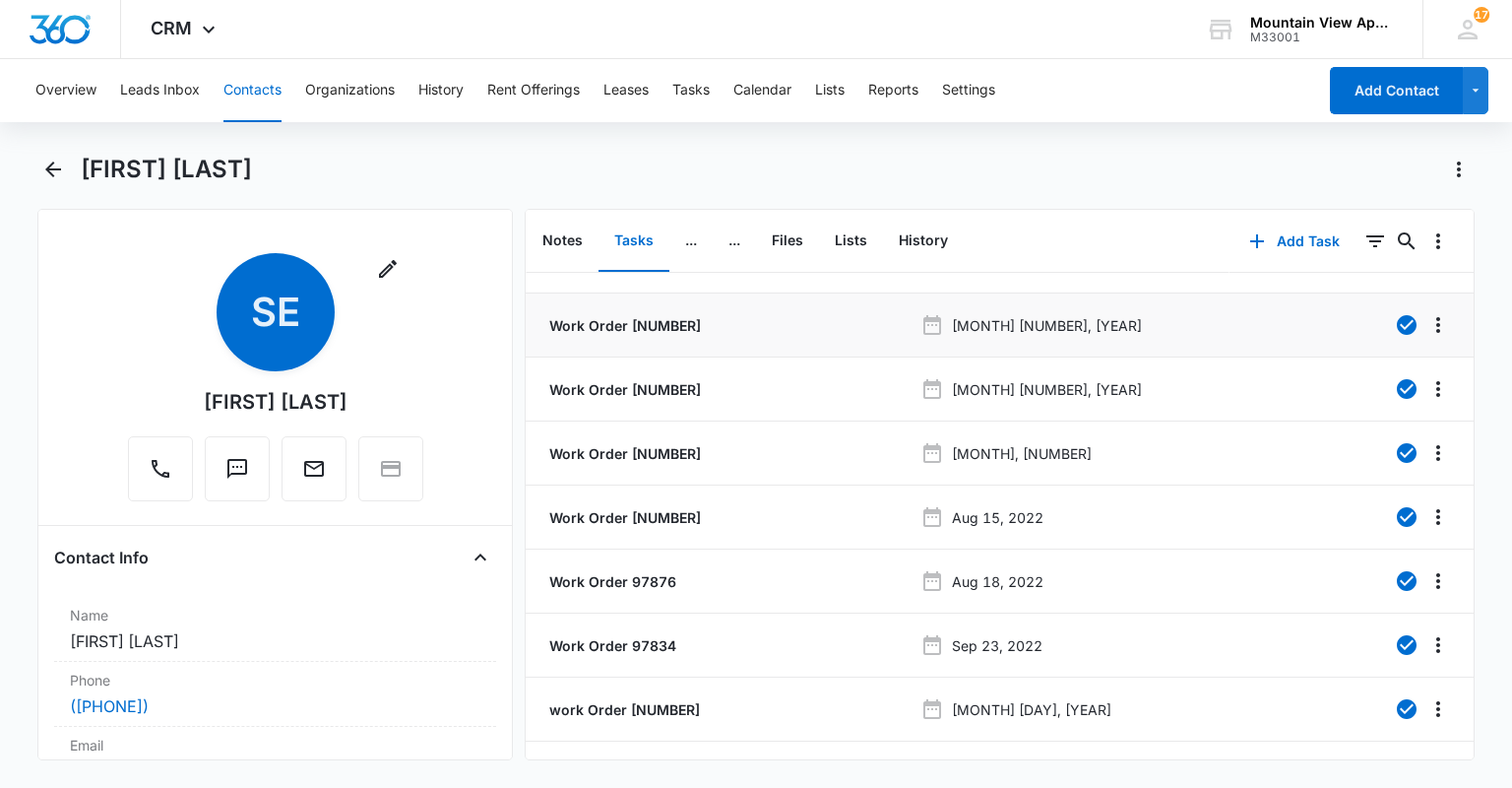 scroll, scrollTop: 225, scrollLeft: 0, axis: vertical 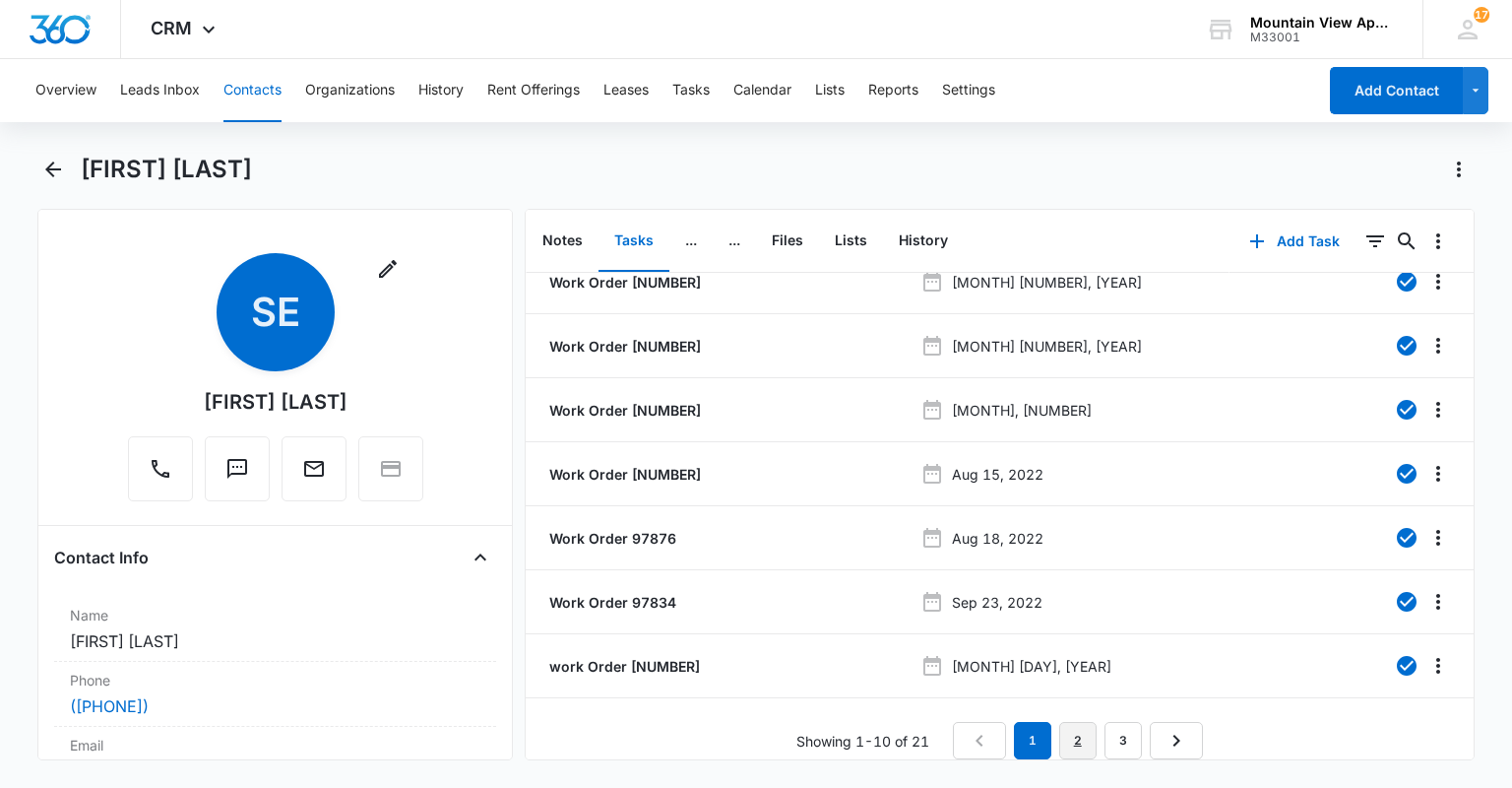 click on "2" at bounding box center (1078, 741) 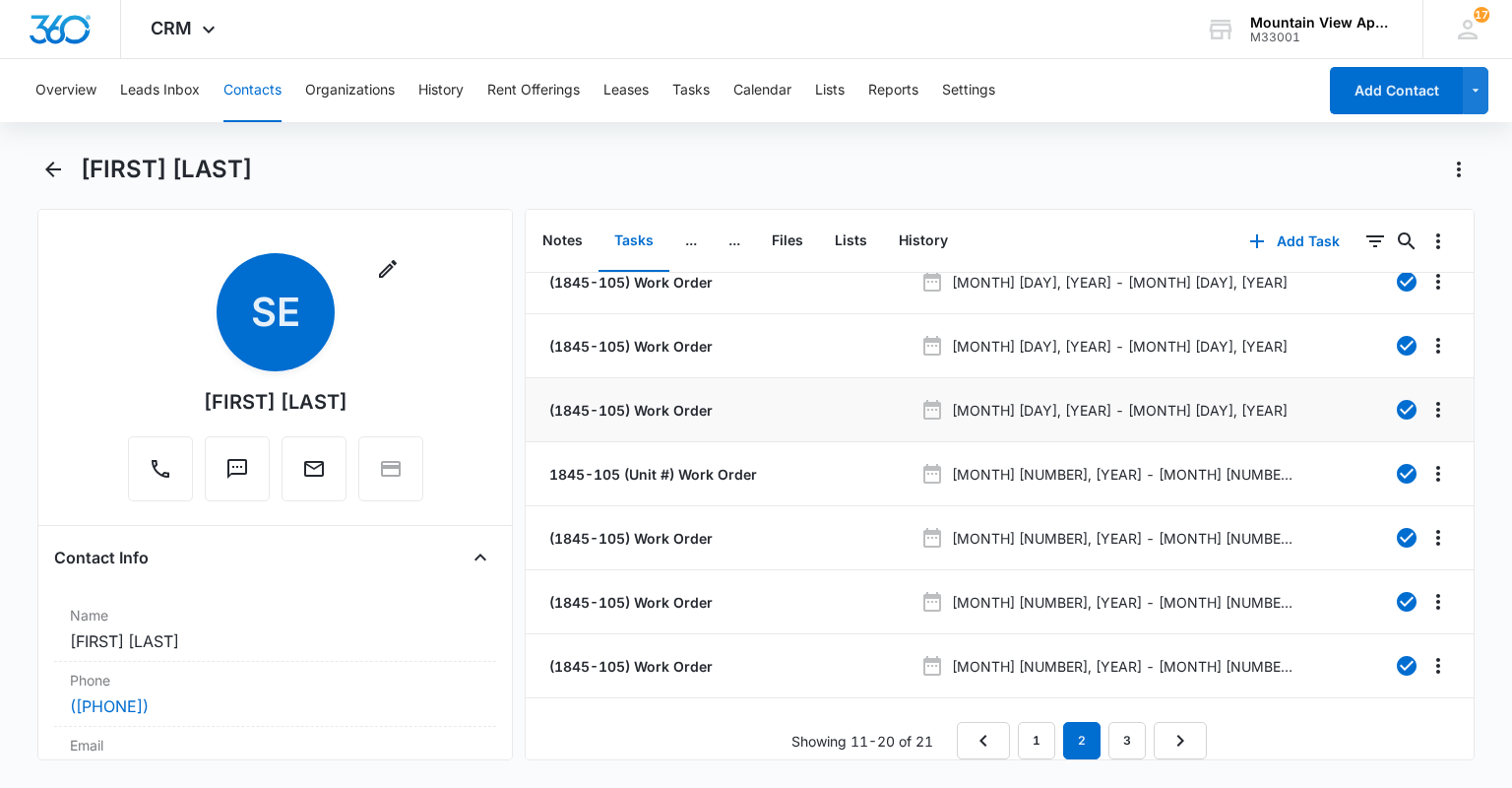 click on "(1845-105) Work Order" at bounding box center (629, 410) 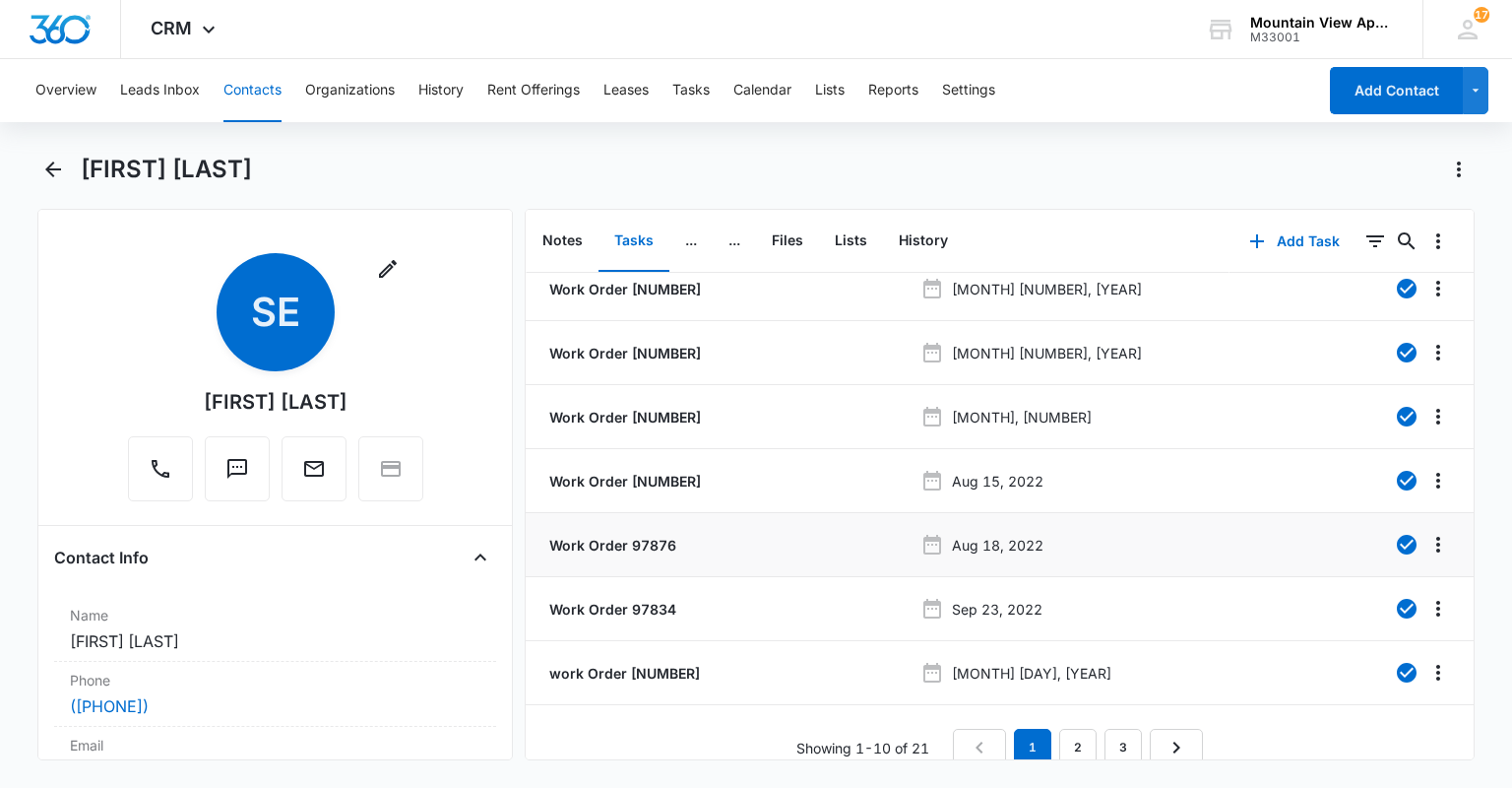 scroll, scrollTop: 225, scrollLeft: 0, axis: vertical 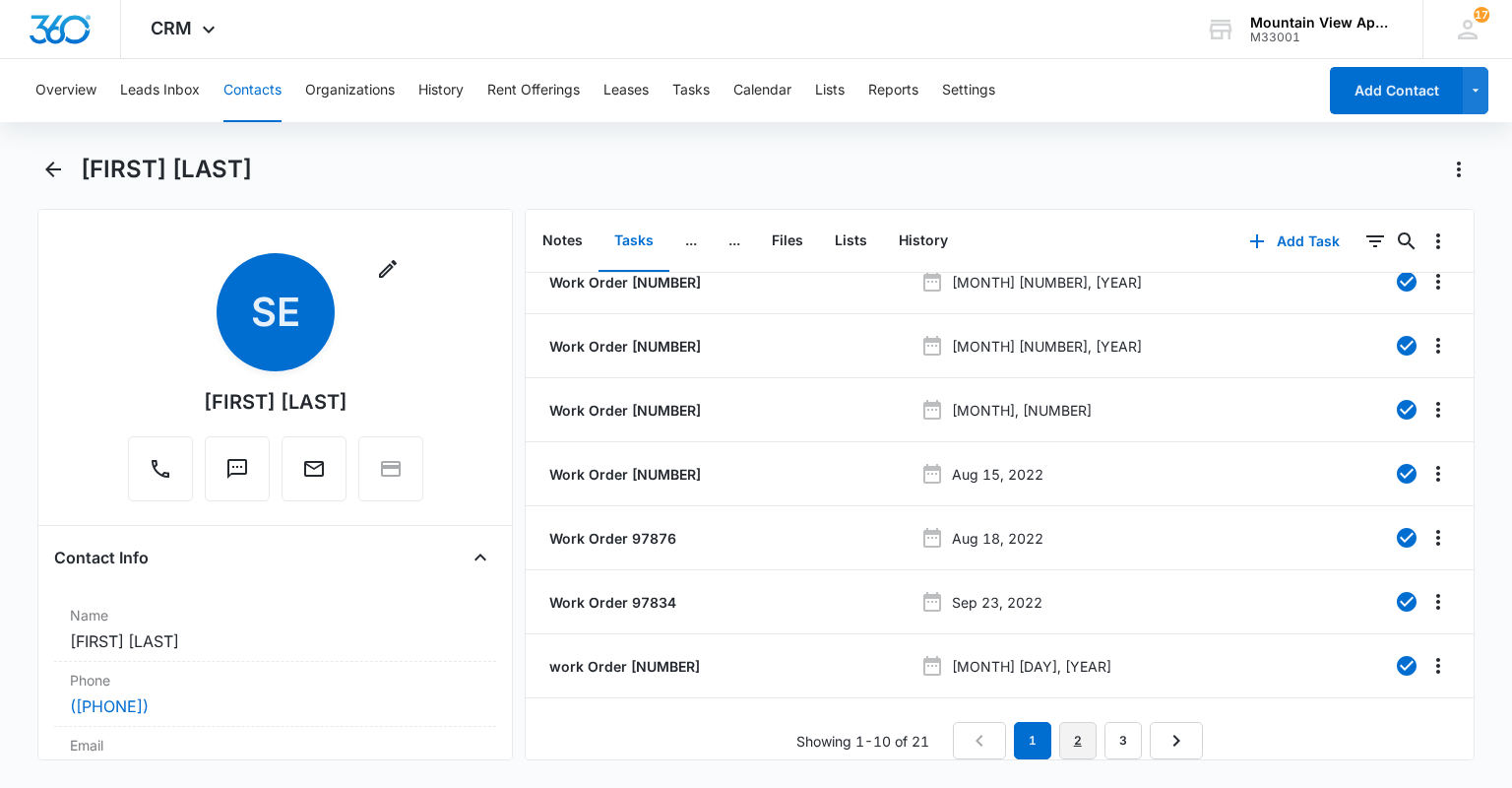 click on "2" at bounding box center [1078, 741] 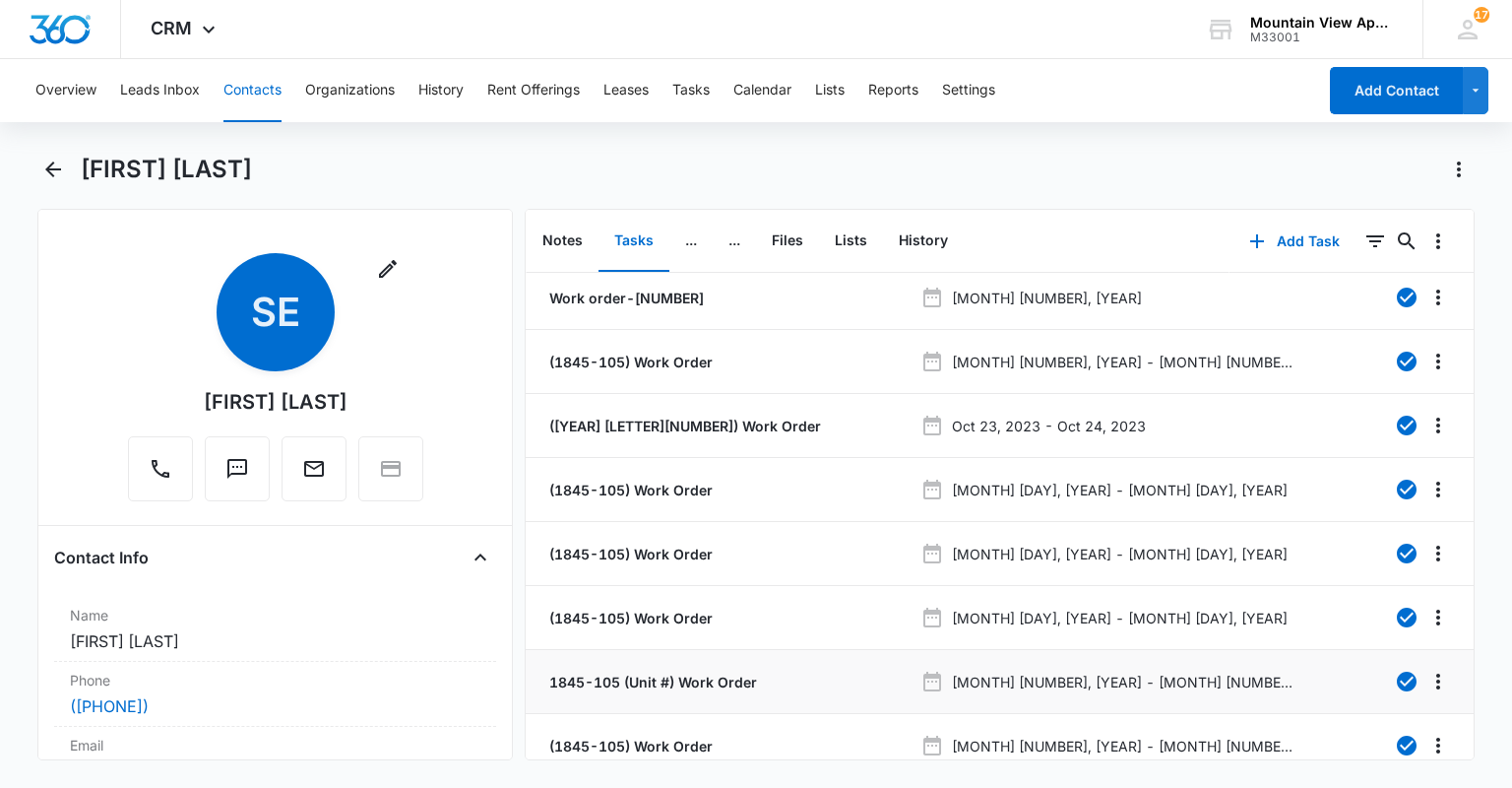 scroll, scrollTop: 0, scrollLeft: 0, axis: both 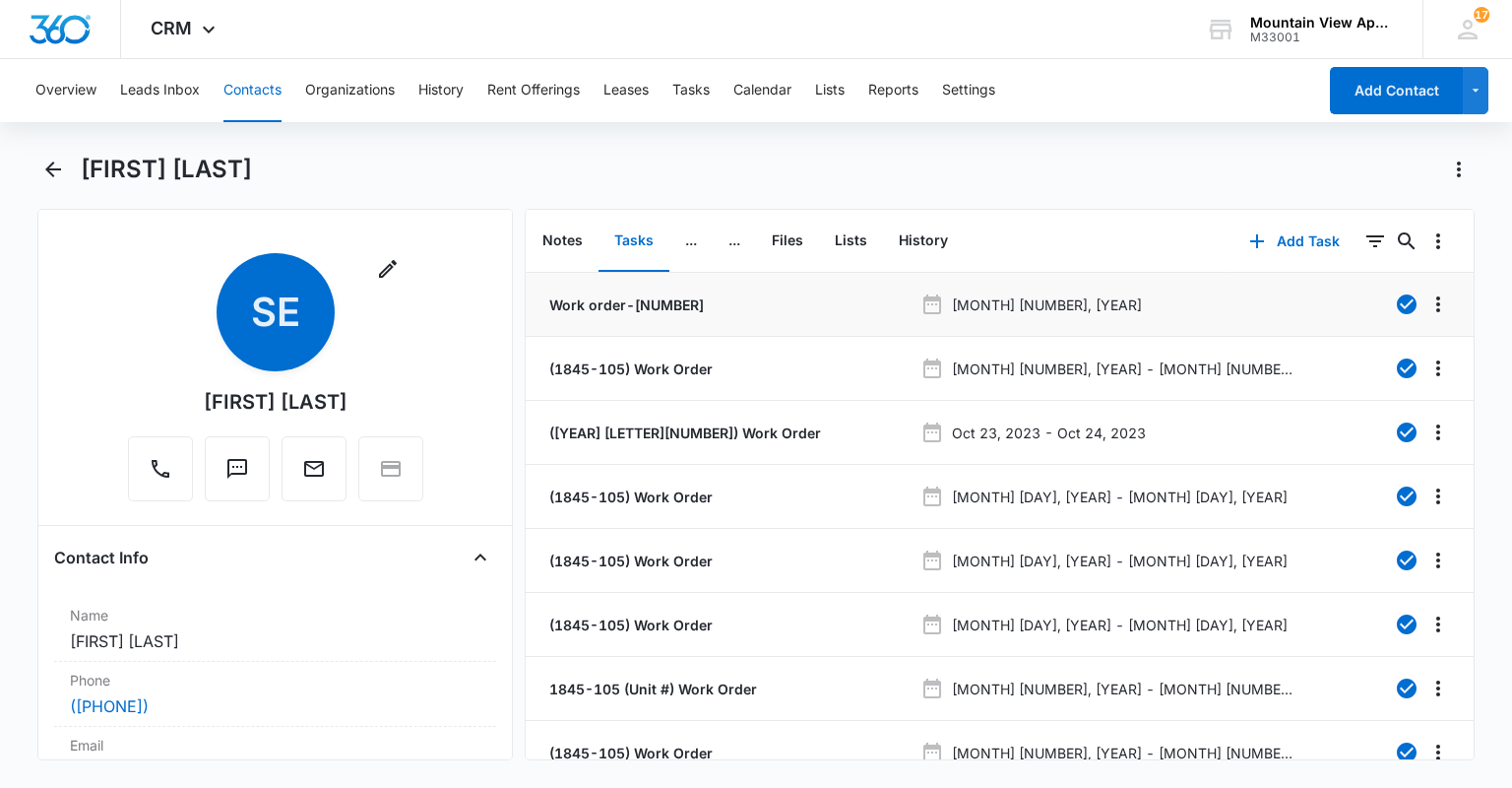 click on "Work order-[NUMBER]" at bounding box center [624, 304] 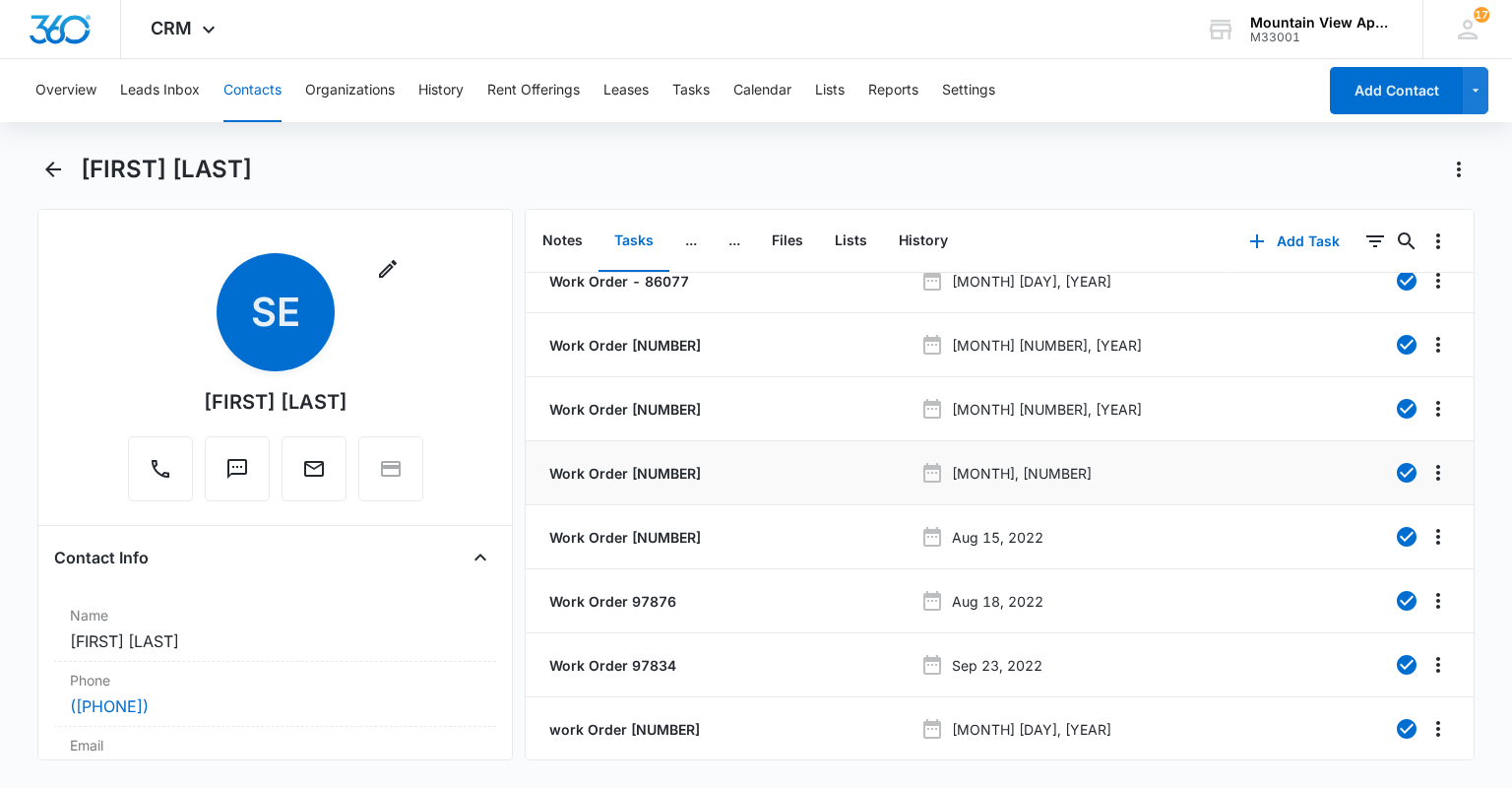 scroll, scrollTop: 225, scrollLeft: 0, axis: vertical 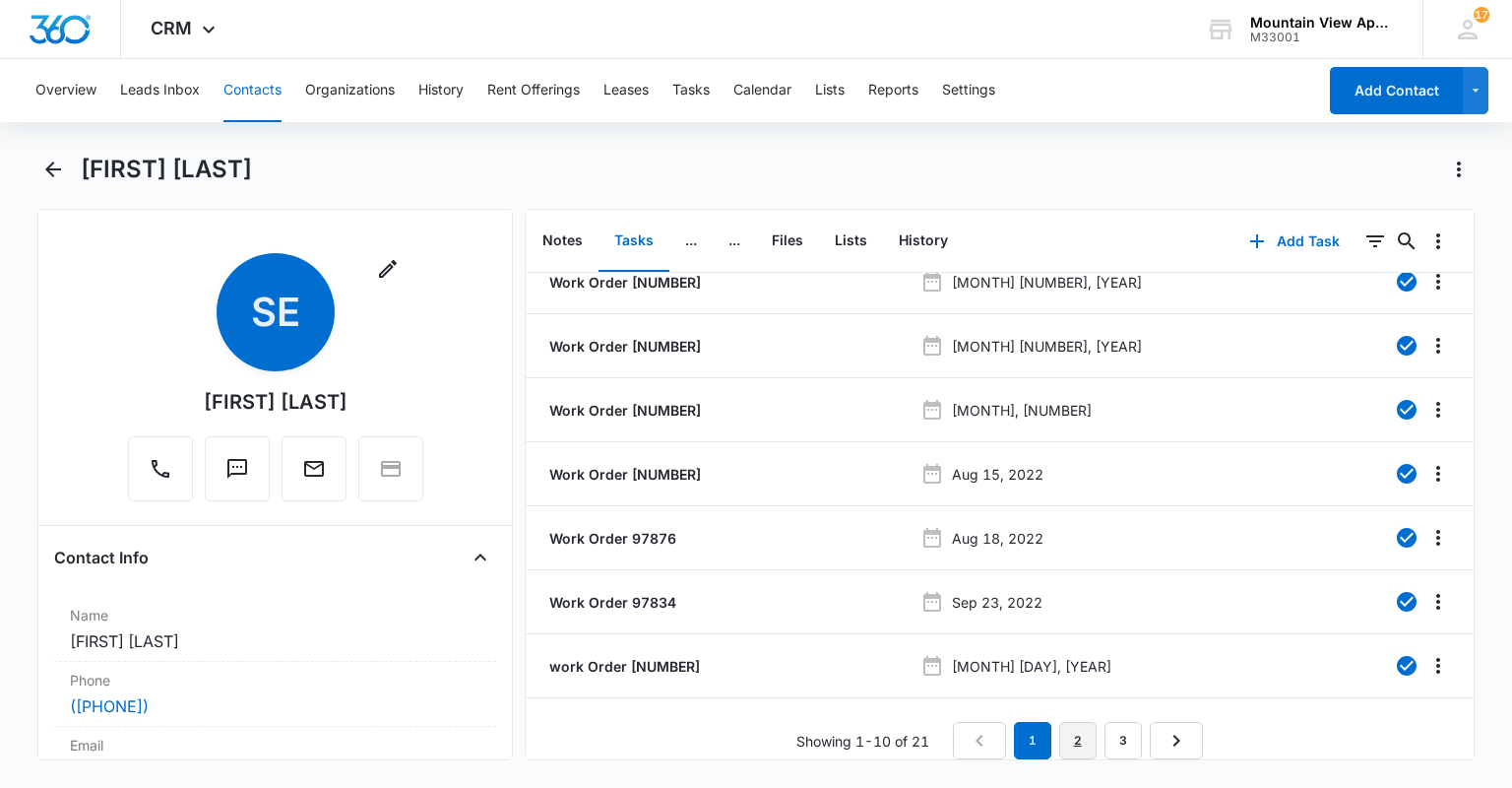 click on "2" at bounding box center [1078, 741] 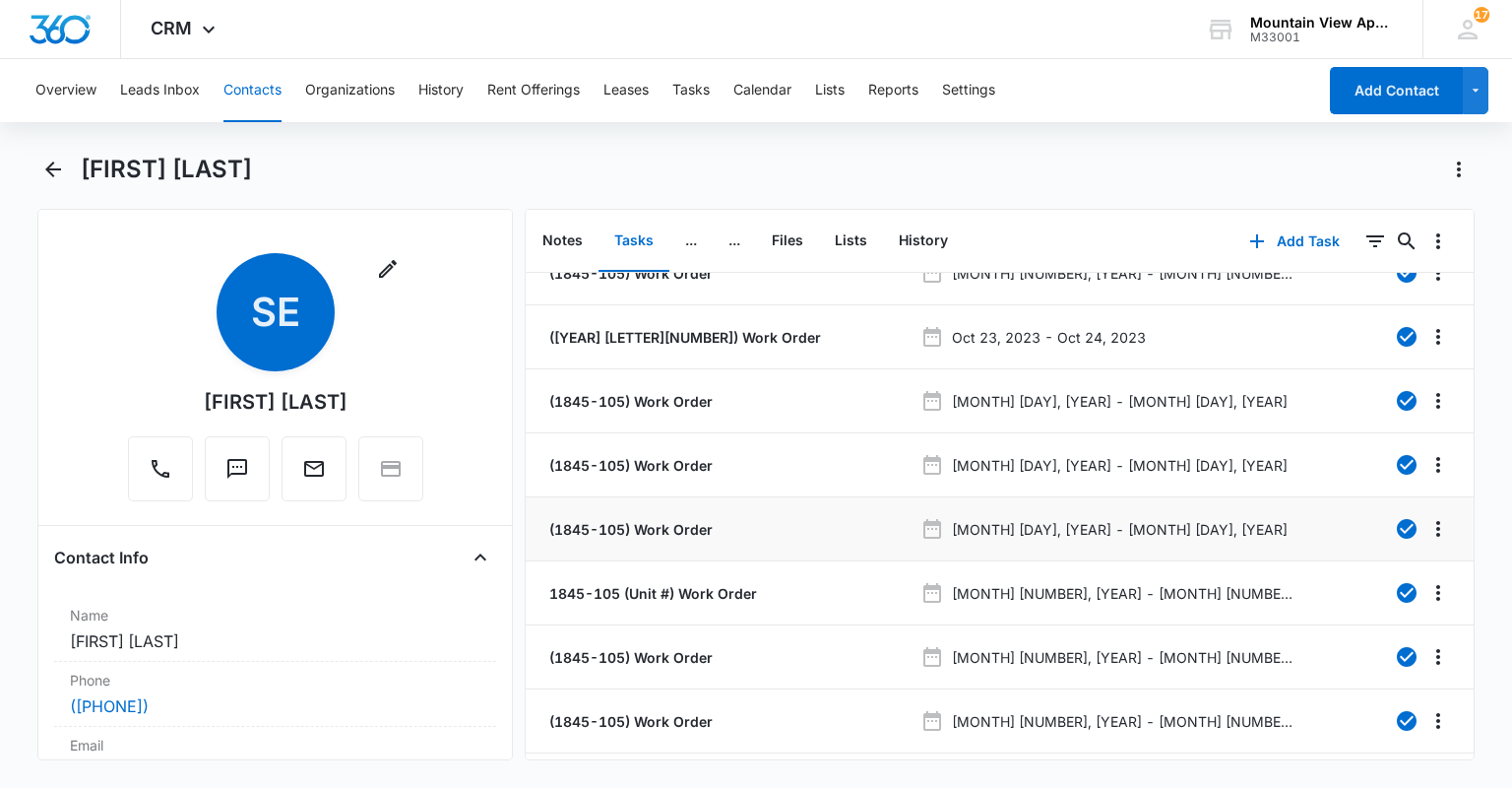 scroll, scrollTop: 0, scrollLeft: 0, axis: both 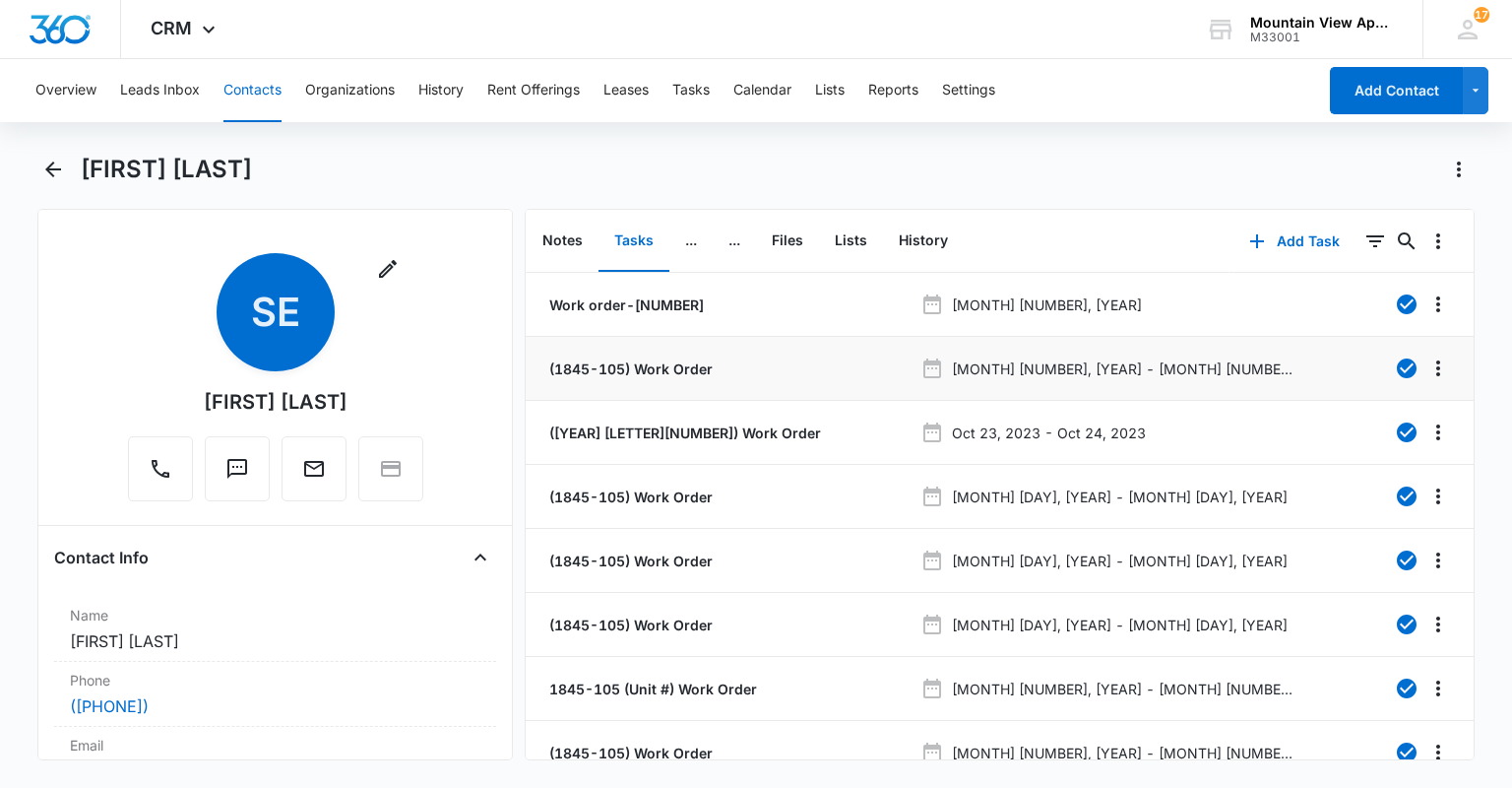 click on "(1845-105) Work Order" at bounding box center (629, 368) 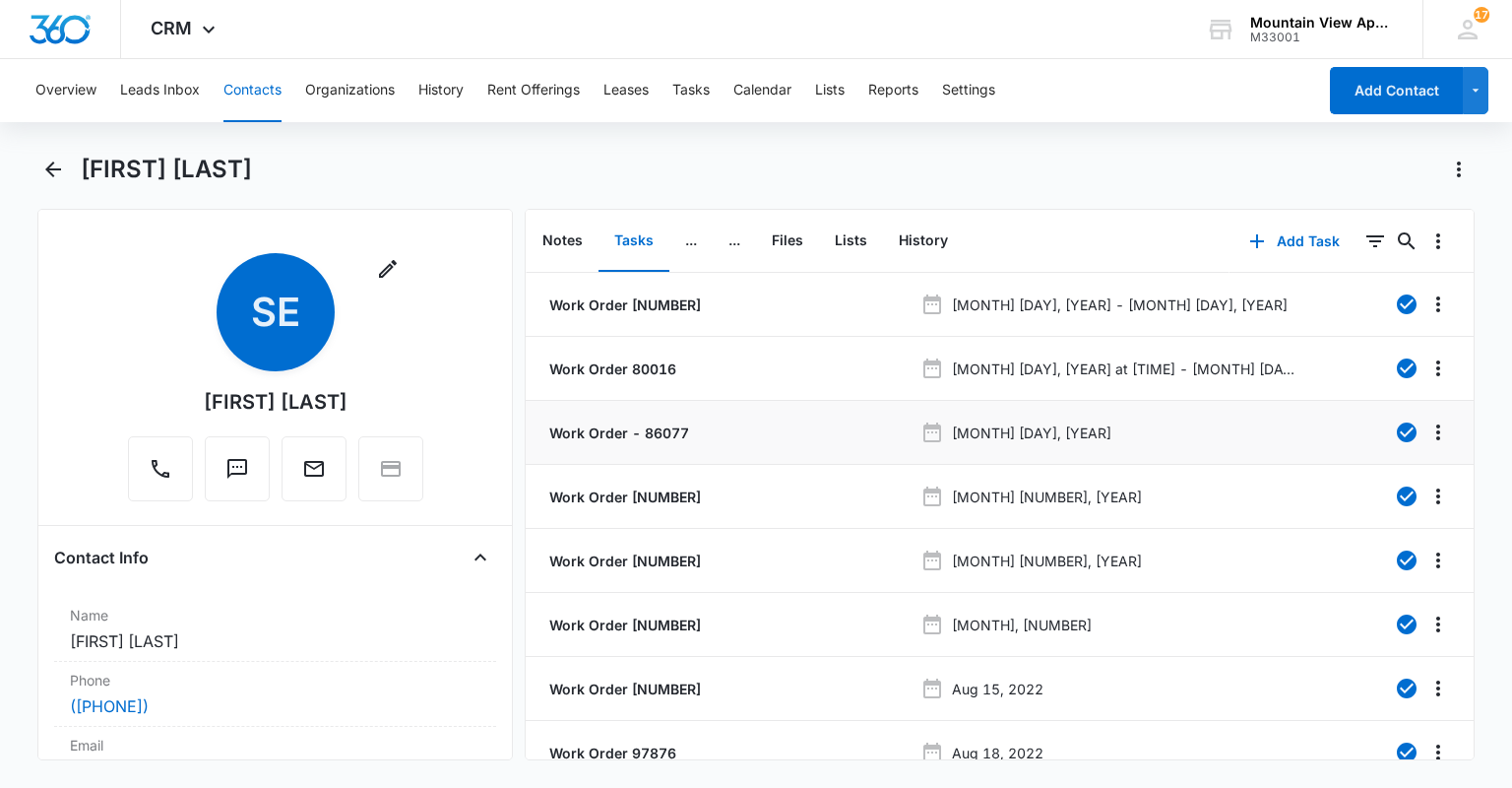click on "Work Order - 86077" at bounding box center (617, 432) 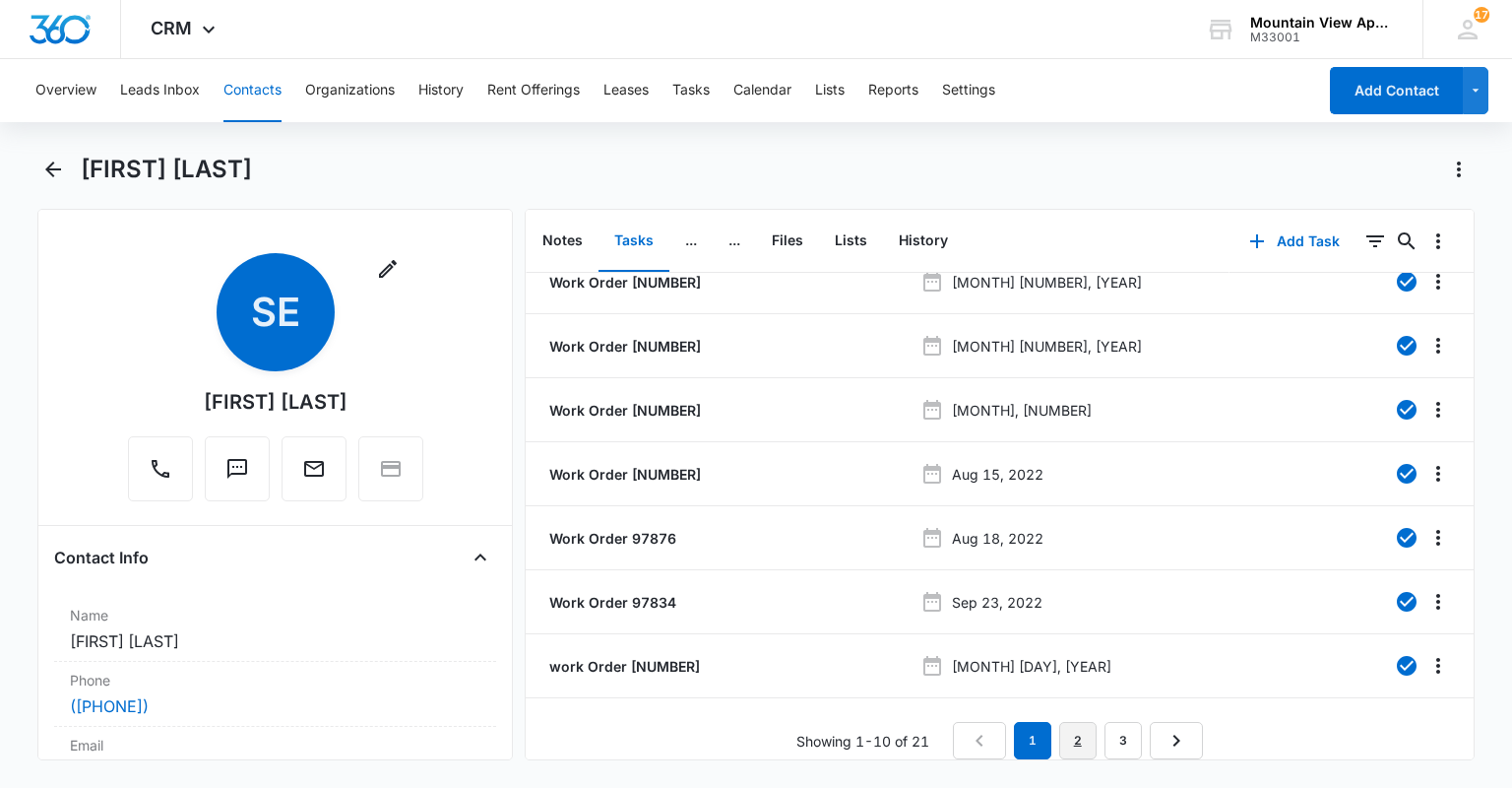 click on "2" at bounding box center [1078, 741] 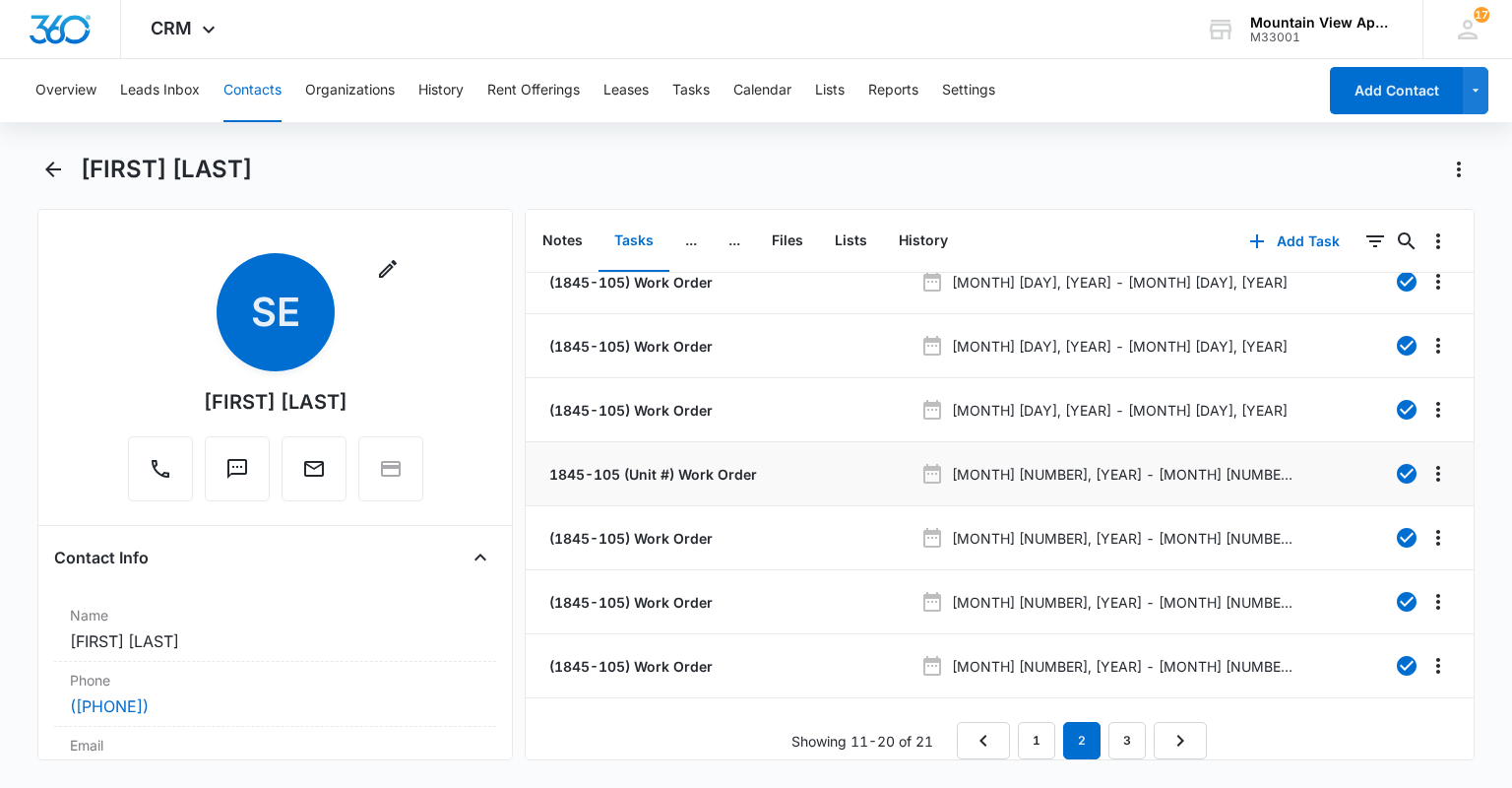 scroll, scrollTop: 0, scrollLeft: 0, axis: both 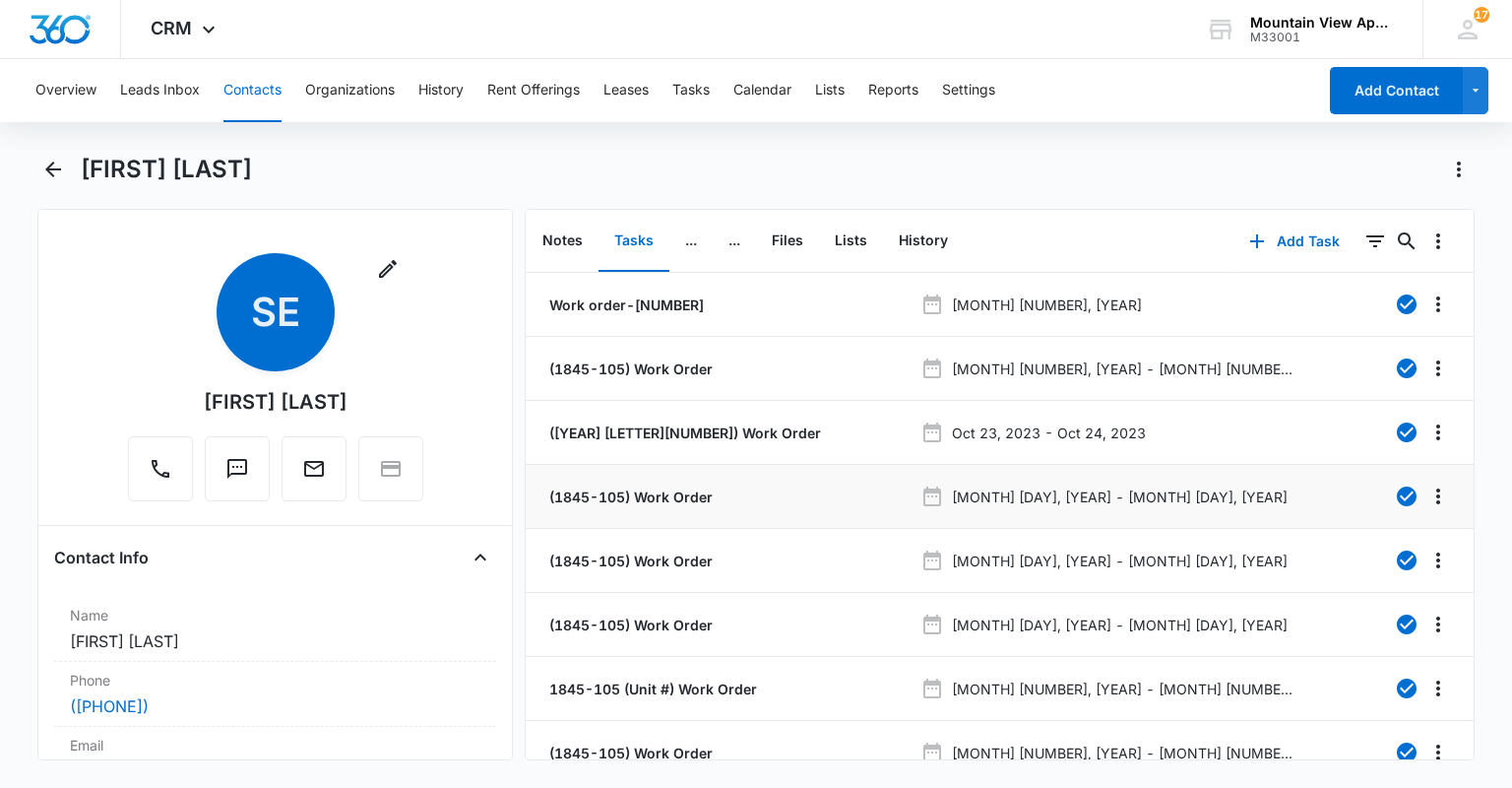 click on "(1845-105) Work Order" at bounding box center [629, 496] 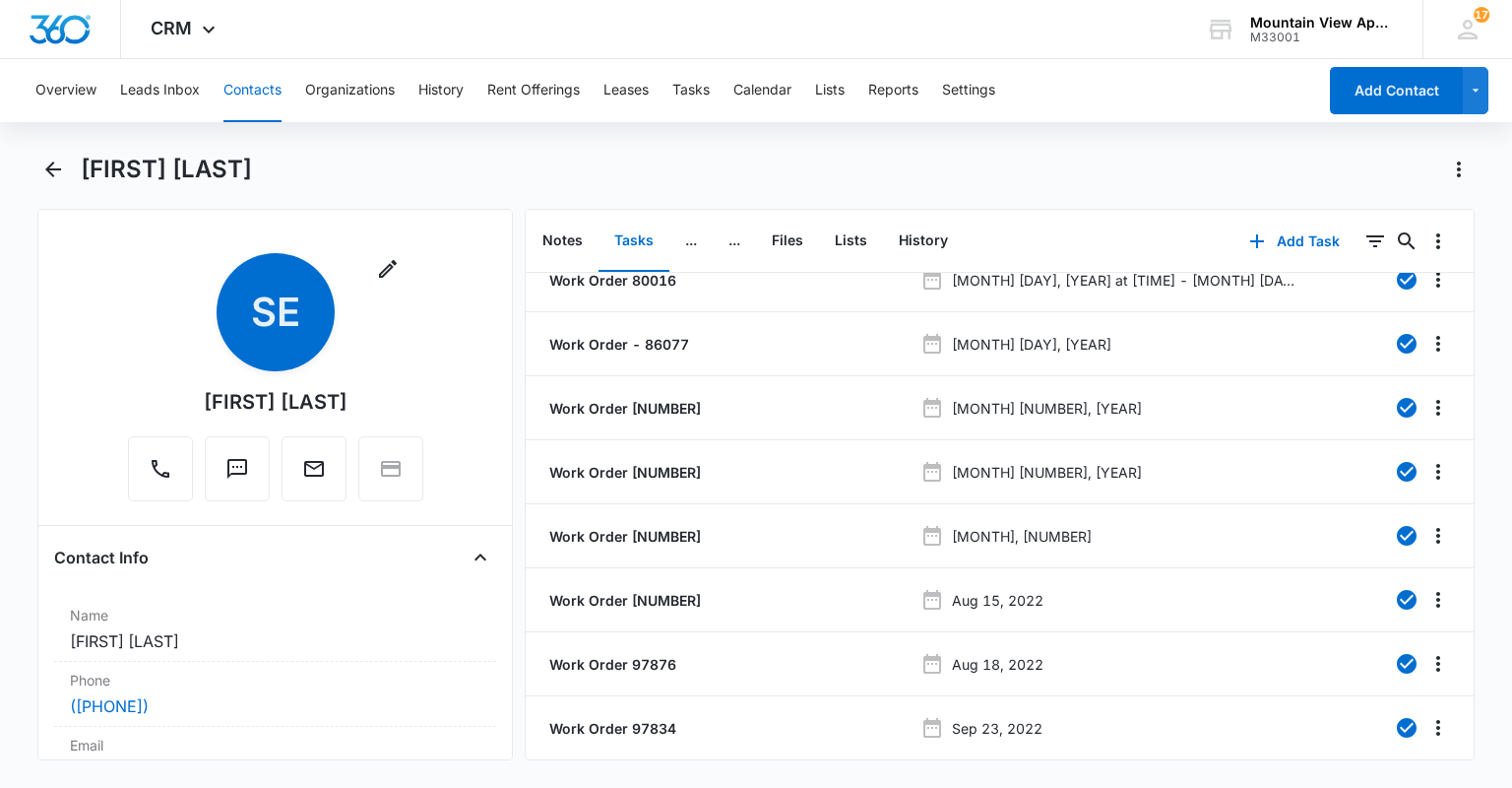 scroll, scrollTop: 225, scrollLeft: 0, axis: vertical 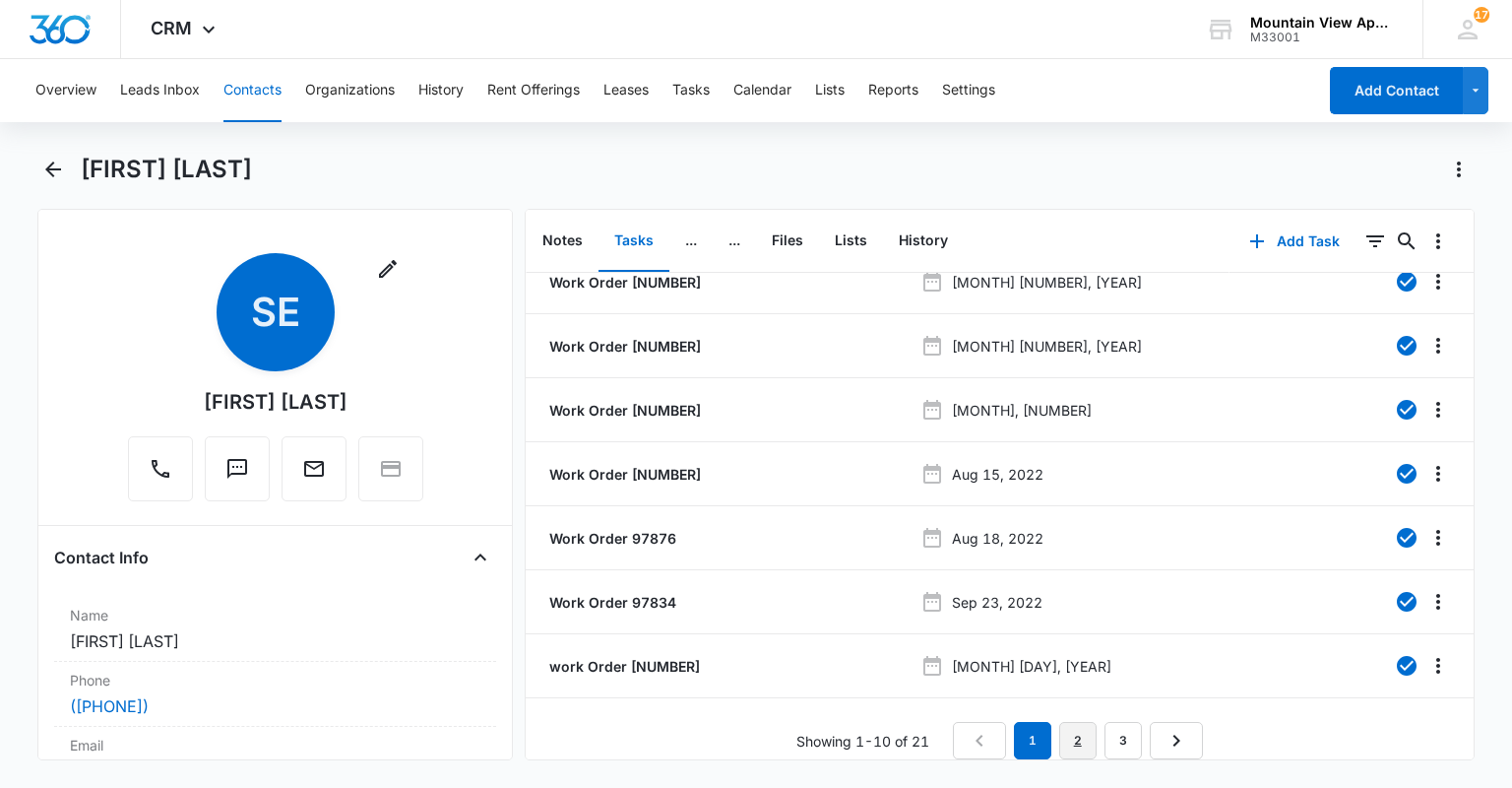 click on "2" at bounding box center [1078, 741] 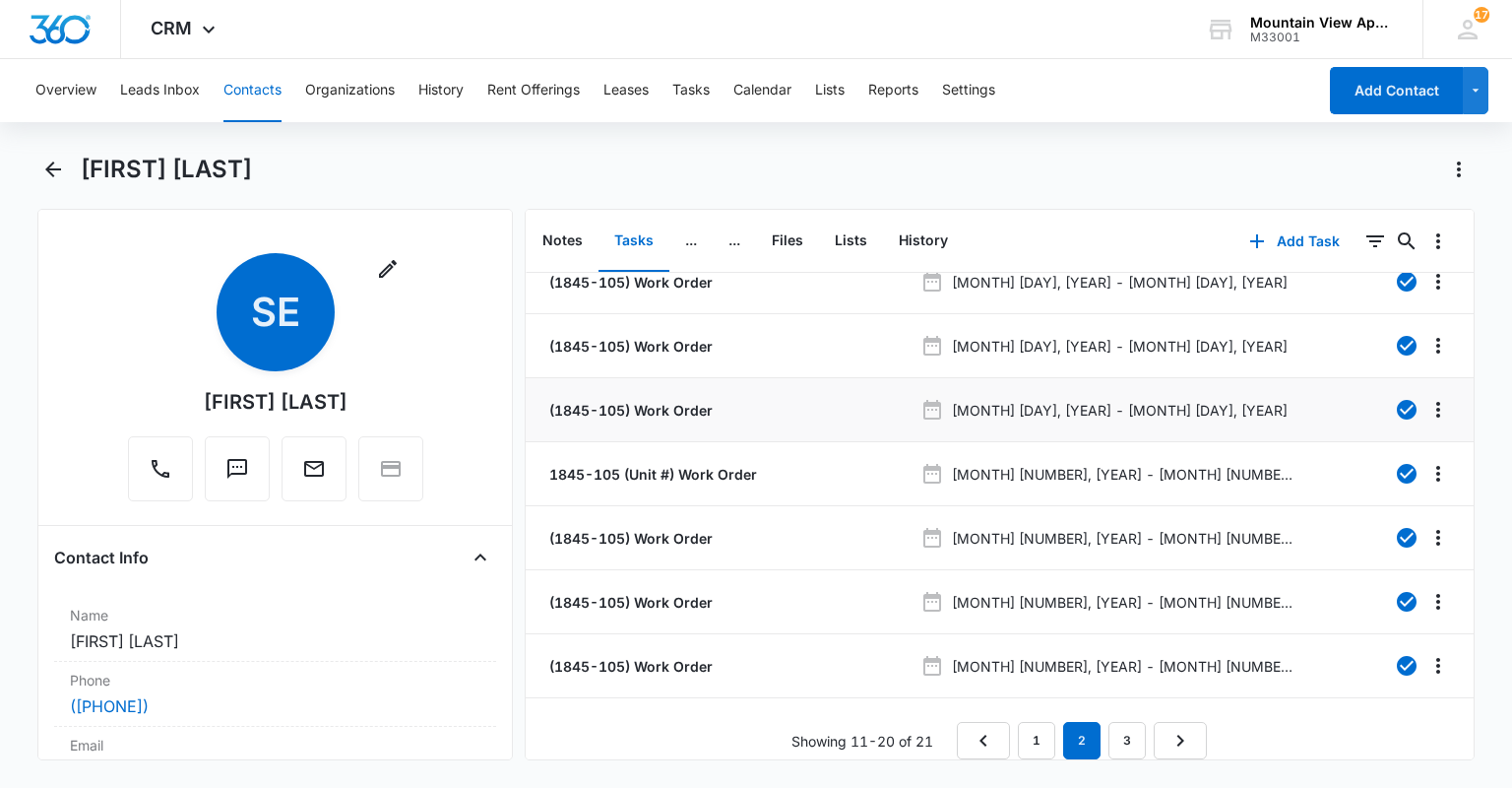 click on "(1845-105) Work Order" at bounding box center (629, 410) 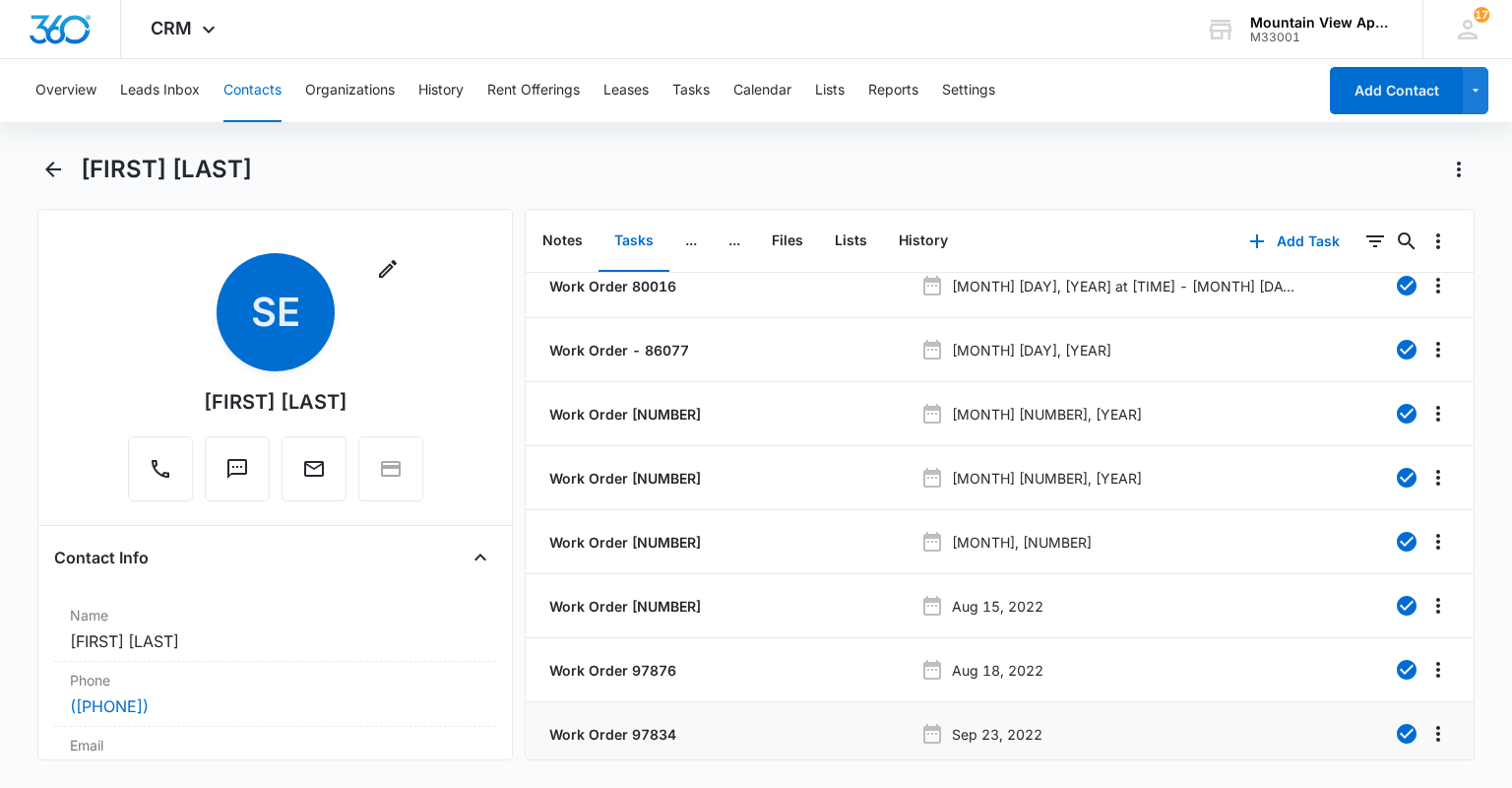 scroll, scrollTop: 225, scrollLeft: 0, axis: vertical 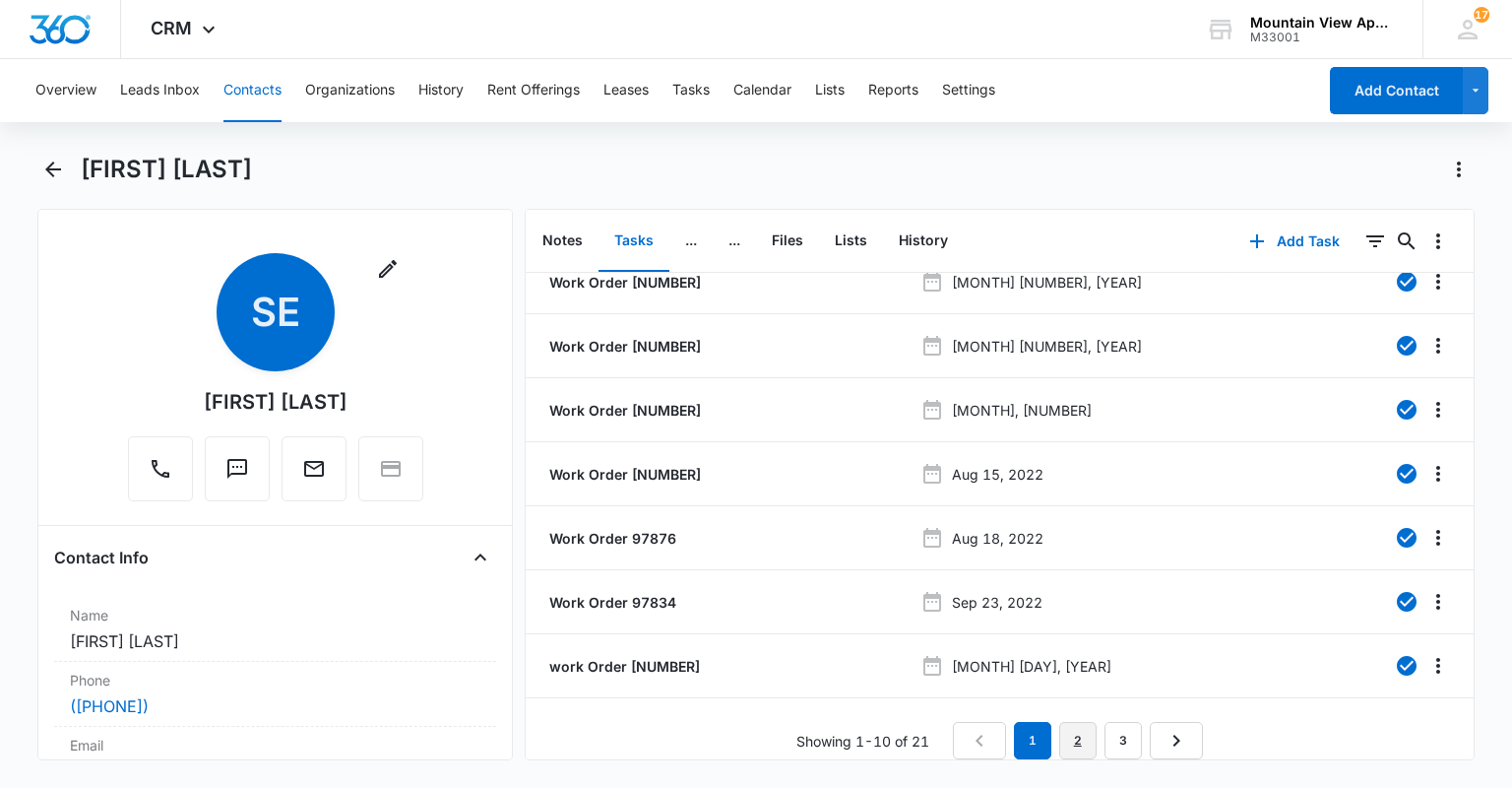 click on "2" at bounding box center [1078, 741] 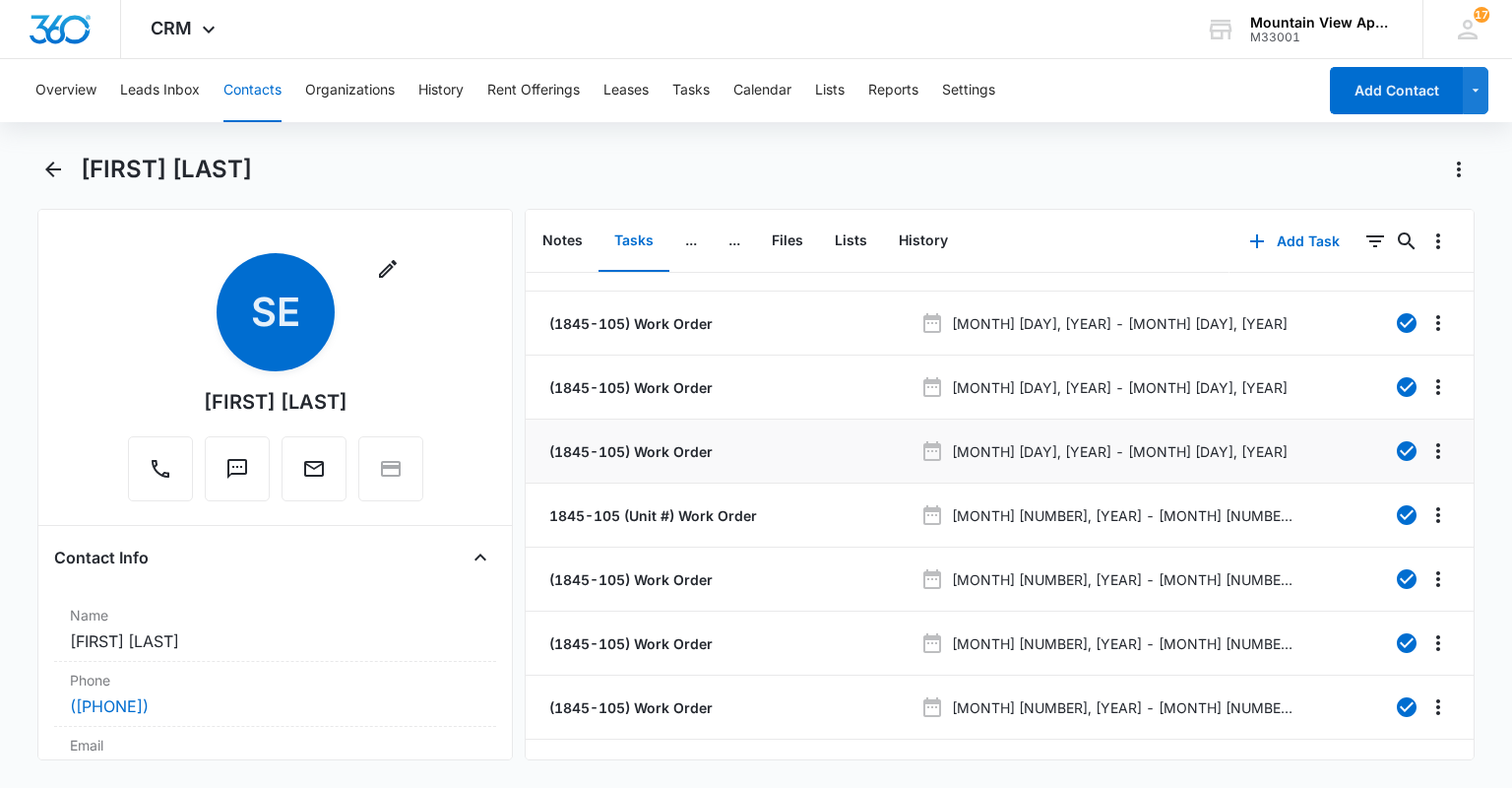 scroll, scrollTop: 146, scrollLeft: 0, axis: vertical 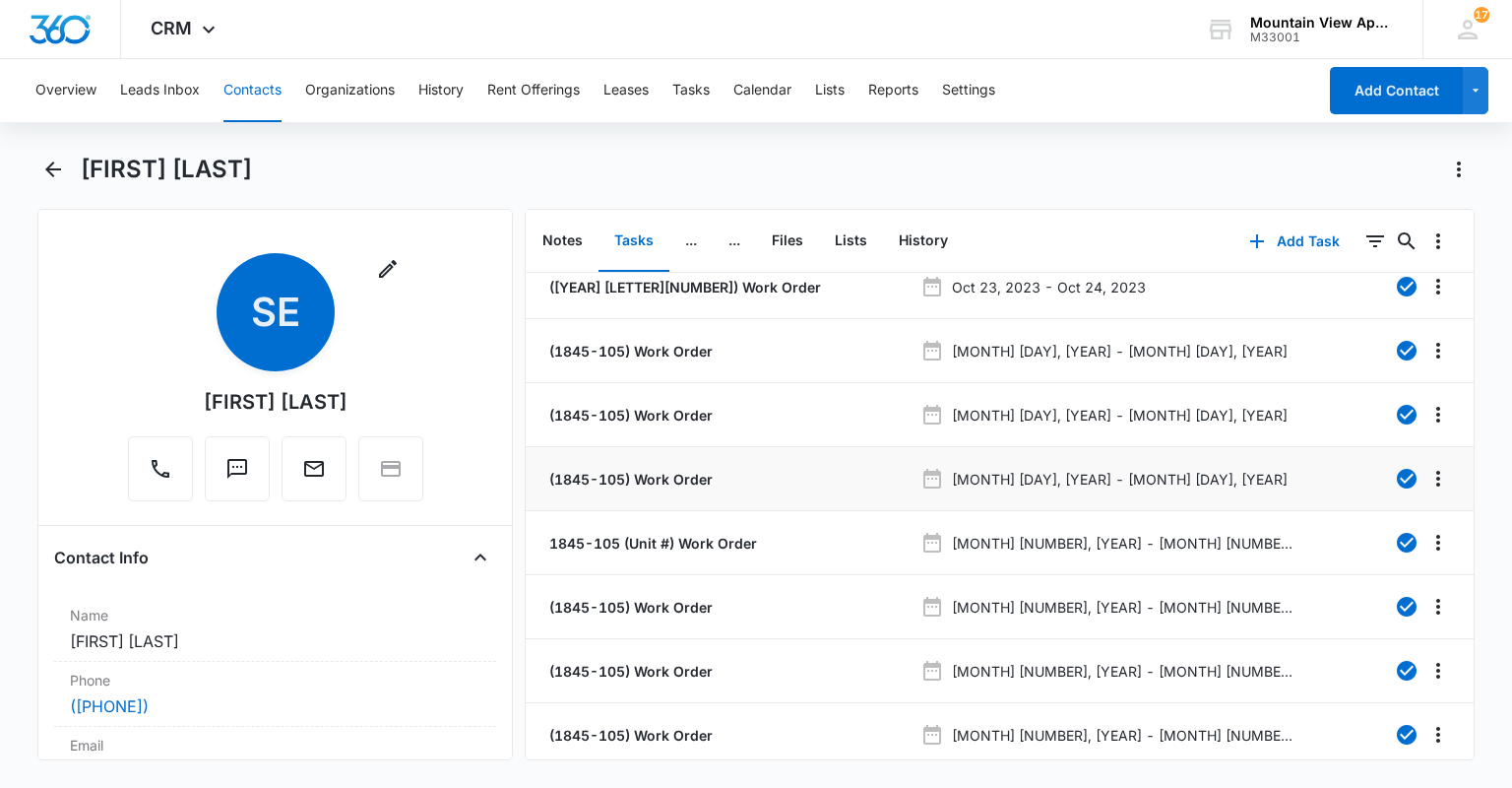click on "(1845-105) Work Order" at bounding box center [629, 479] 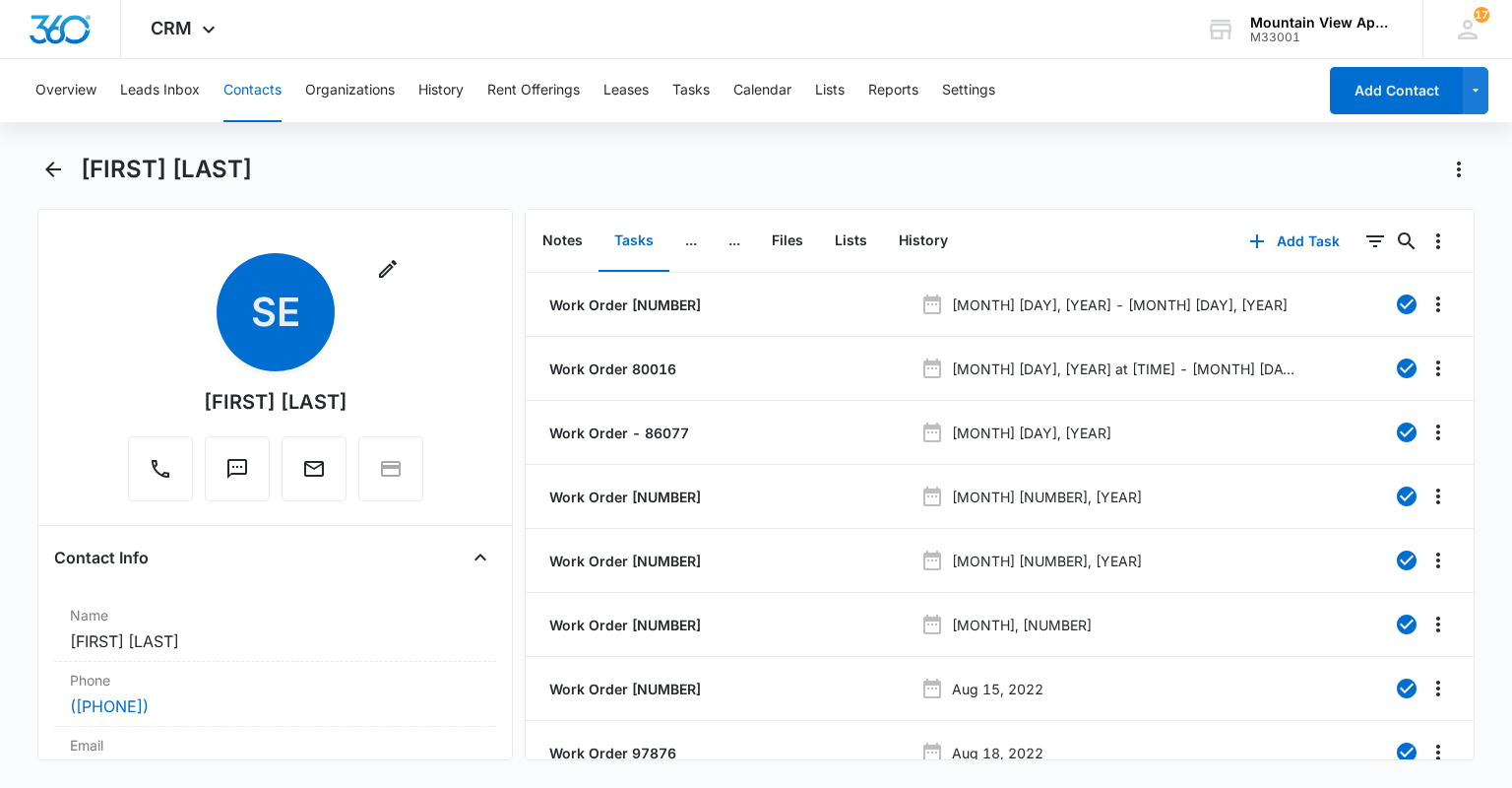 scroll, scrollTop: 225, scrollLeft: 0, axis: vertical 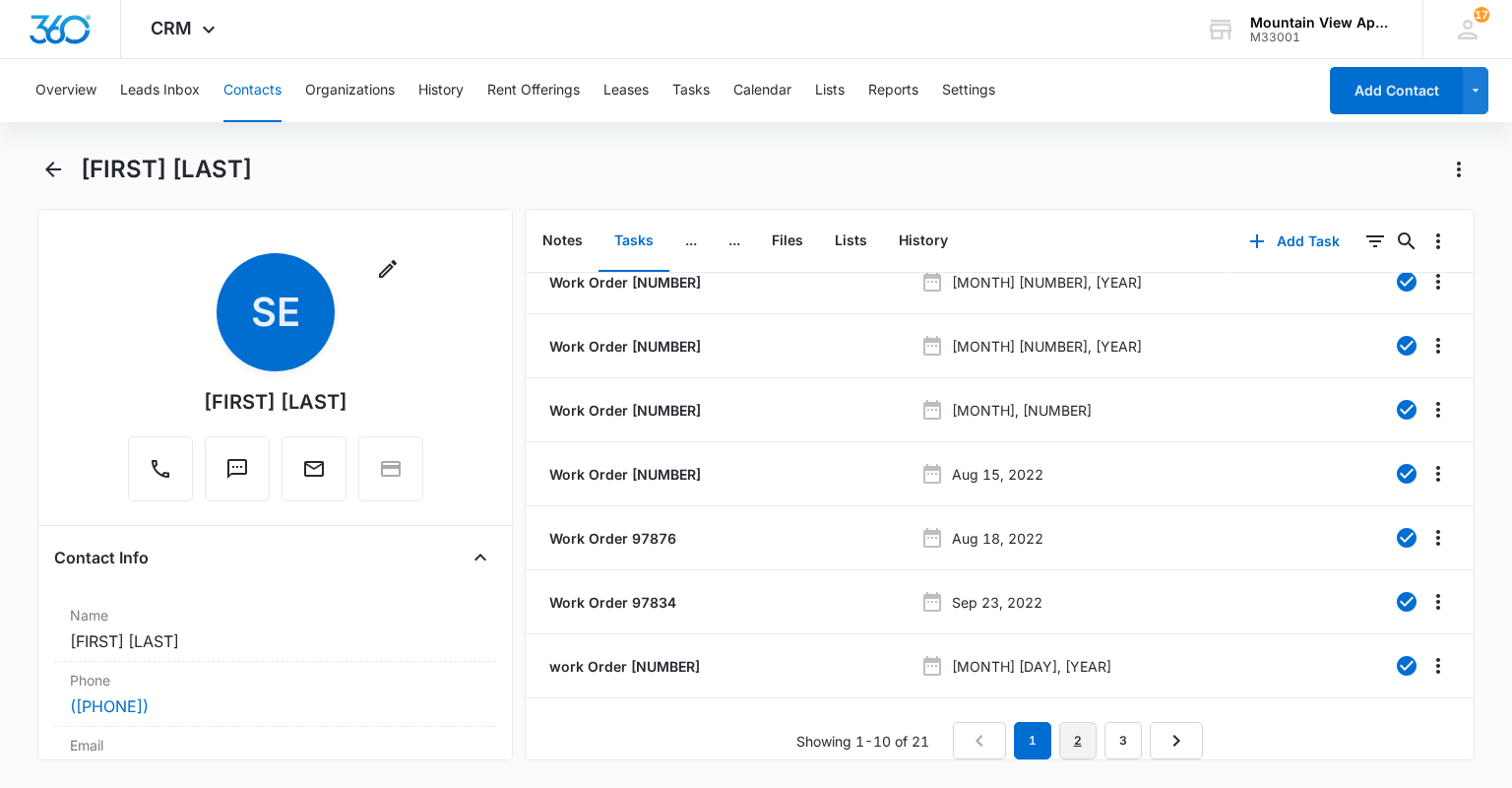 click on "2" at bounding box center [1078, 741] 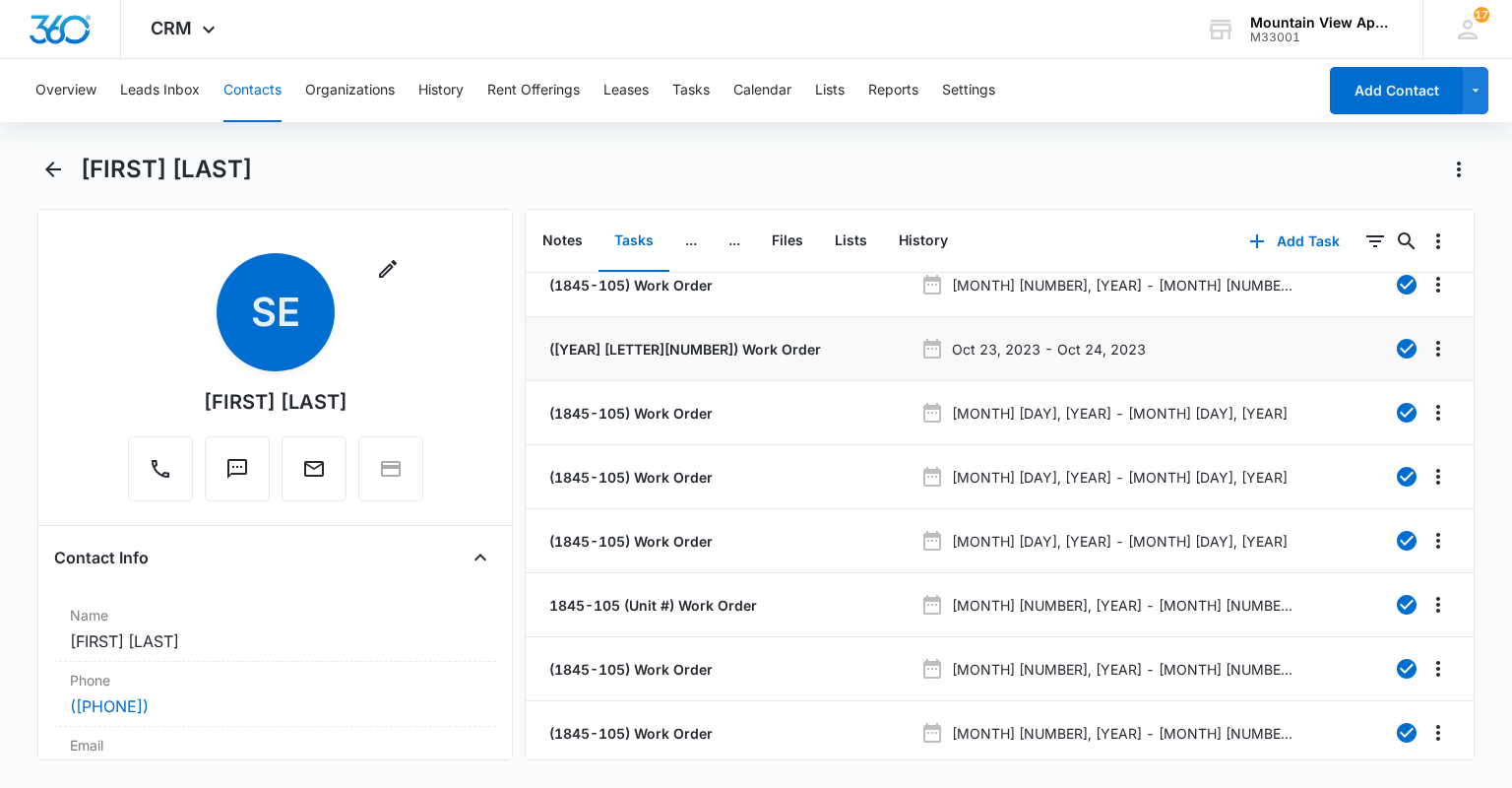 scroll, scrollTop: 67, scrollLeft: 0, axis: vertical 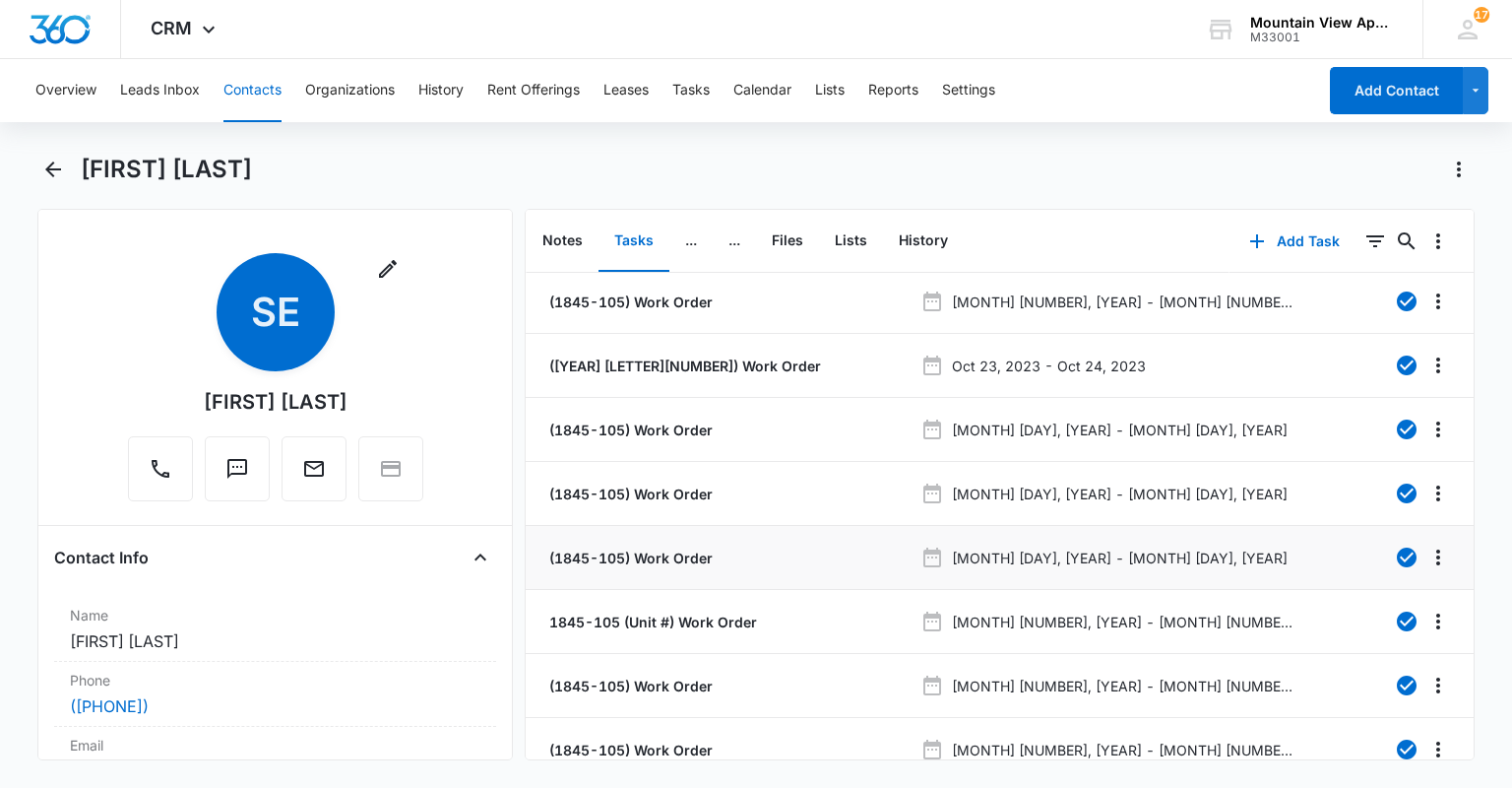 click on "(1845-105) Work Order" at bounding box center (629, 558) 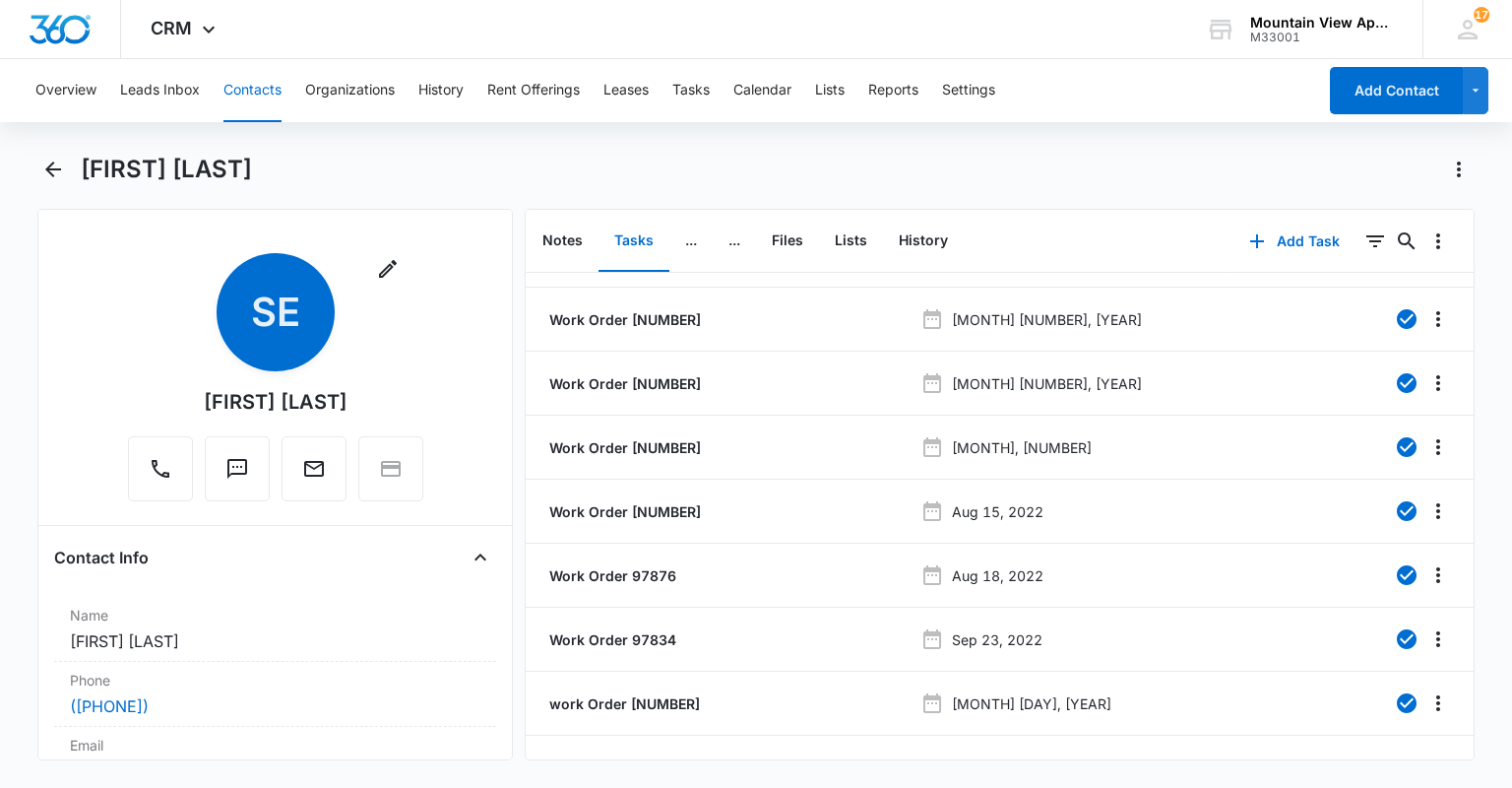 scroll, scrollTop: 225, scrollLeft: 0, axis: vertical 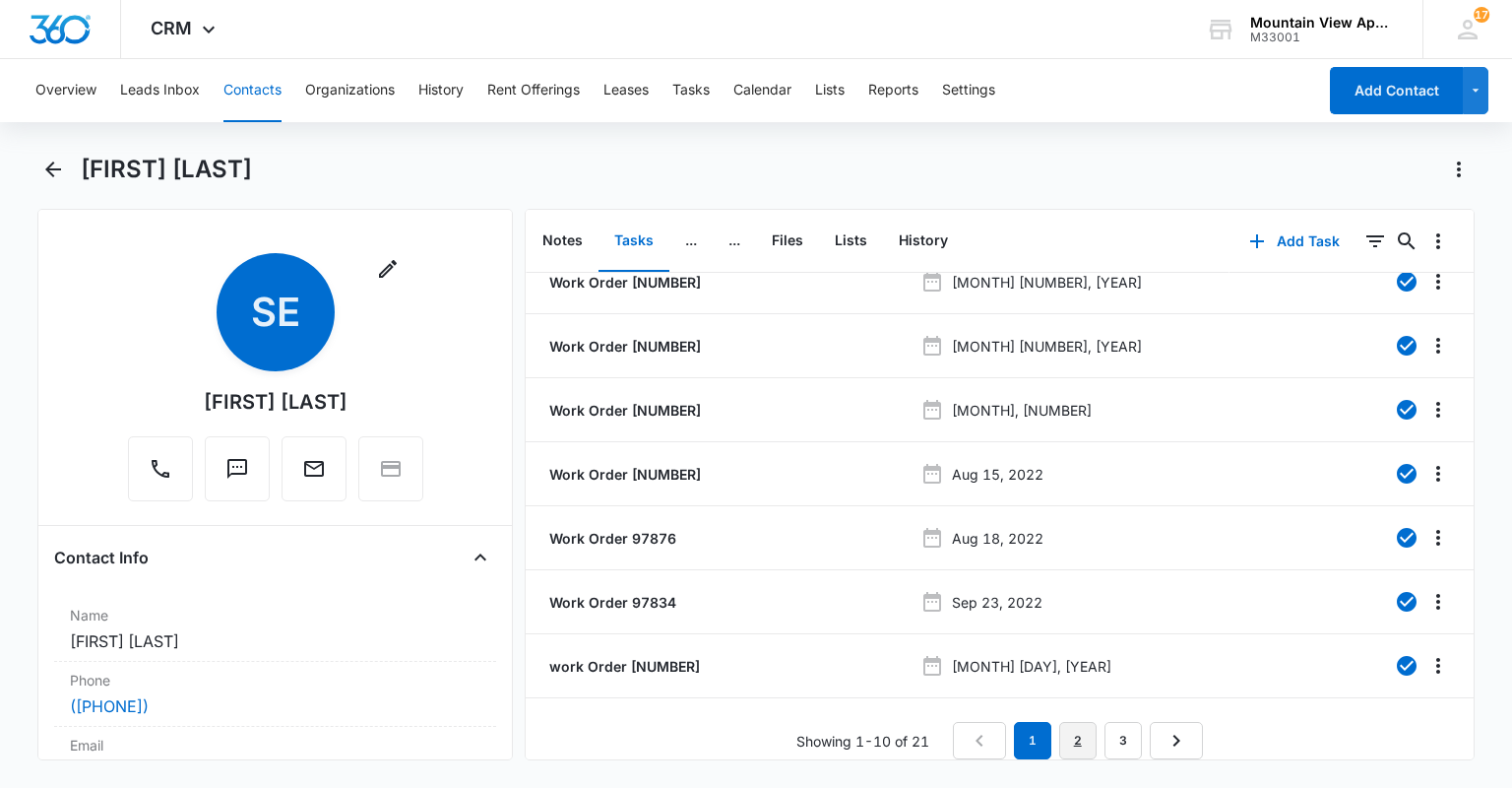 click on "2" at bounding box center (1078, 741) 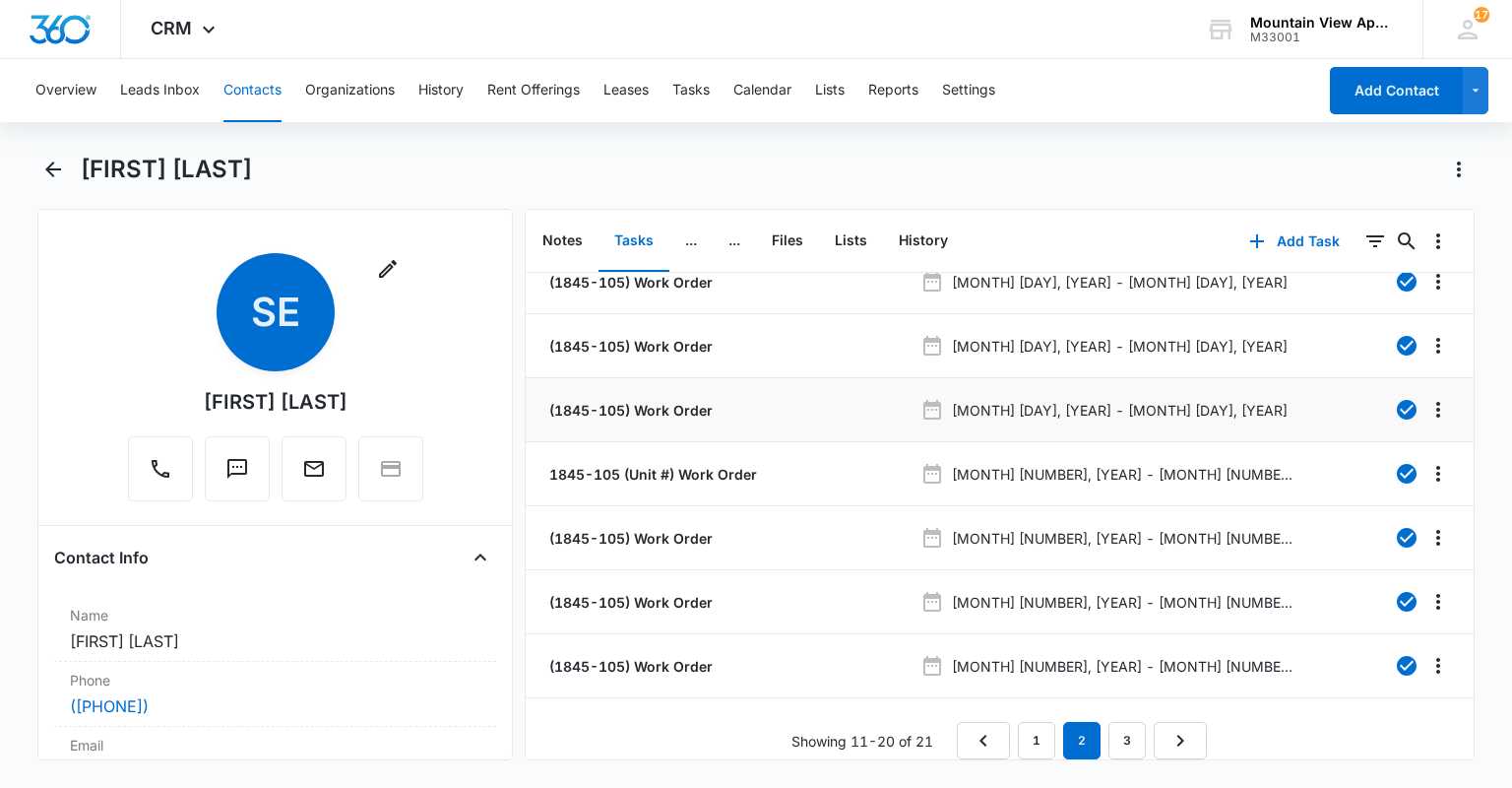 click on "[MONTH] [DAY], [YEAR] - [MONTH] [DAY], [YEAR]" at bounding box center (1119, 410) 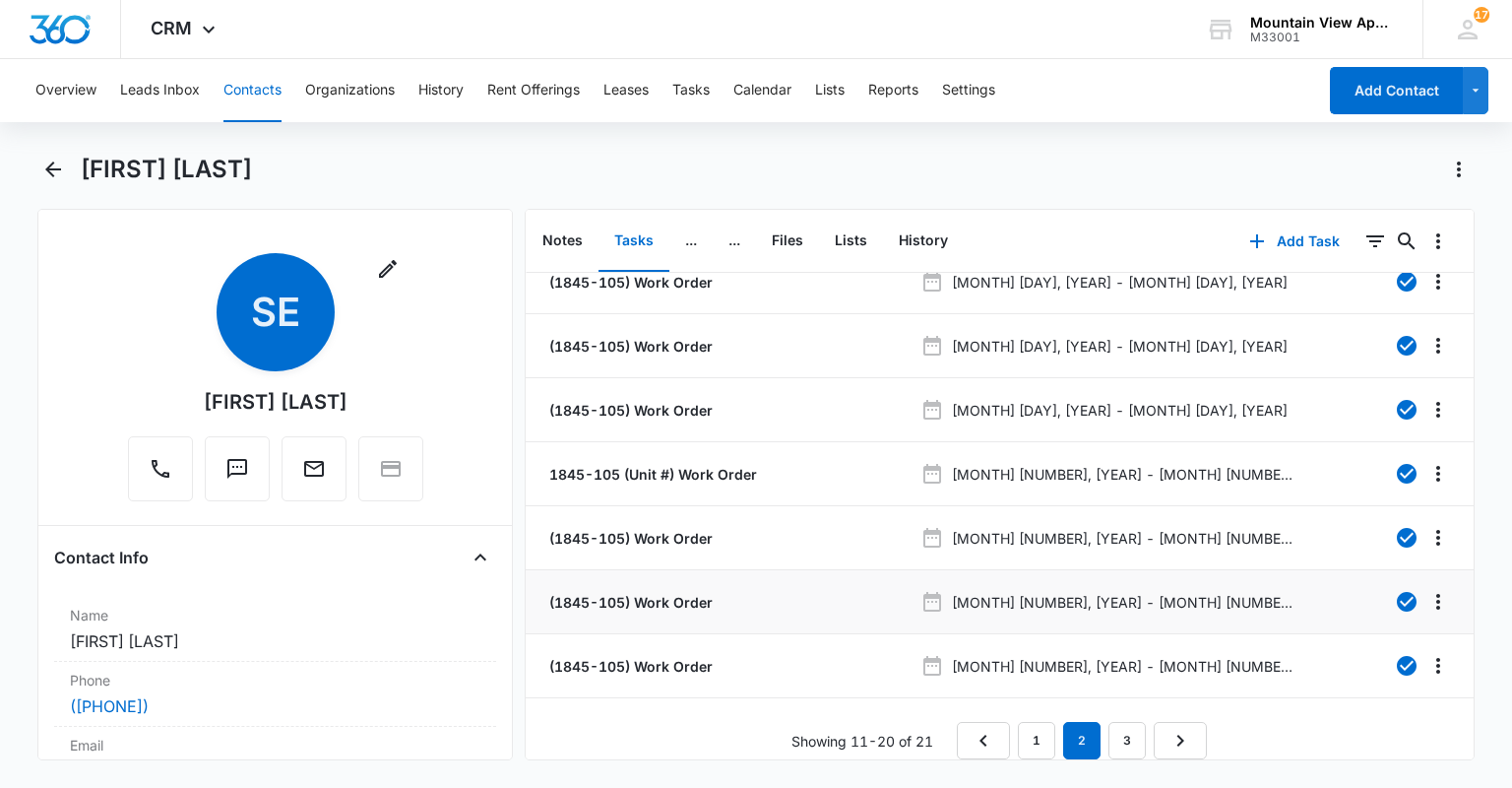 click on "(1845-105) Work Order" at bounding box center (629, 602) 